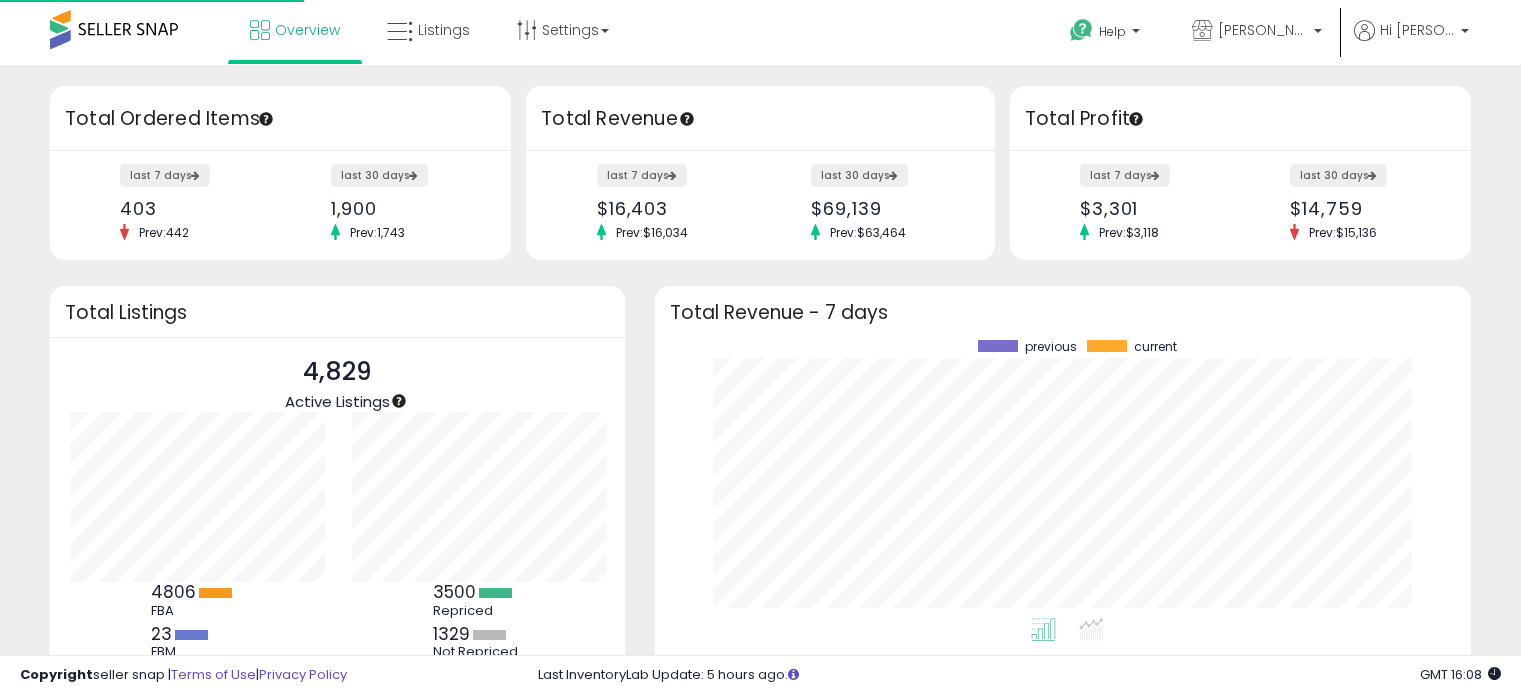 scroll, scrollTop: 0, scrollLeft: 0, axis: both 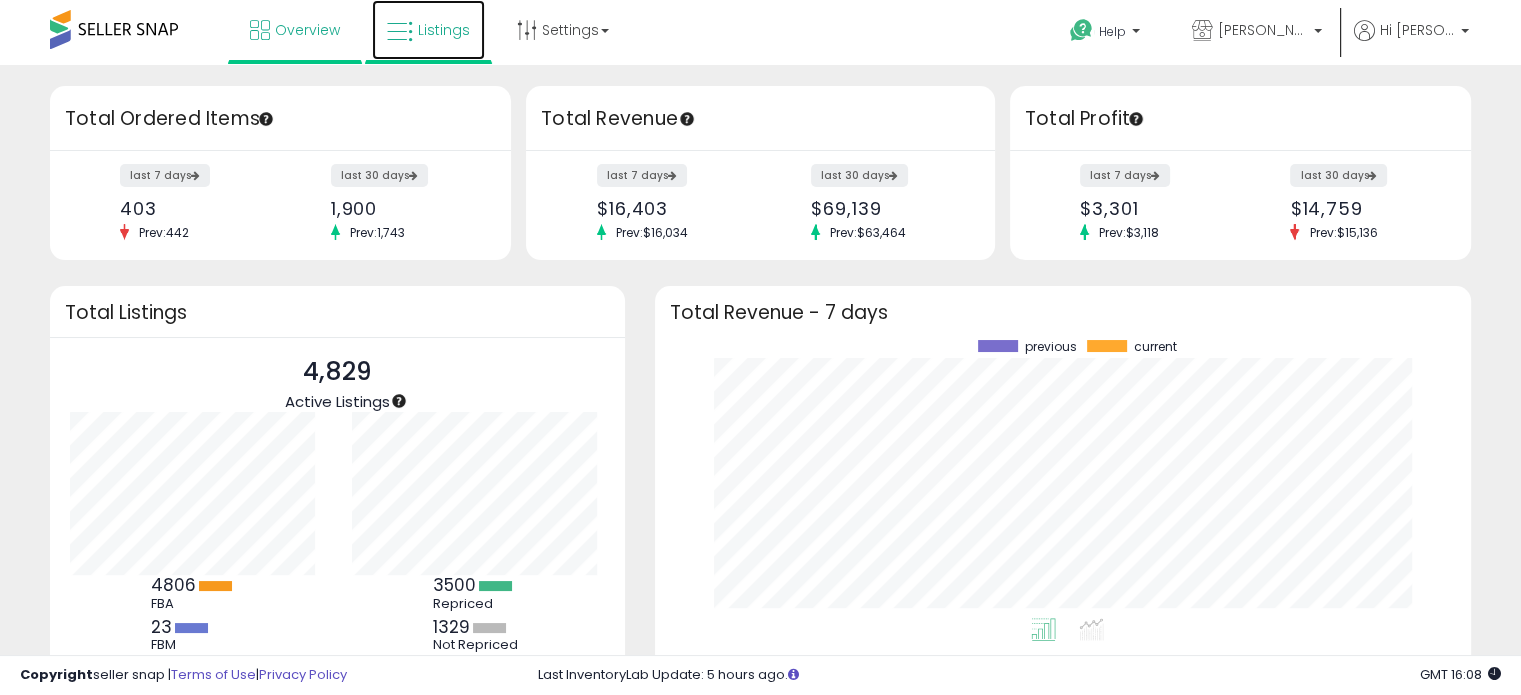 click on "Listings" at bounding box center (444, 30) 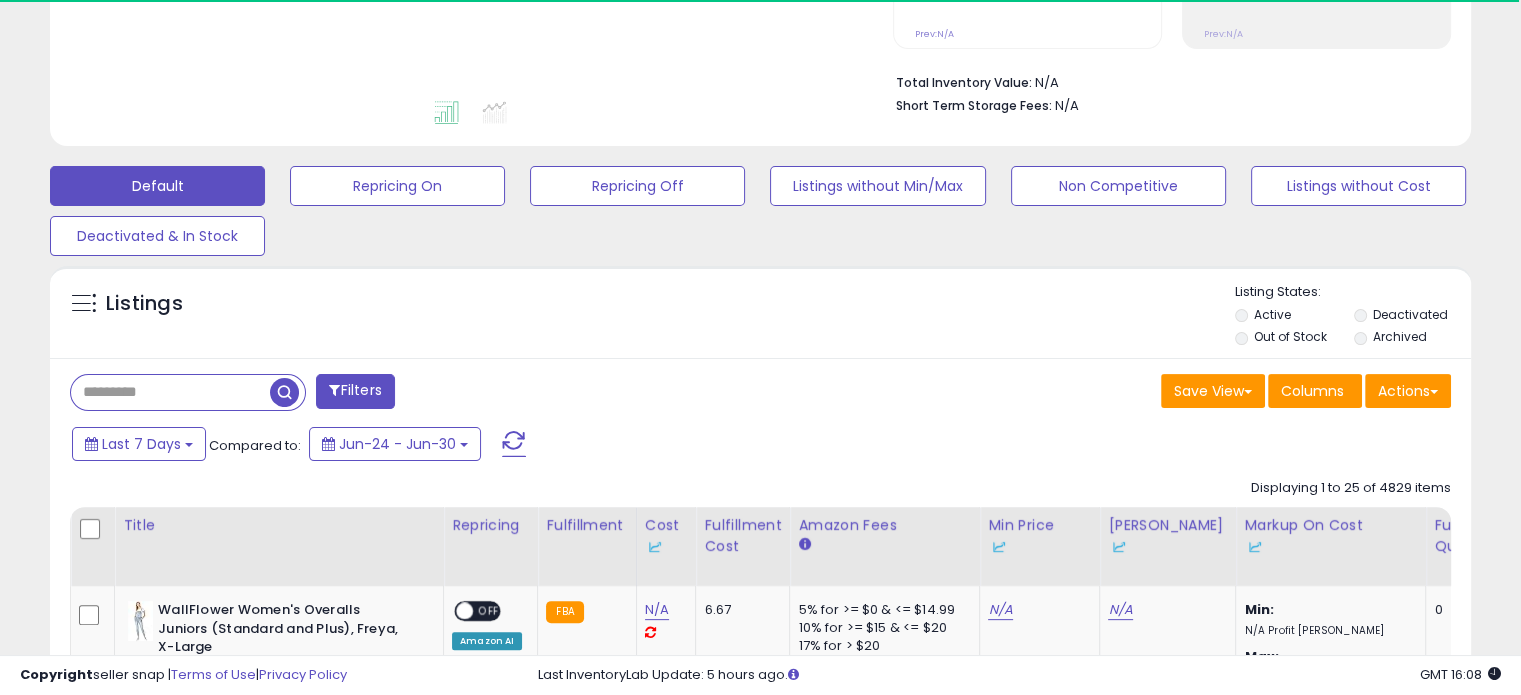 scroll, scrollTop: 468, scrollLeft: 0, axis: vertical 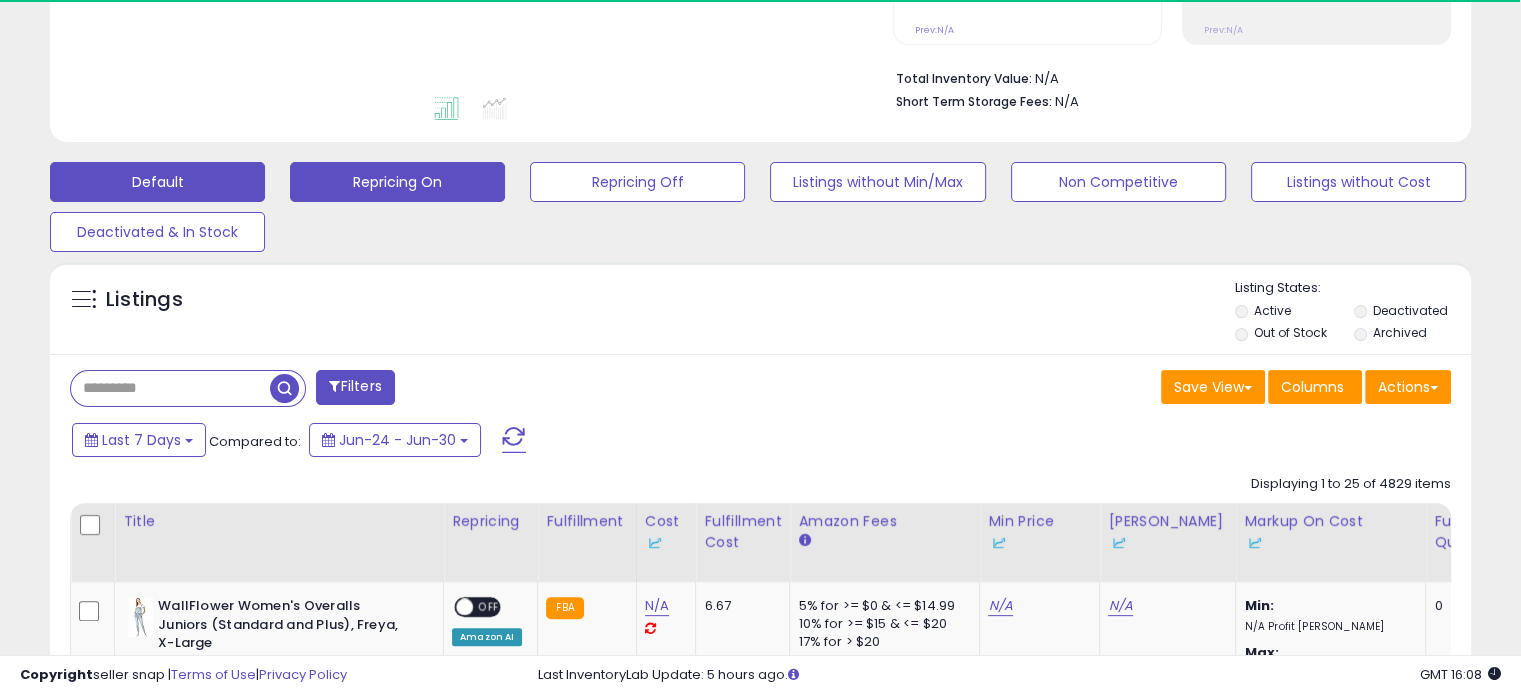 click on "Repricing On" at bounding box center [397, 182] 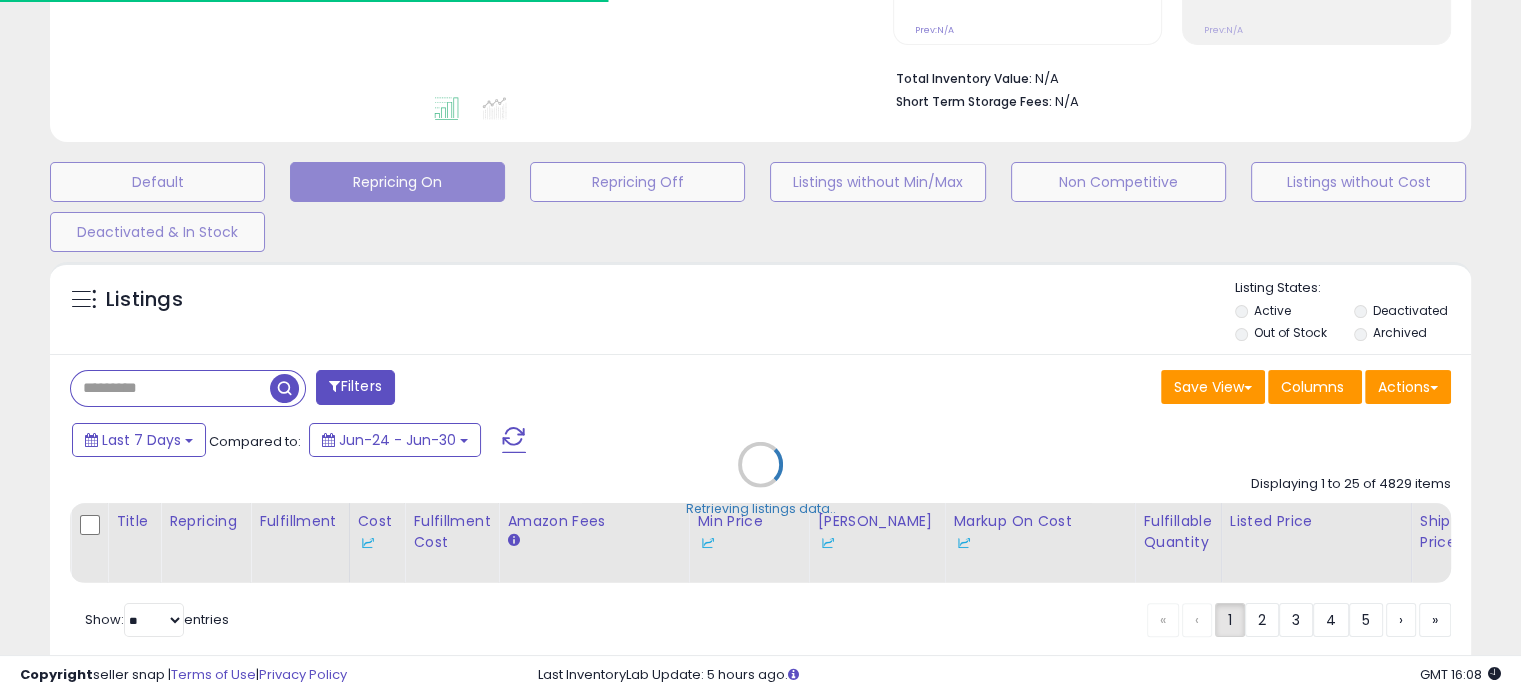 scroll, scrollTop: 160, scrollLeft: 0, axis: vertical 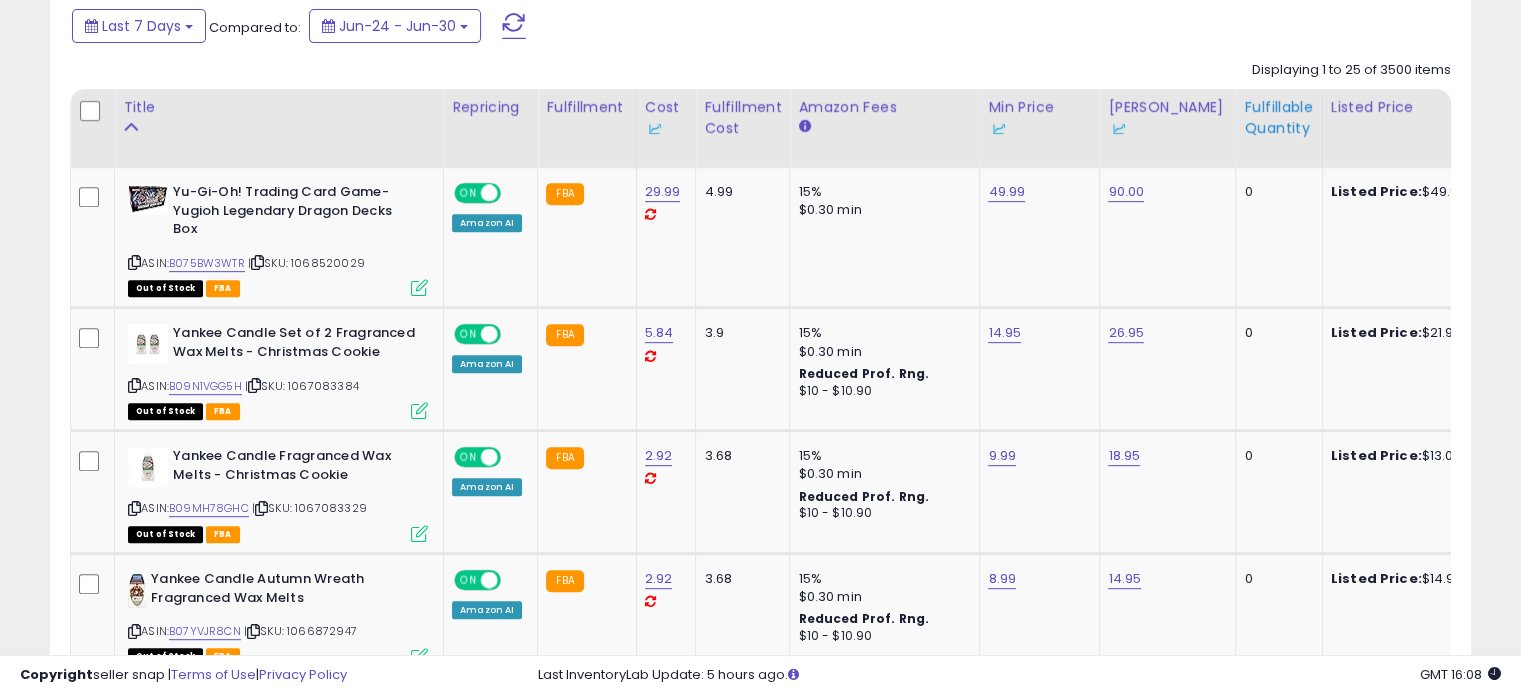 click on "Fulfillable Quantity" at bounding box center [1278, 118] 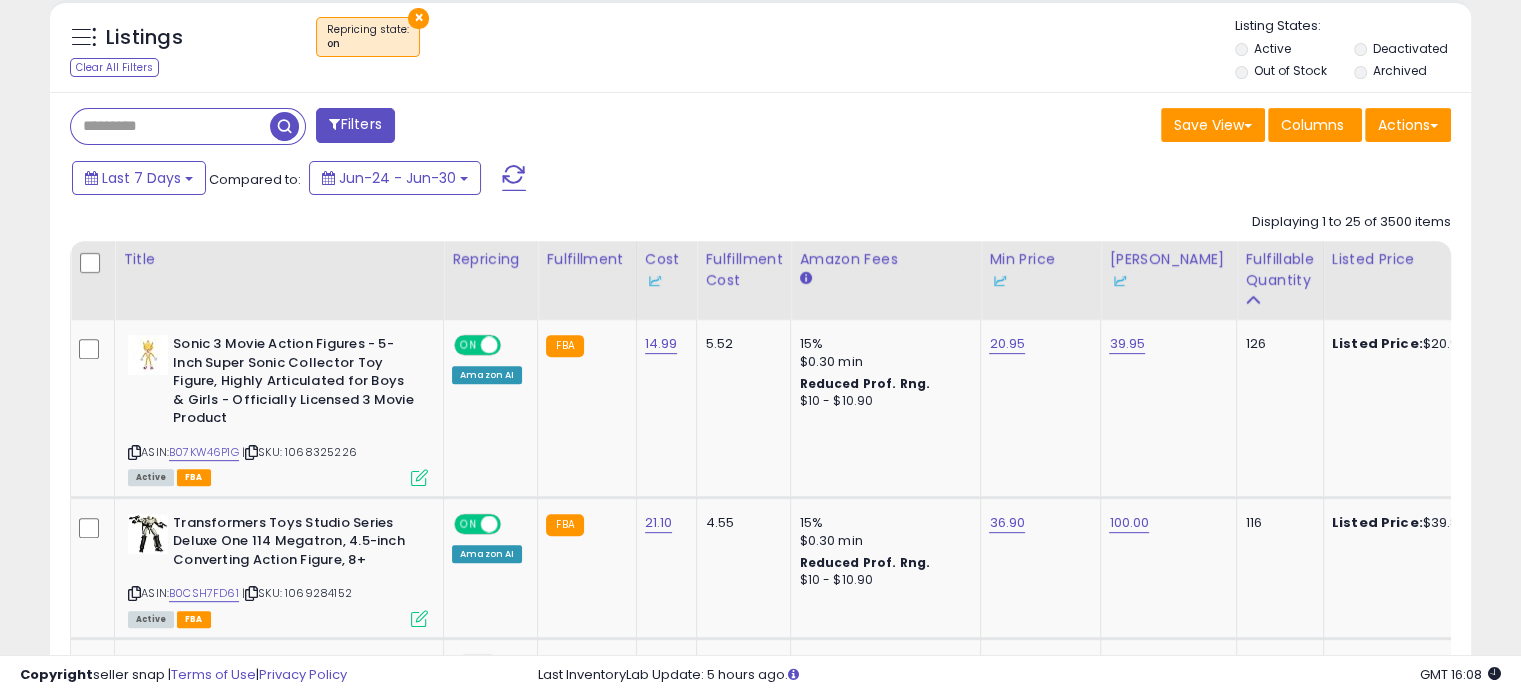 scroll, scrollTop: 729, scrollLeft: 0, axis: vertical 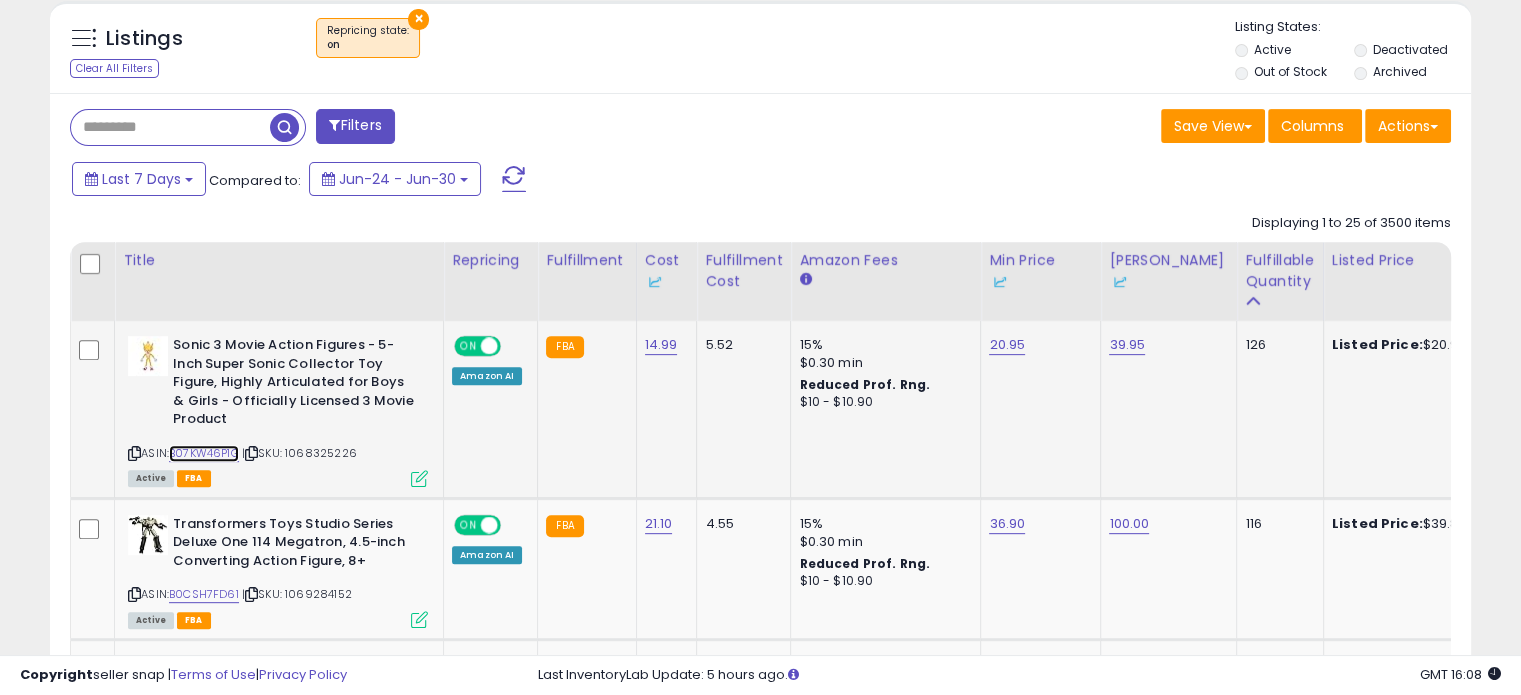 click on "B07KW46P1G" at bounding box center [204, 453] 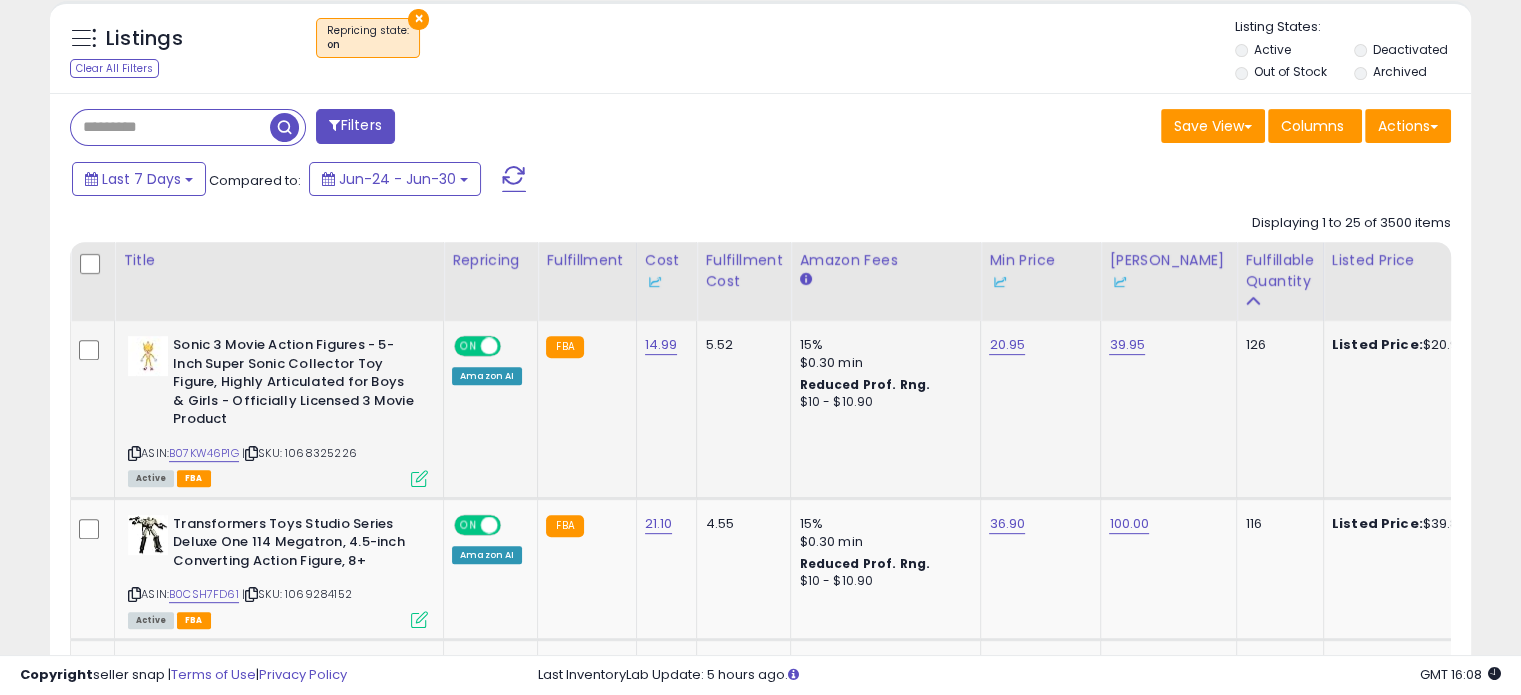 click on "|   SKU: 1068325226" at bounding box center [299, 453] 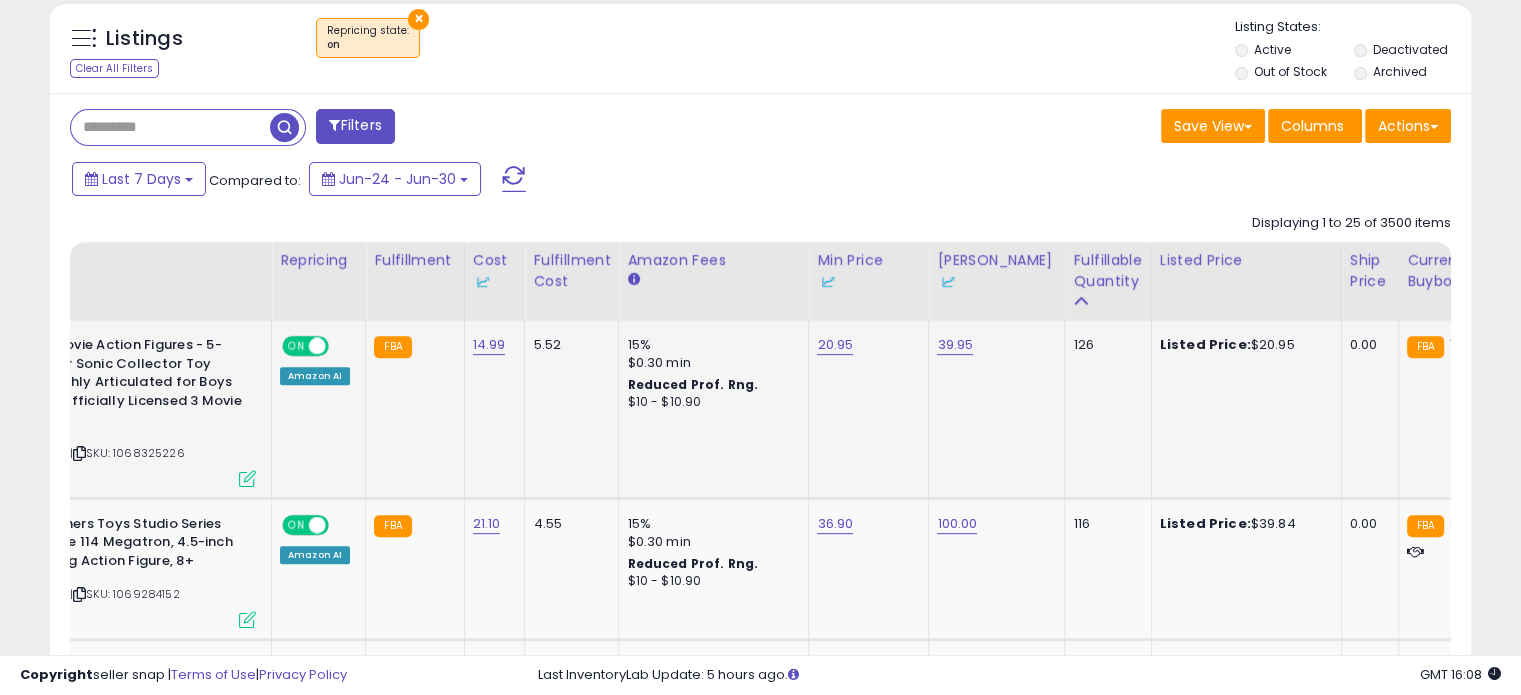 scroll, scrollTop: 0, scrollLeft: 171, axis: horizontal 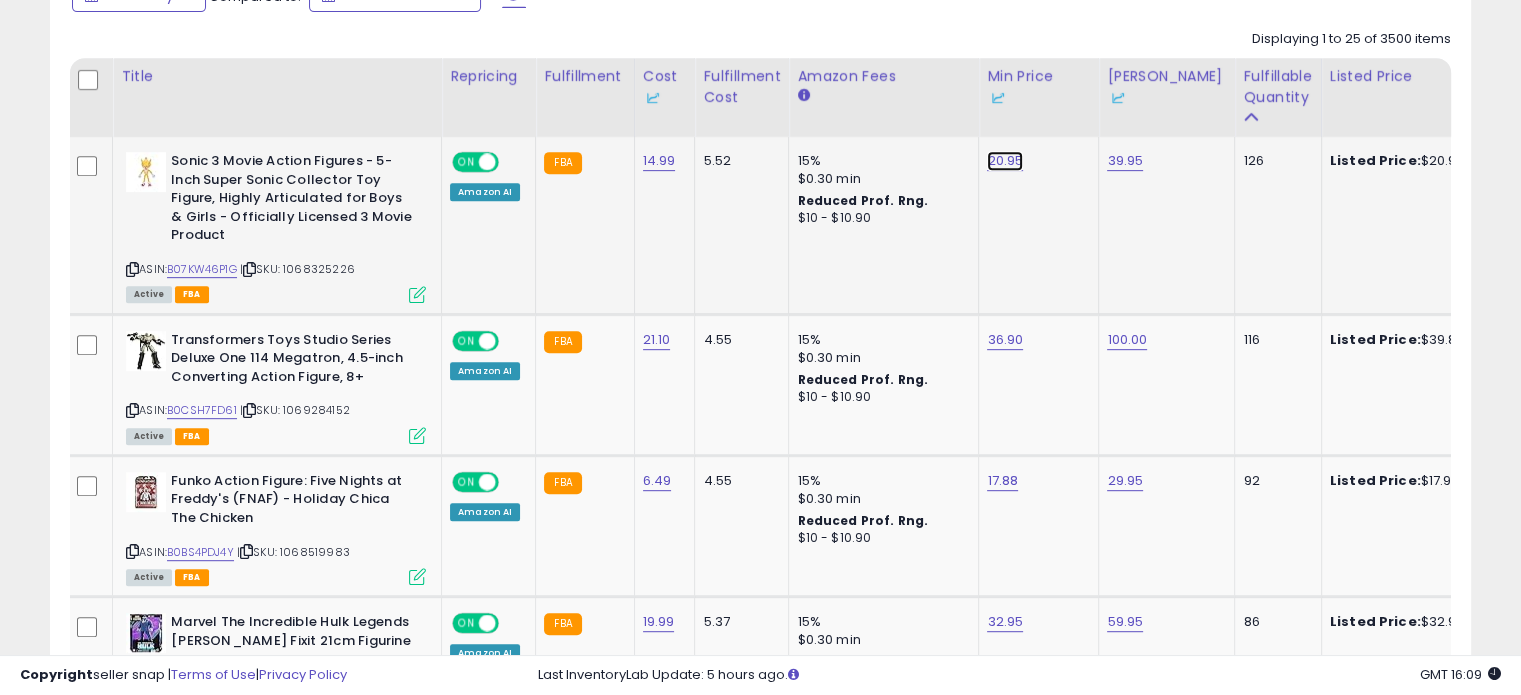 click on "20.95" at bounding box center [1005, 161] 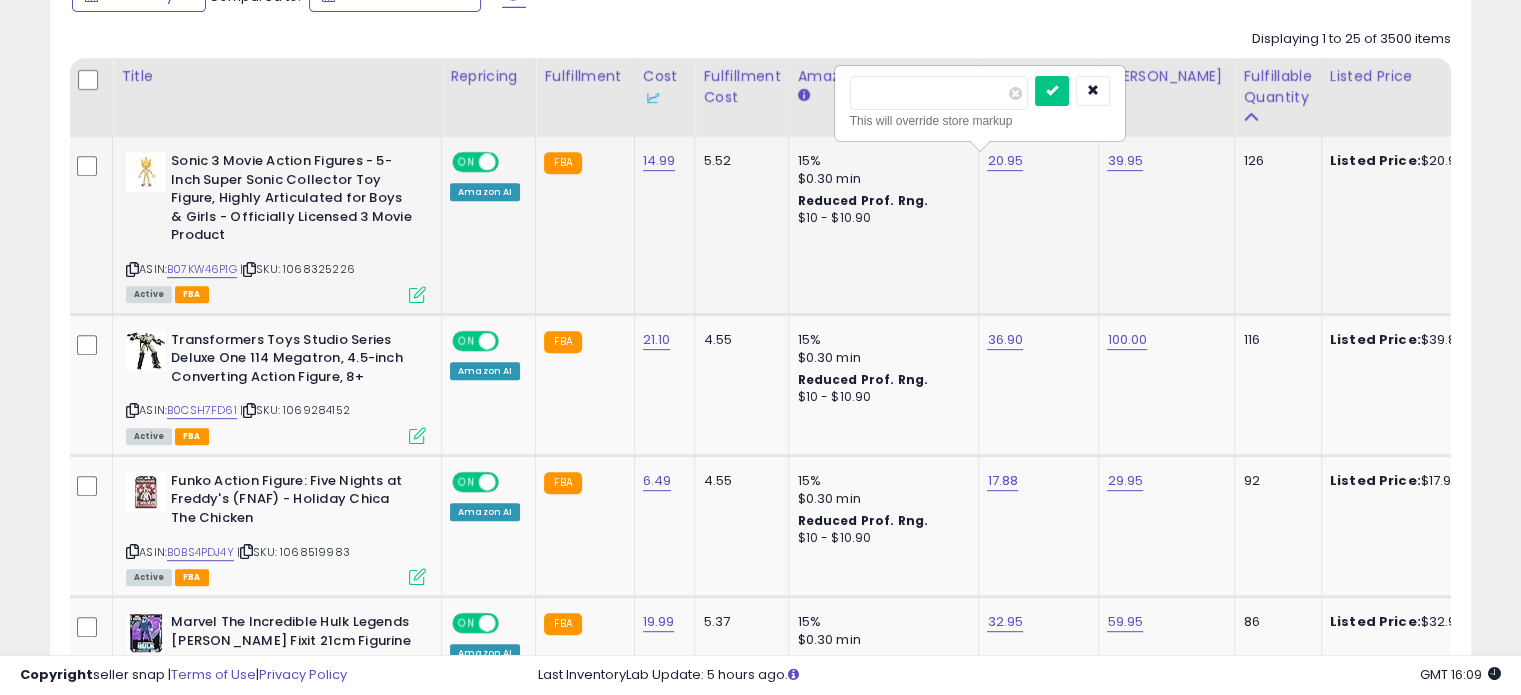 drag, startPoint x: 965, startPoint y: 93, endPoint x: 864, endPoint y: 109, distance: 102.259476 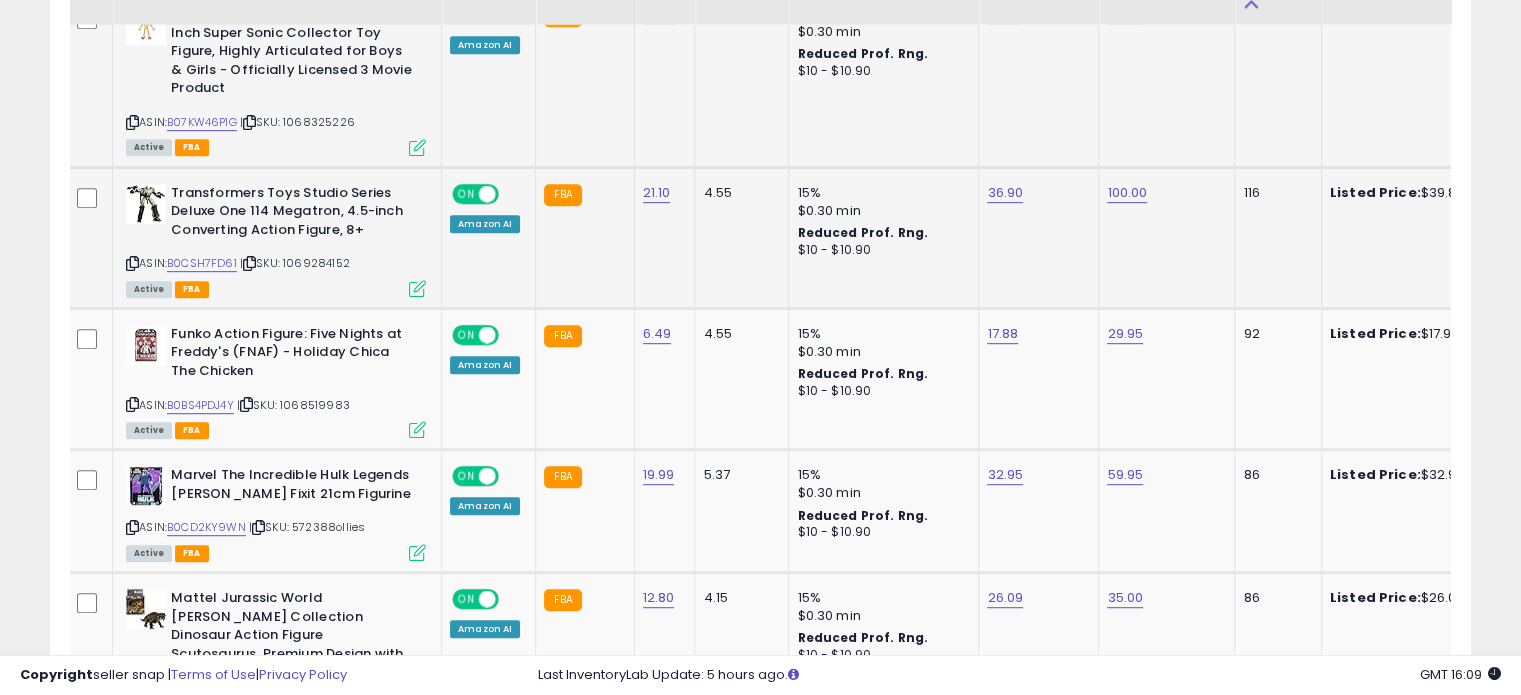 scroll, scrollTop: 1002, scrollLeft: 0, axis: vertical 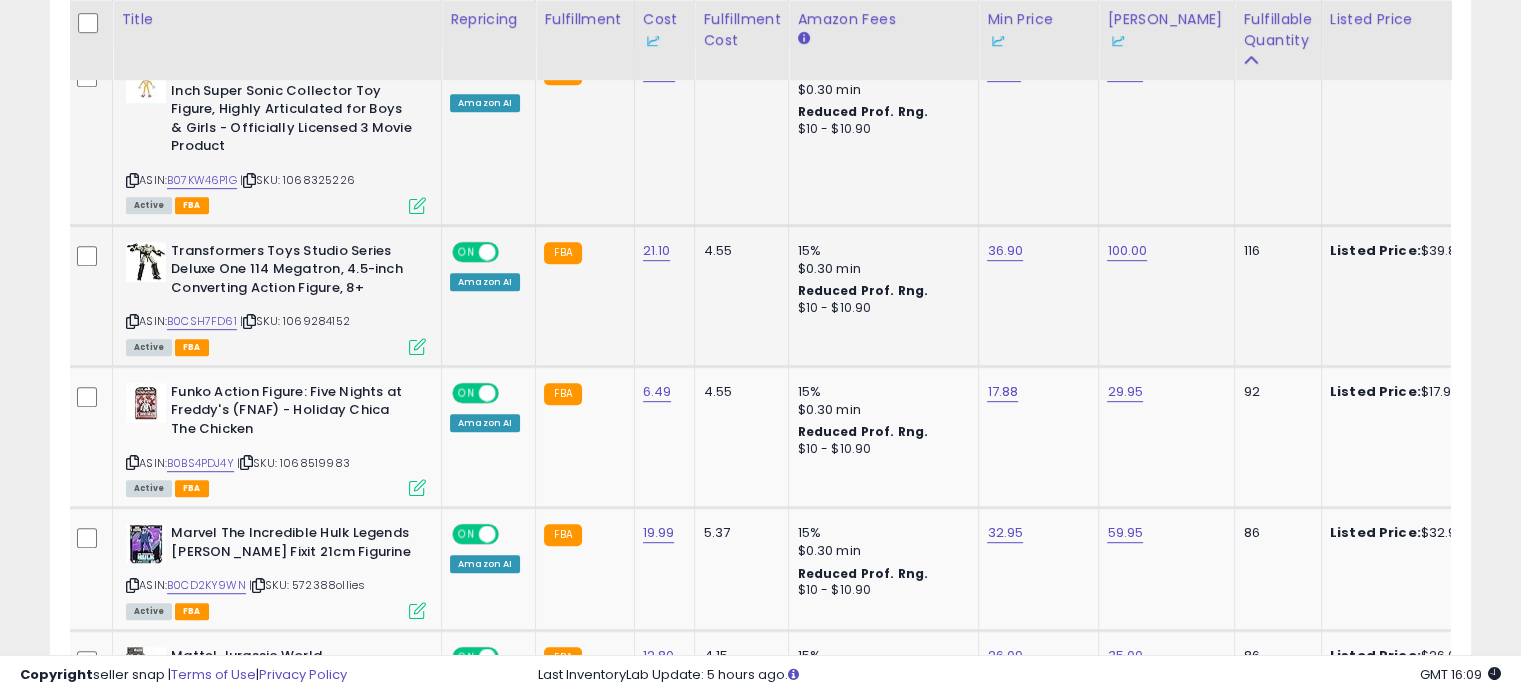 click at bounding box center [249, 321] 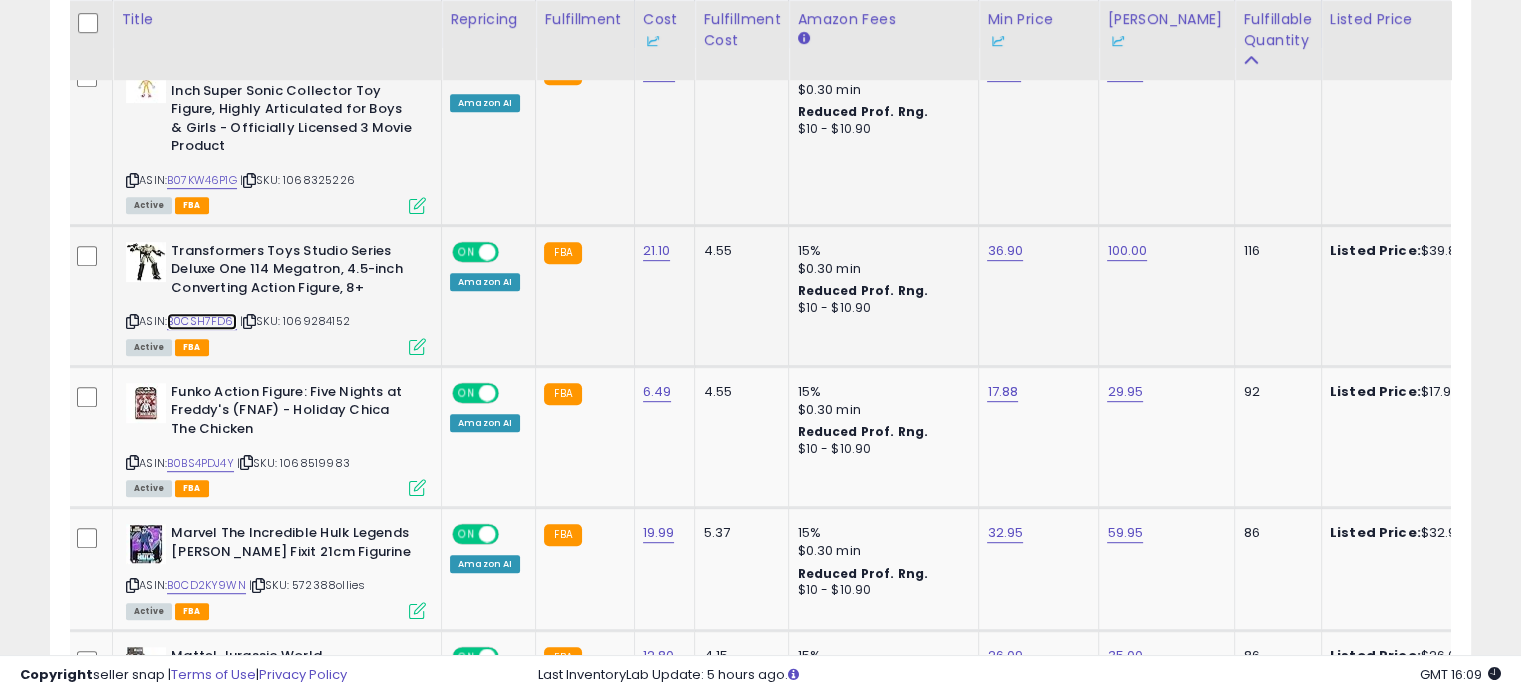 click on "B0CSH7FD61" at bounding box center [202, 321] 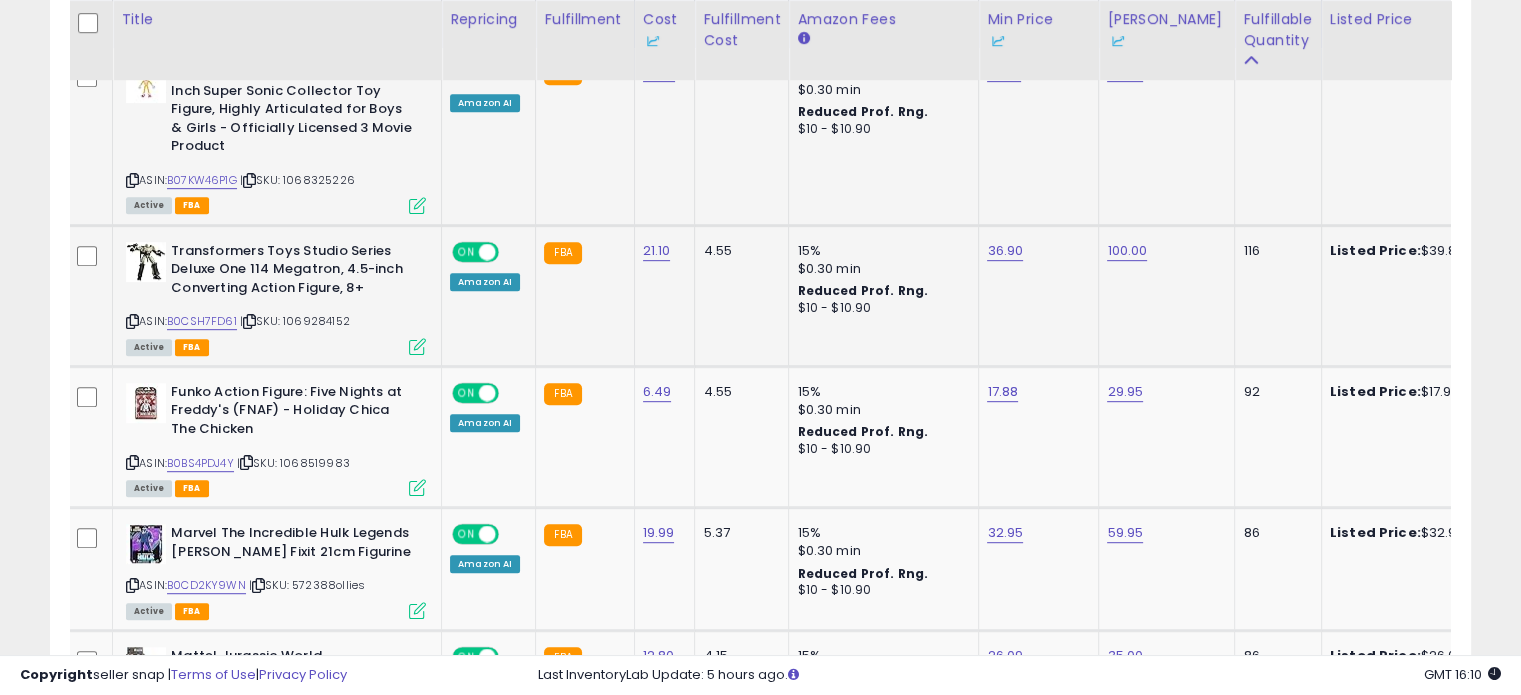 click on "36.90" 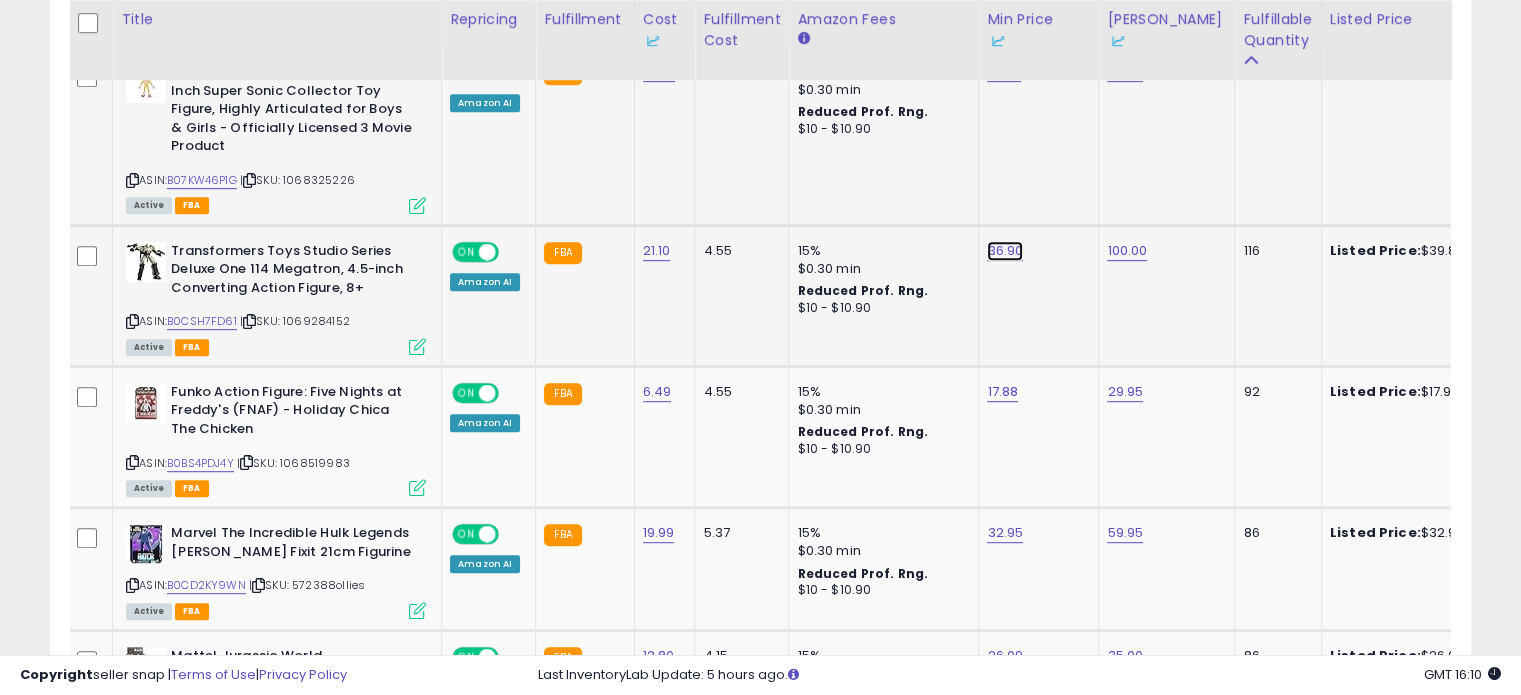 click on "36.90" at bounding box center (1004, 72) 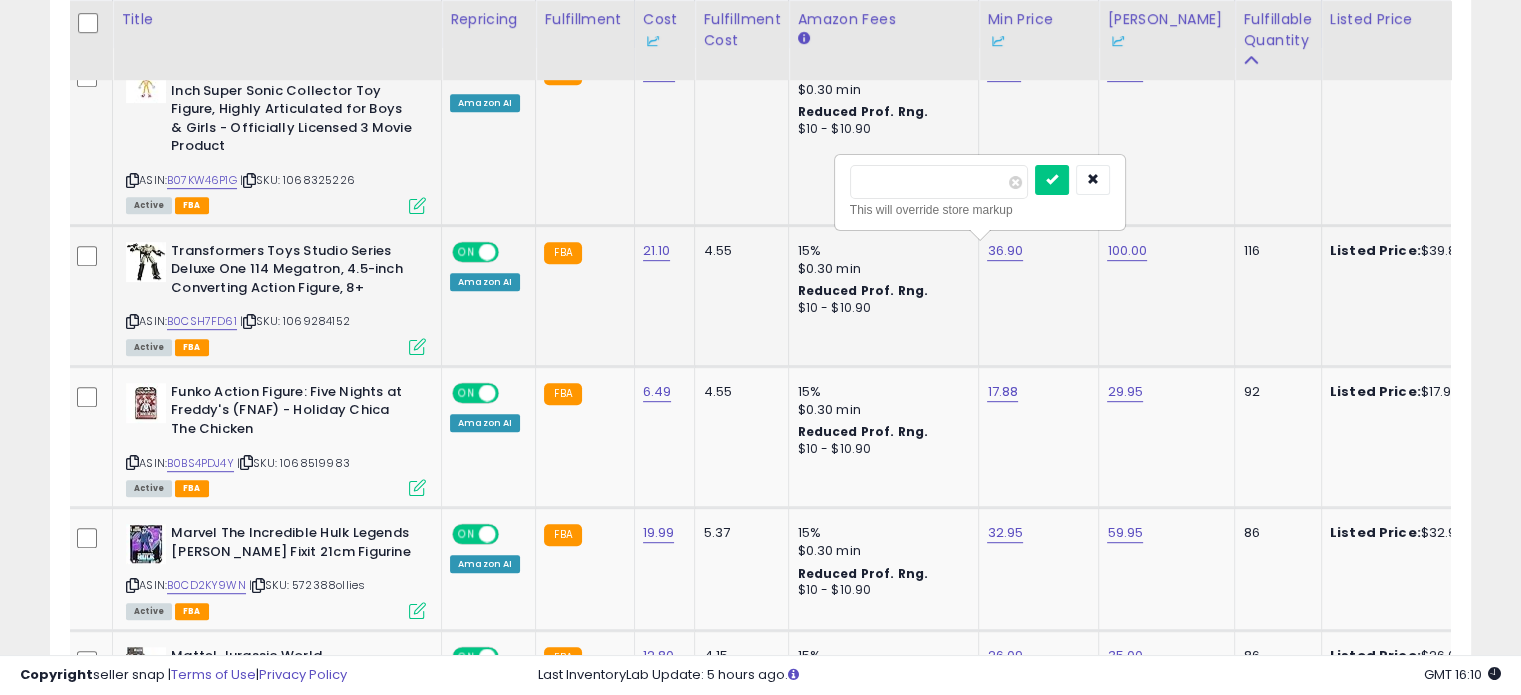 click on "*****" at bounding box center [939, 182] 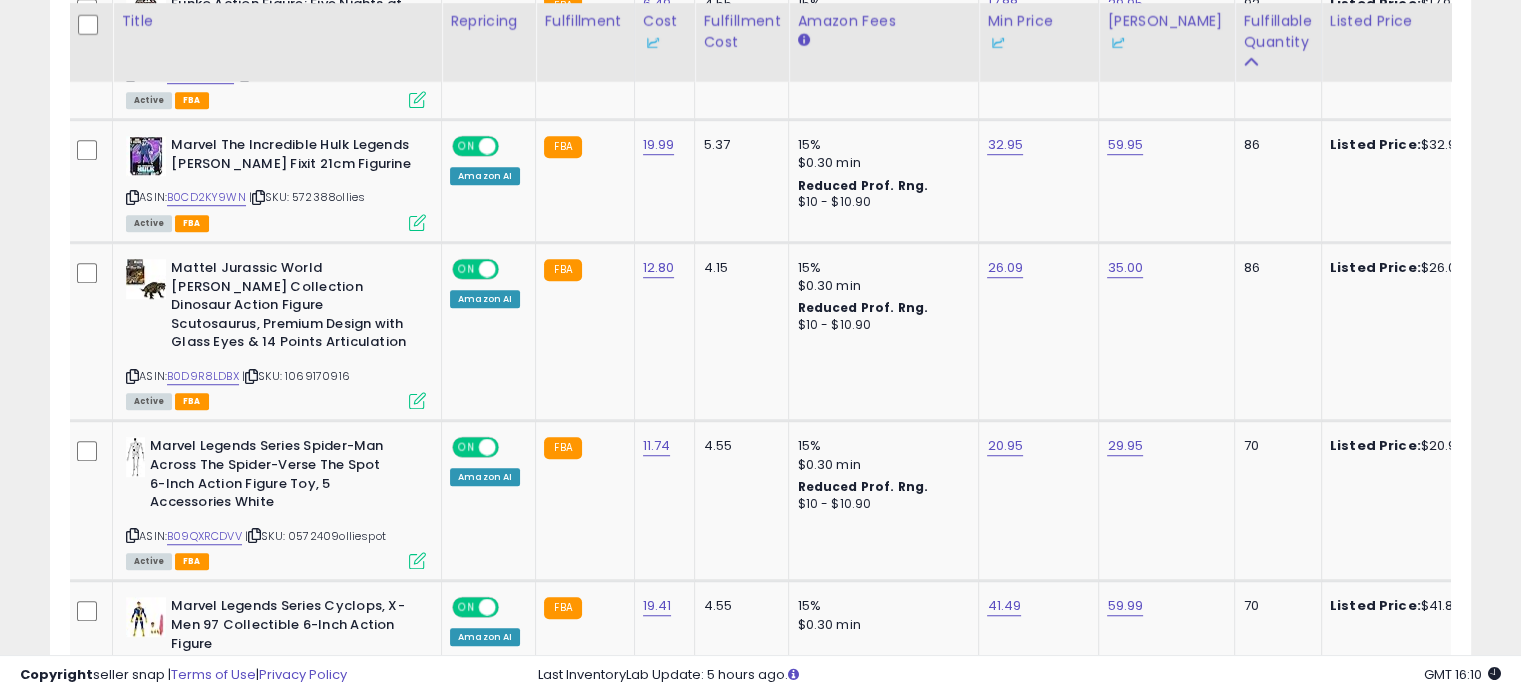 scroll, scrollTop: 1392, scrollLeft: 0, axis: vertical 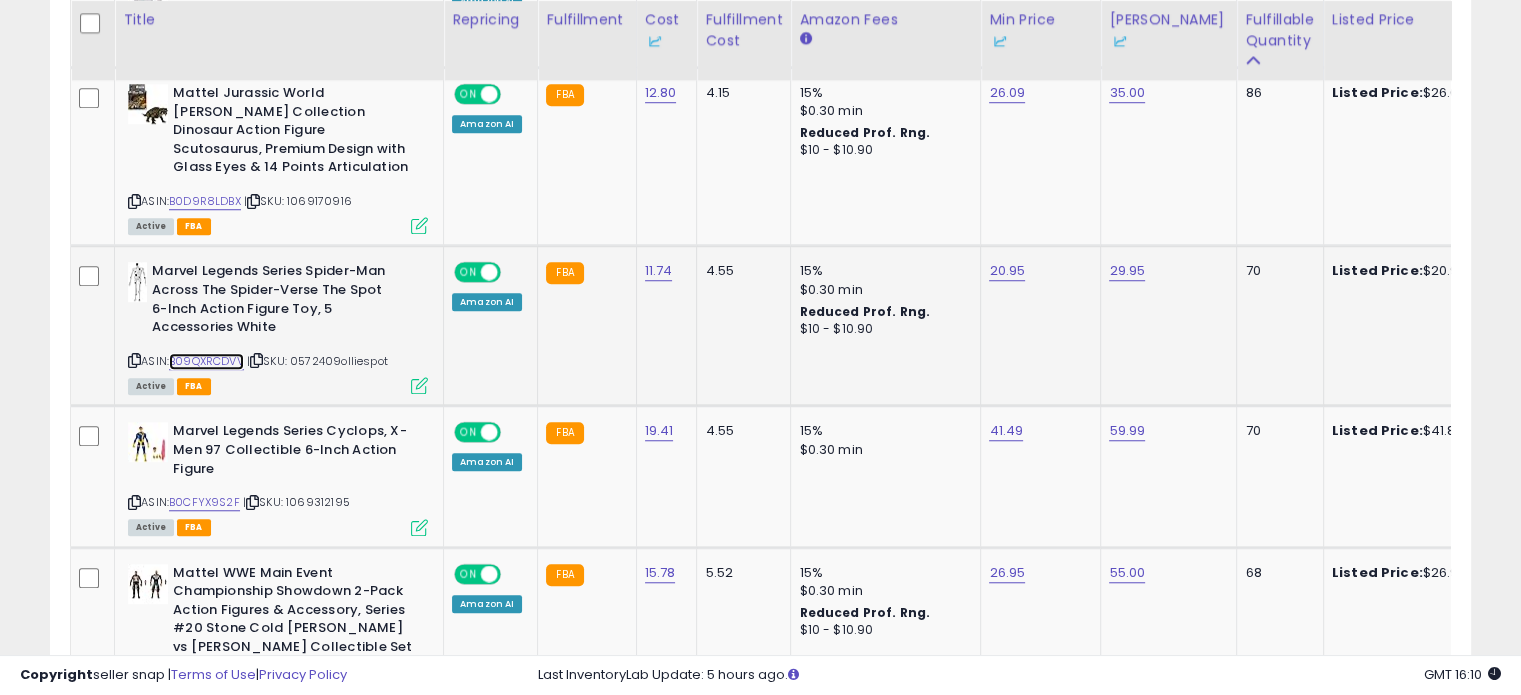 click on "B09QXRCDVV" at bounding box center (206, 361) 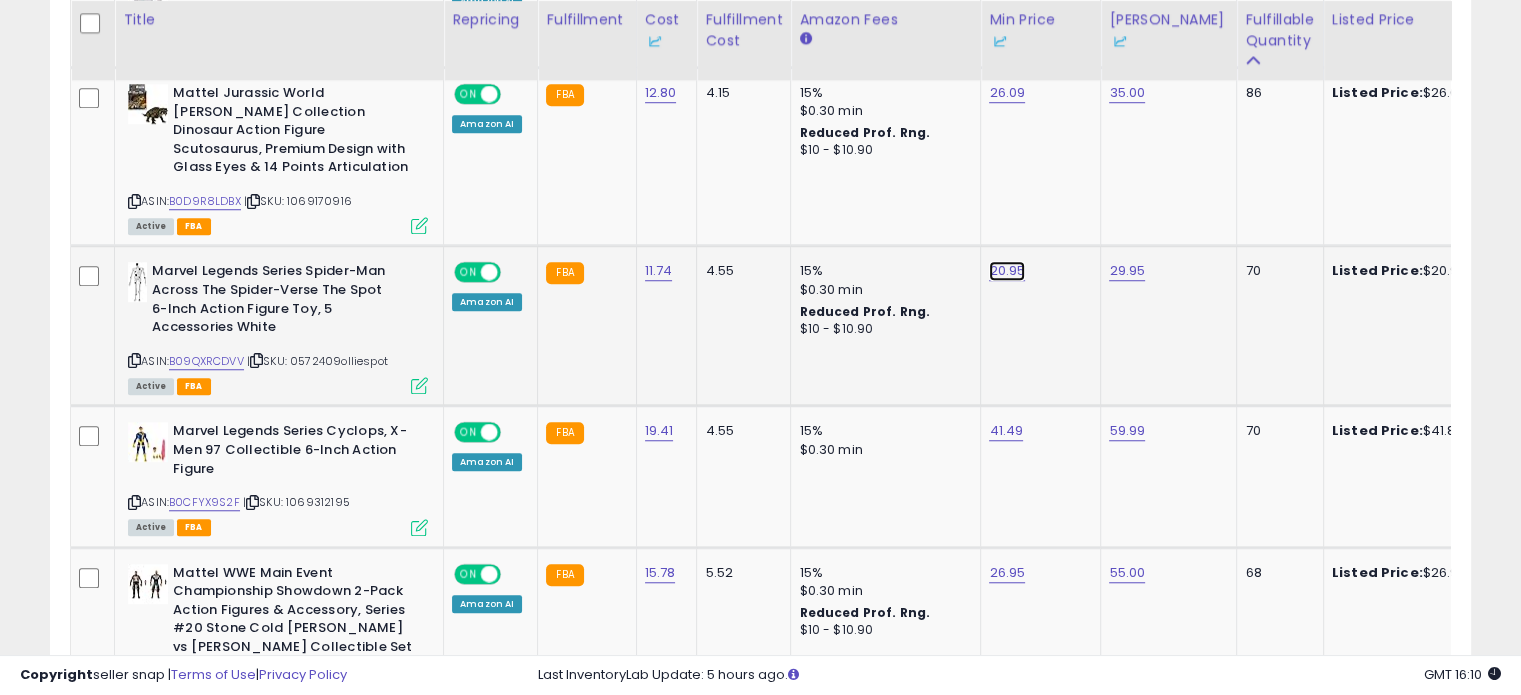 click on "20.95" at bounding box center [1006, -491] 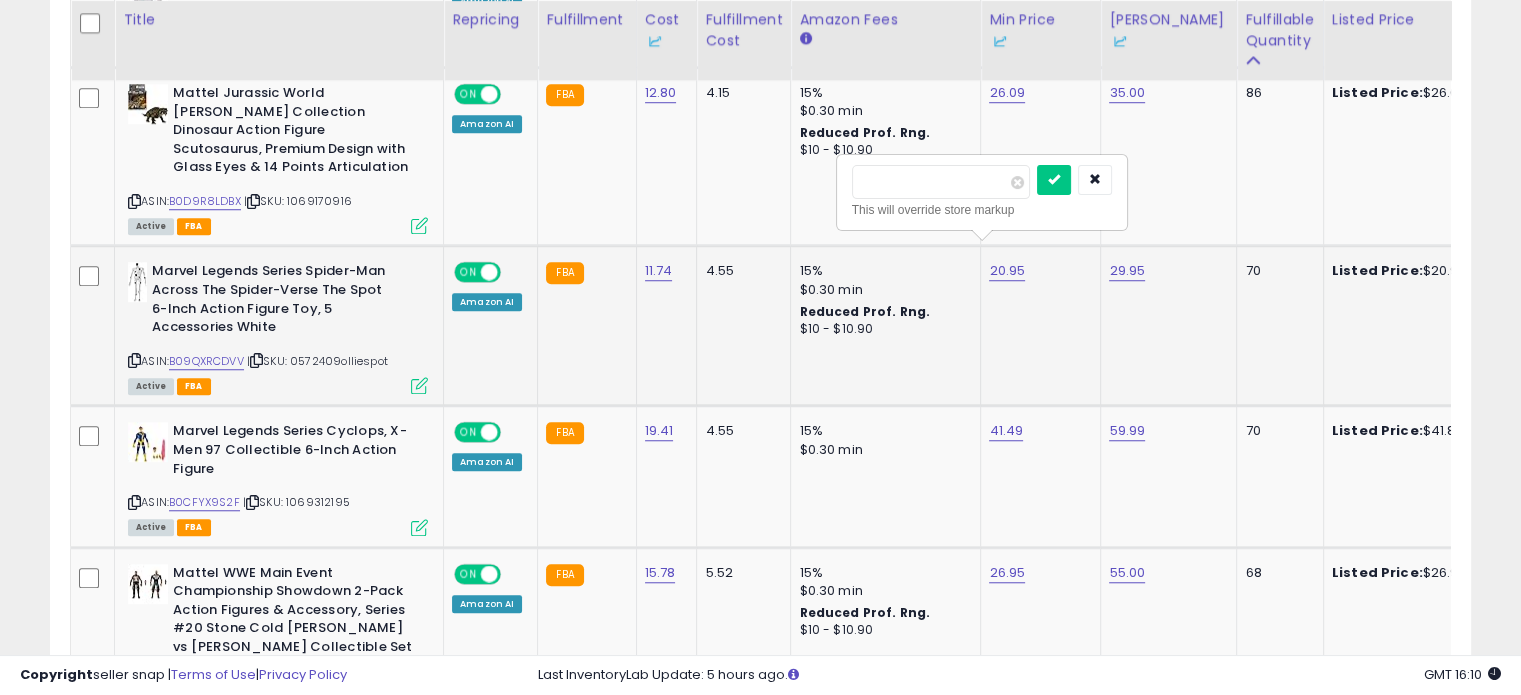 drag, startPoint x: 951, startPoint y: 190, endPoint x: 839, endPoint y: 208, distance: 113.43721 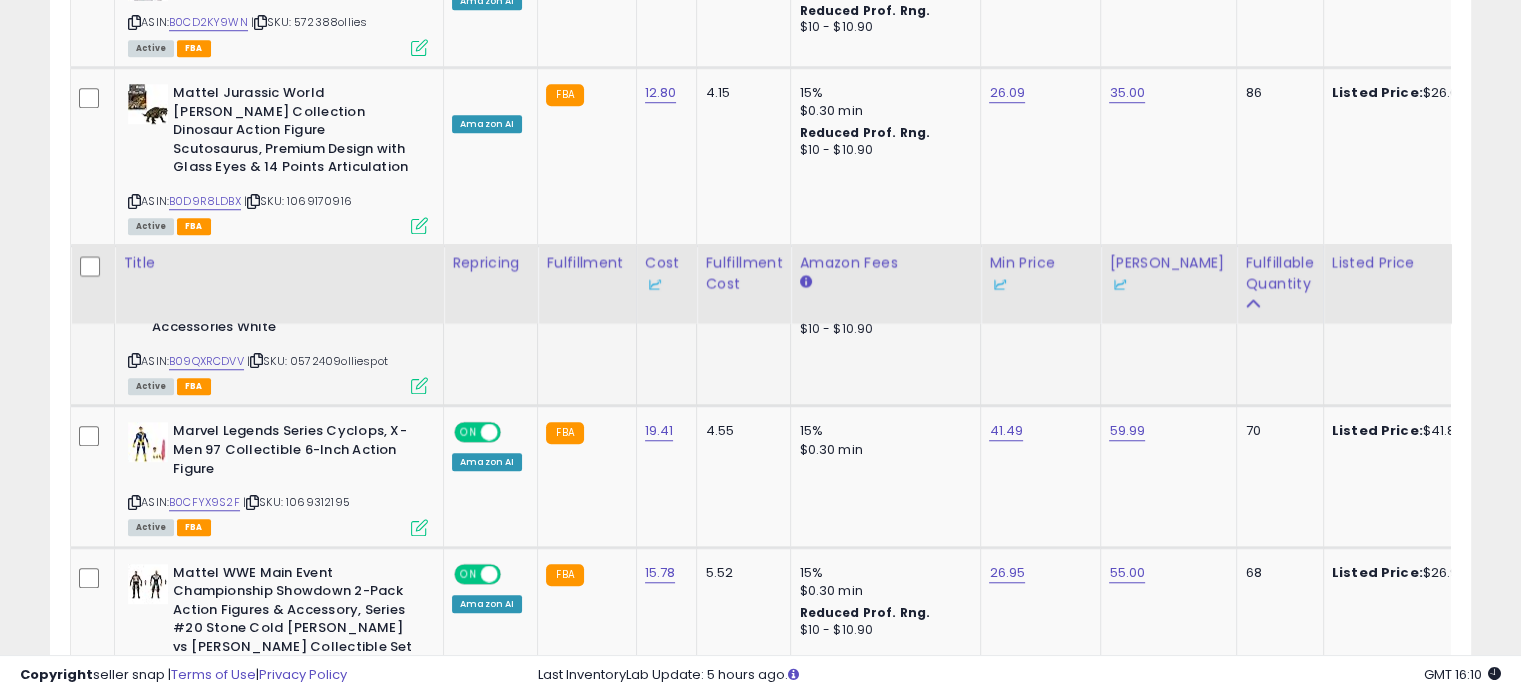 scroll, scrollTop: 1821, scrollLeft: 0, axis: vertical 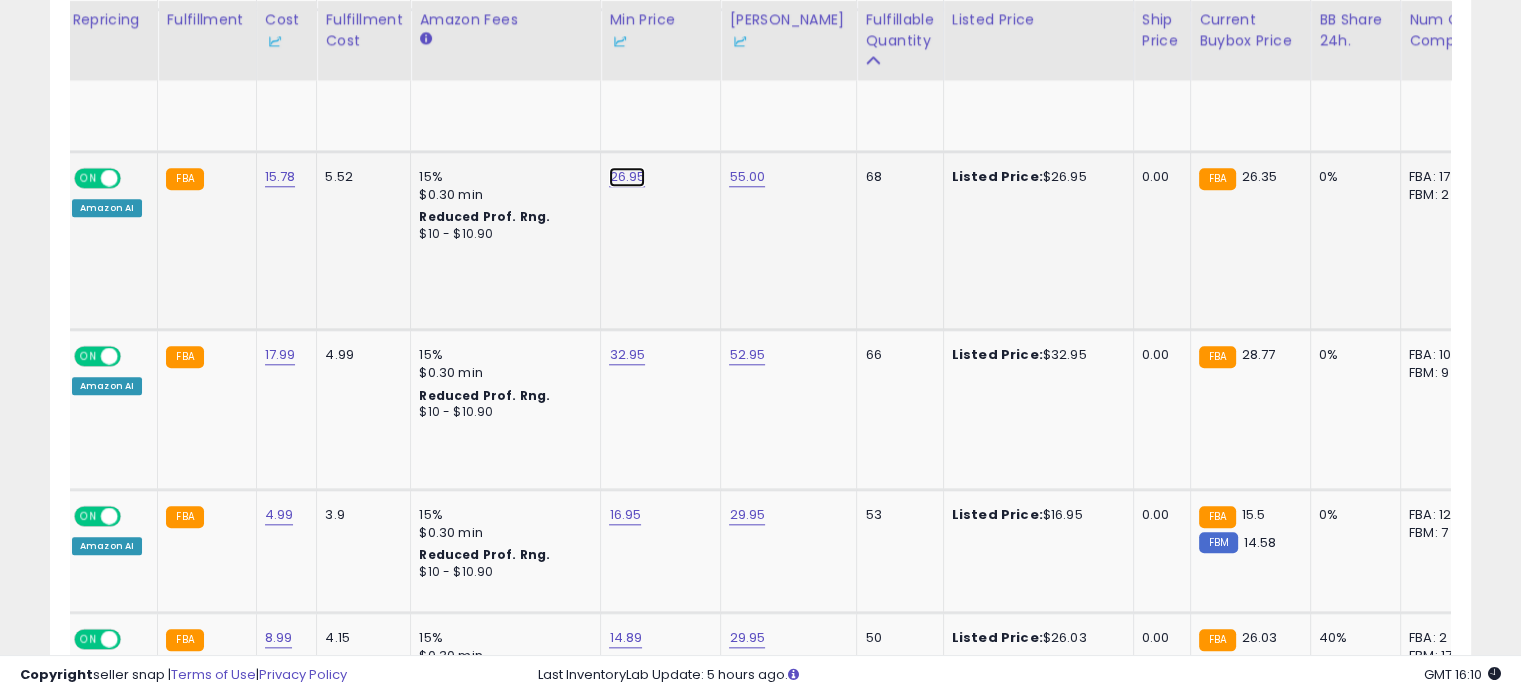 click on "26.95" at bounding box center [626, -887] 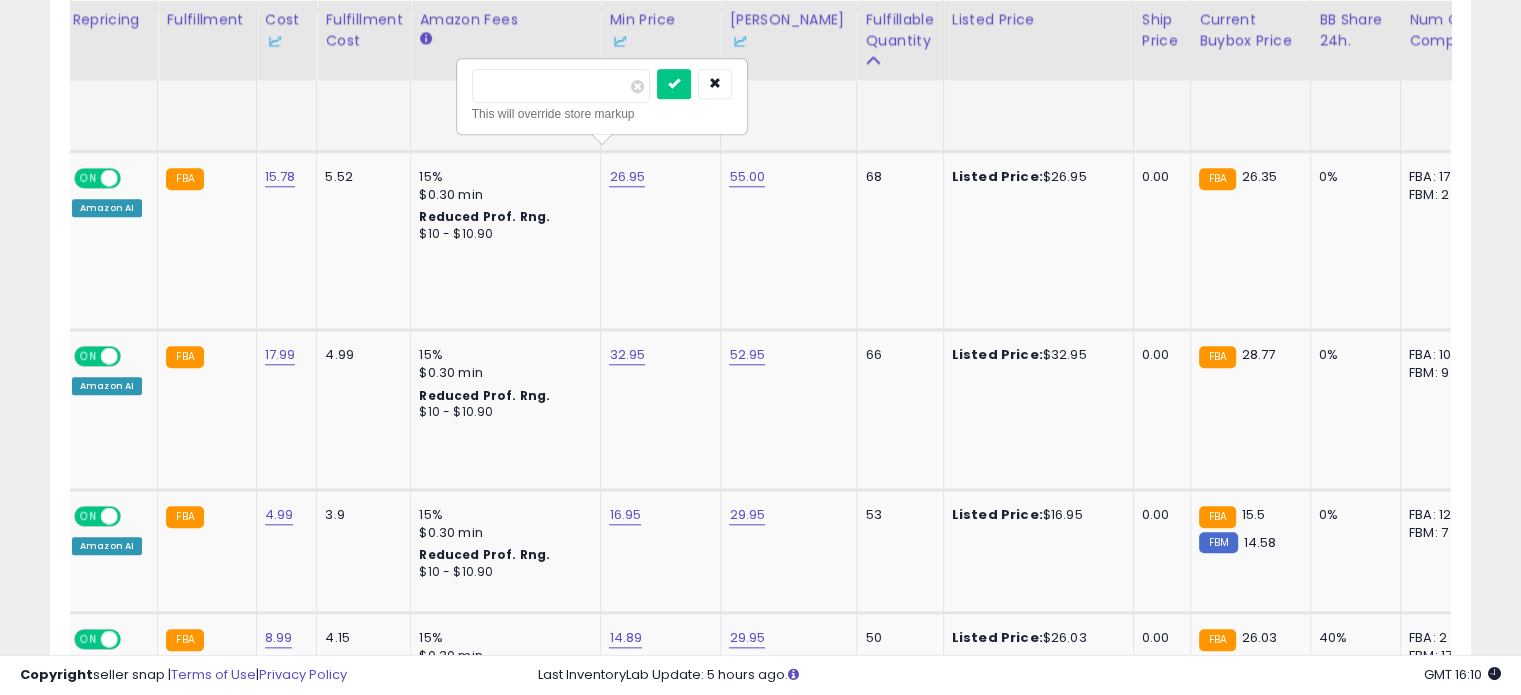 drag, startPoint x: 570, startPoint y: 99, endPoint x: 423, endPoint y: 87, distance: 147.48898 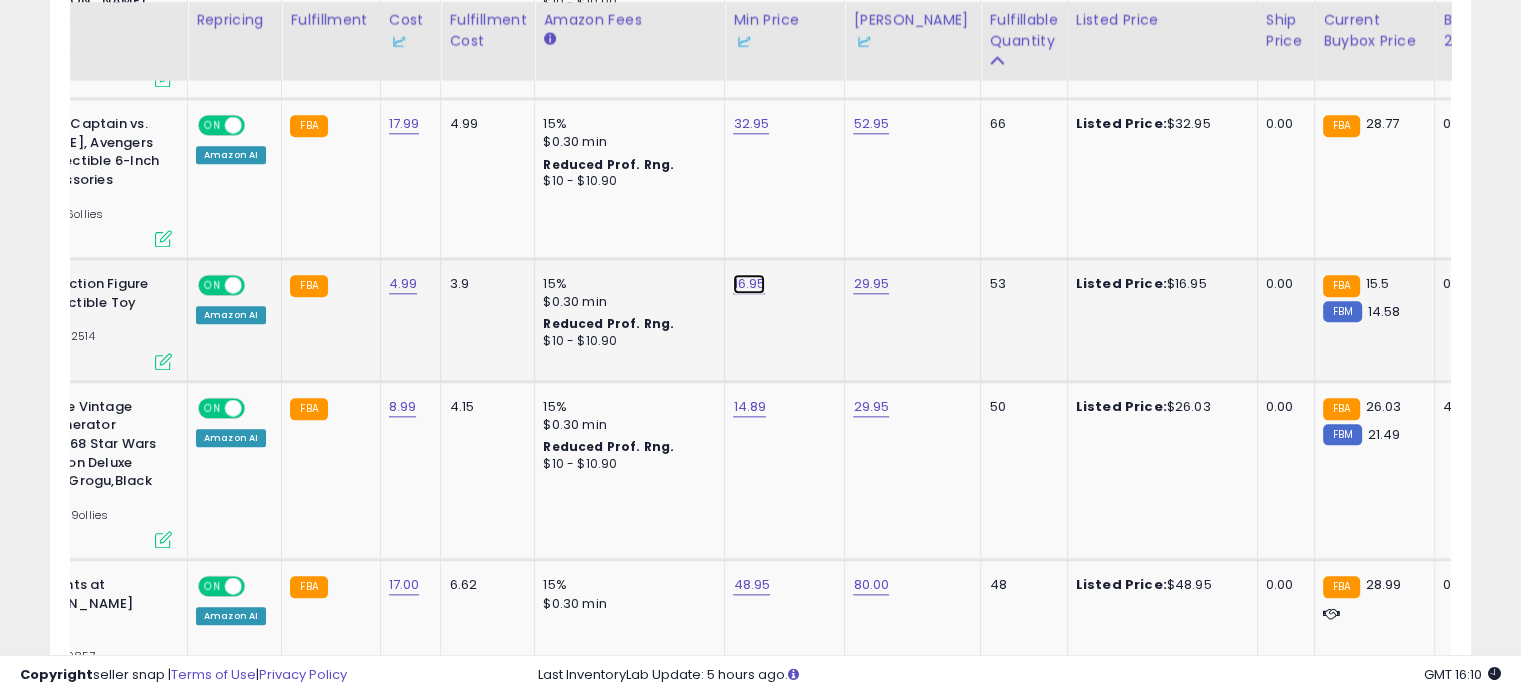 click on "16.95" at bounding box center (750, -1118) 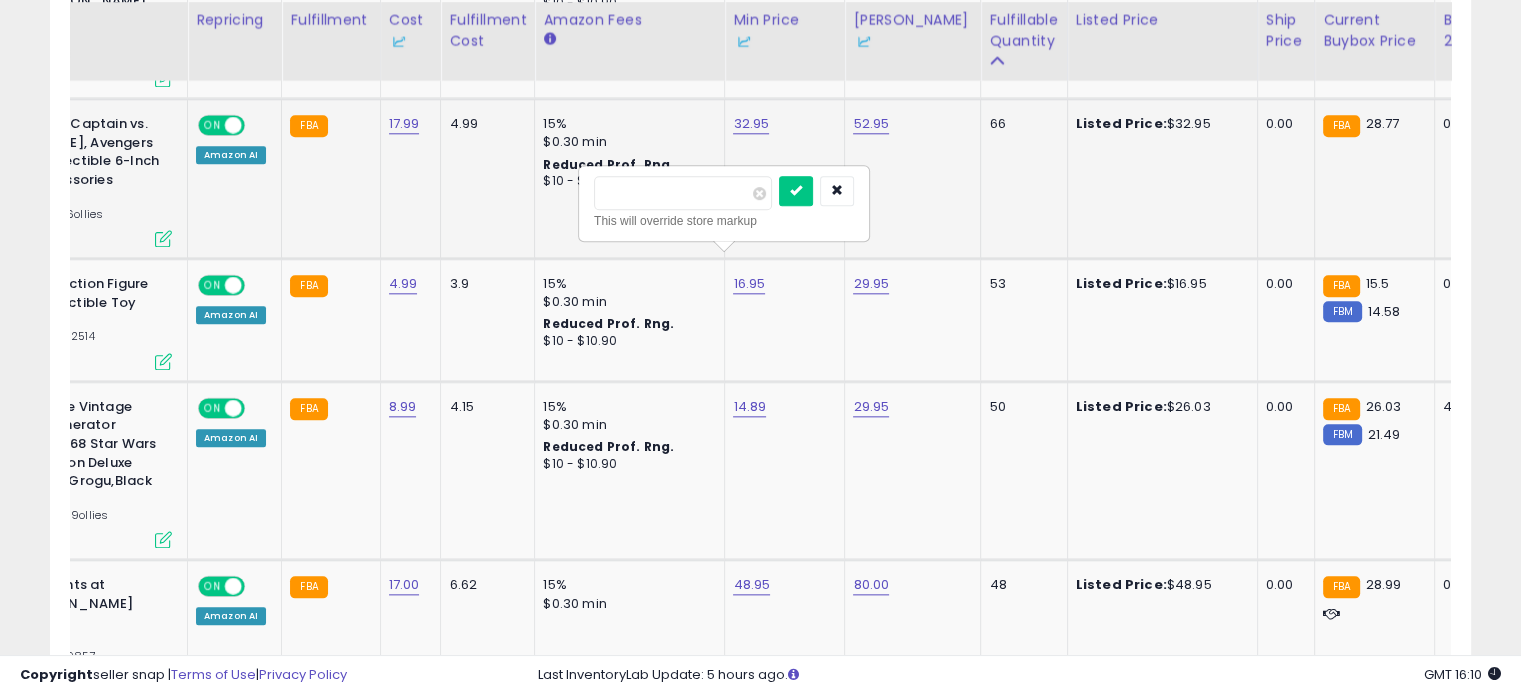 drag, startPoint x: 664, startPoint y: 186, endPoint x: 544, endPoint y: 191, distance: 120.10412 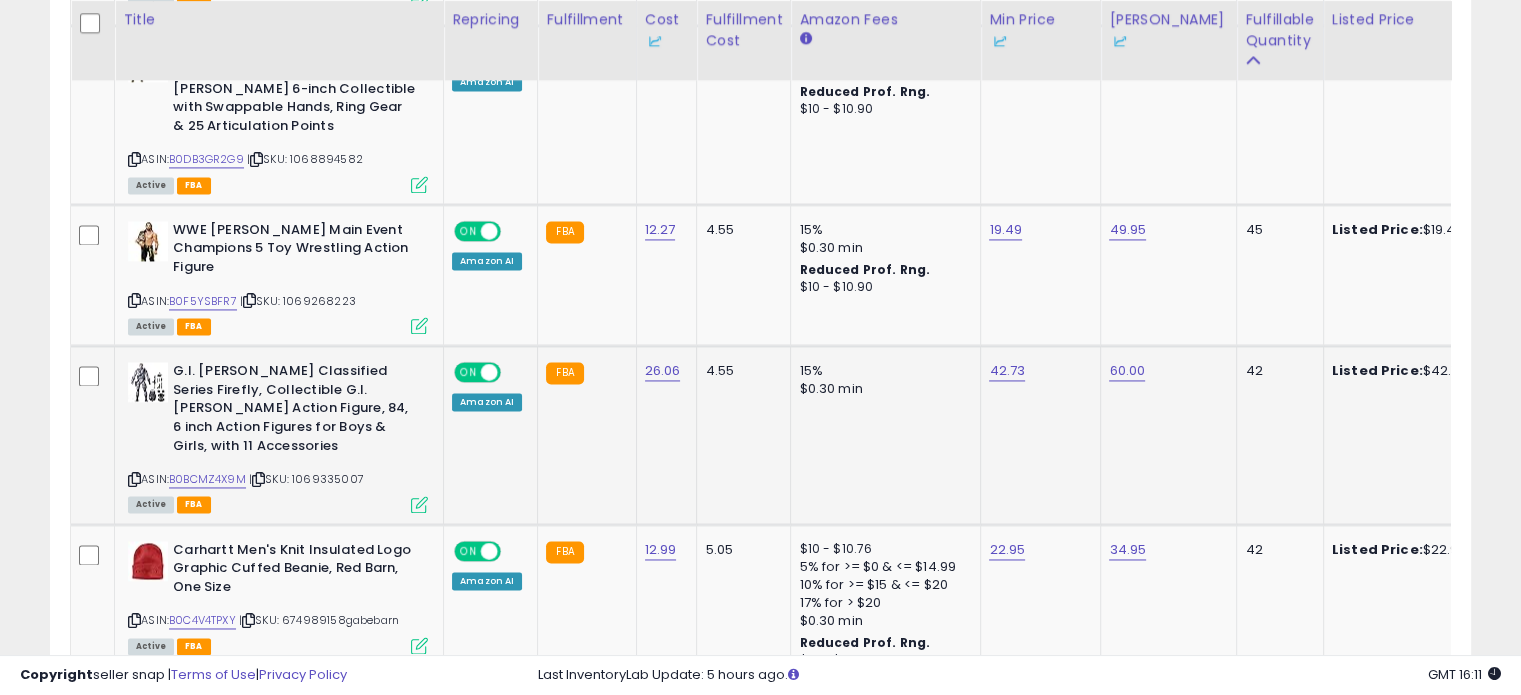 click on "42.73" 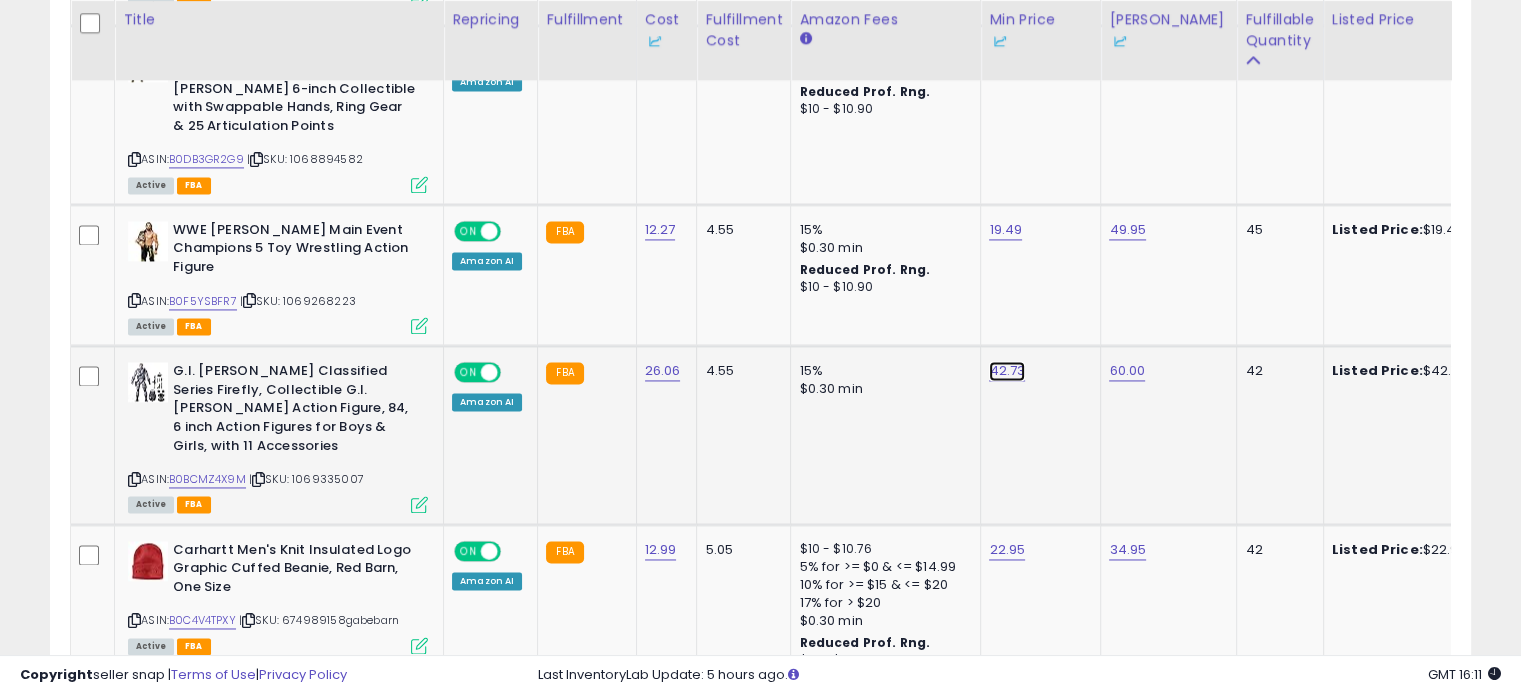 click on "42.73" at bounding box center [1006, -1916] 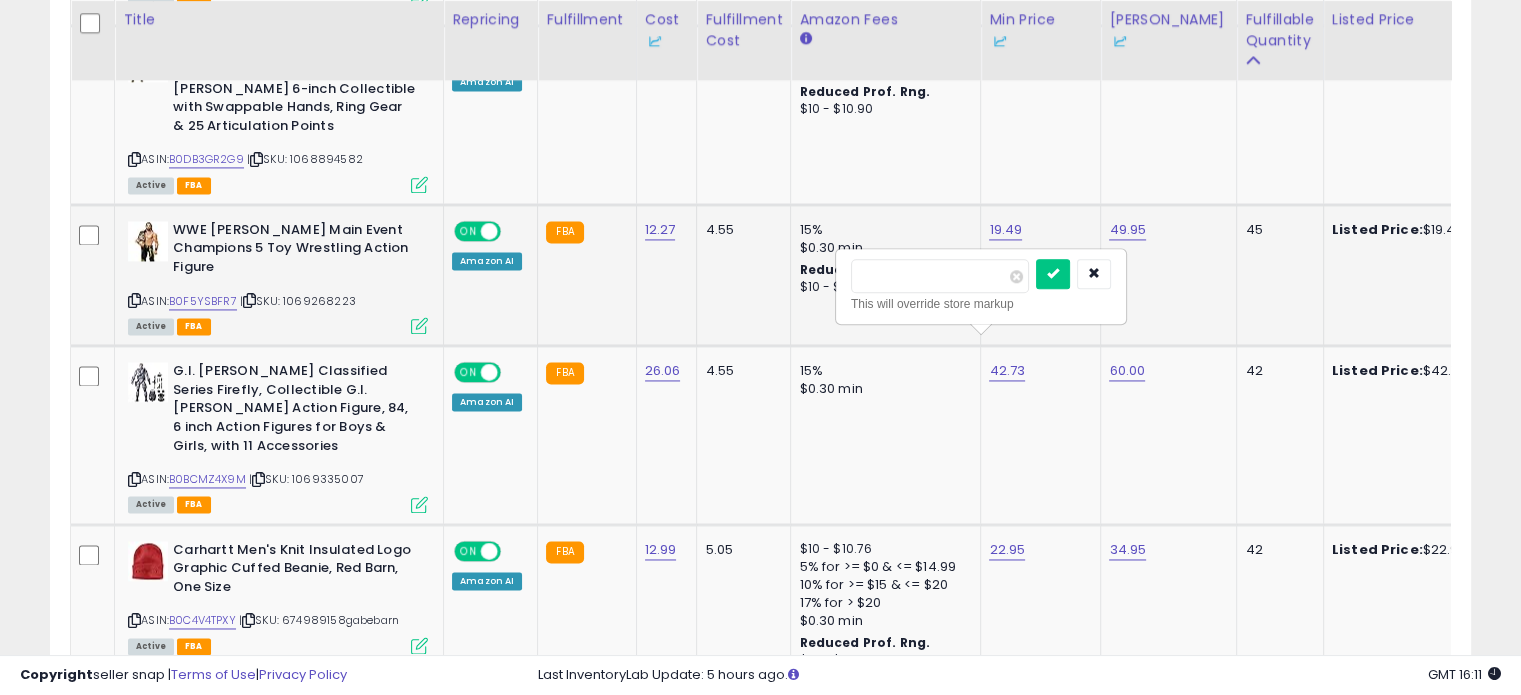 drag, startPoint x: 933, startPoint y: 269, endPoint x: 824, endPoint y: 291, distance: 111.19802 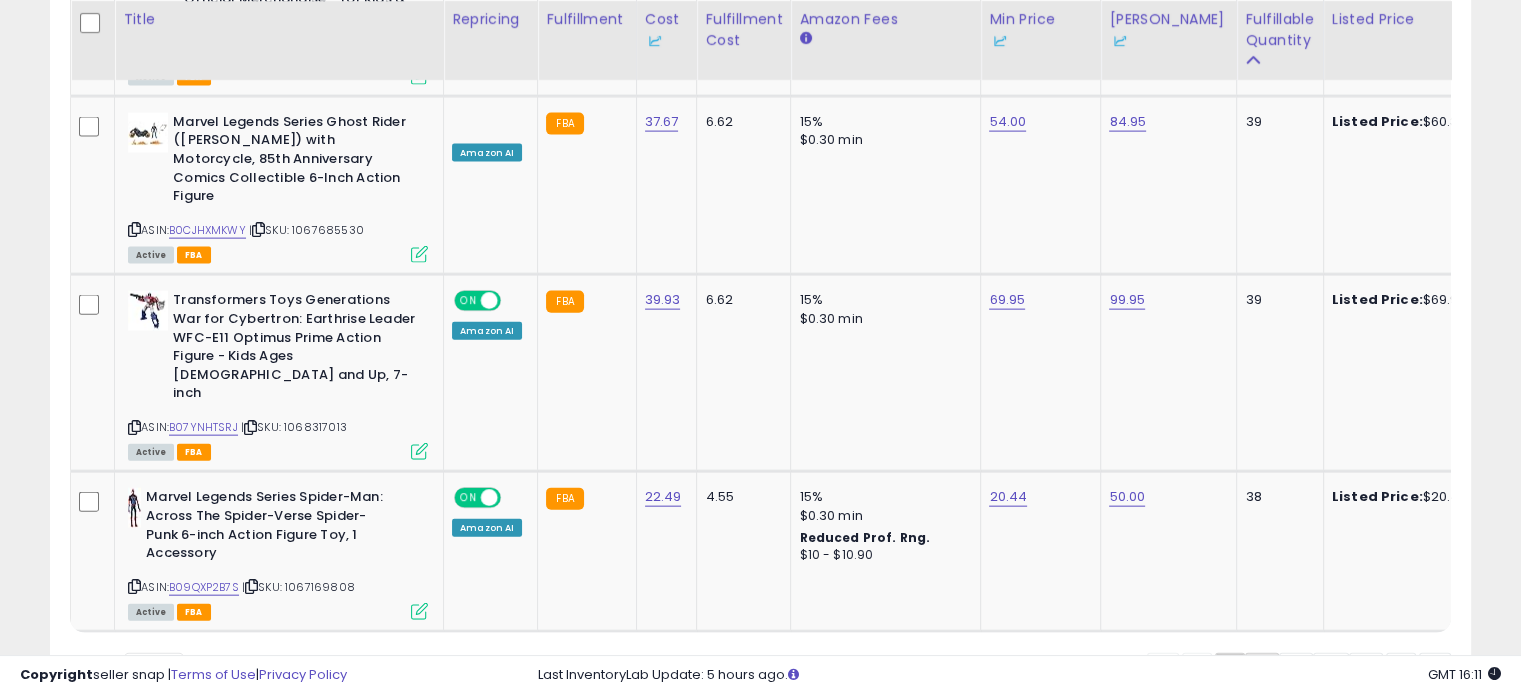click on "2" 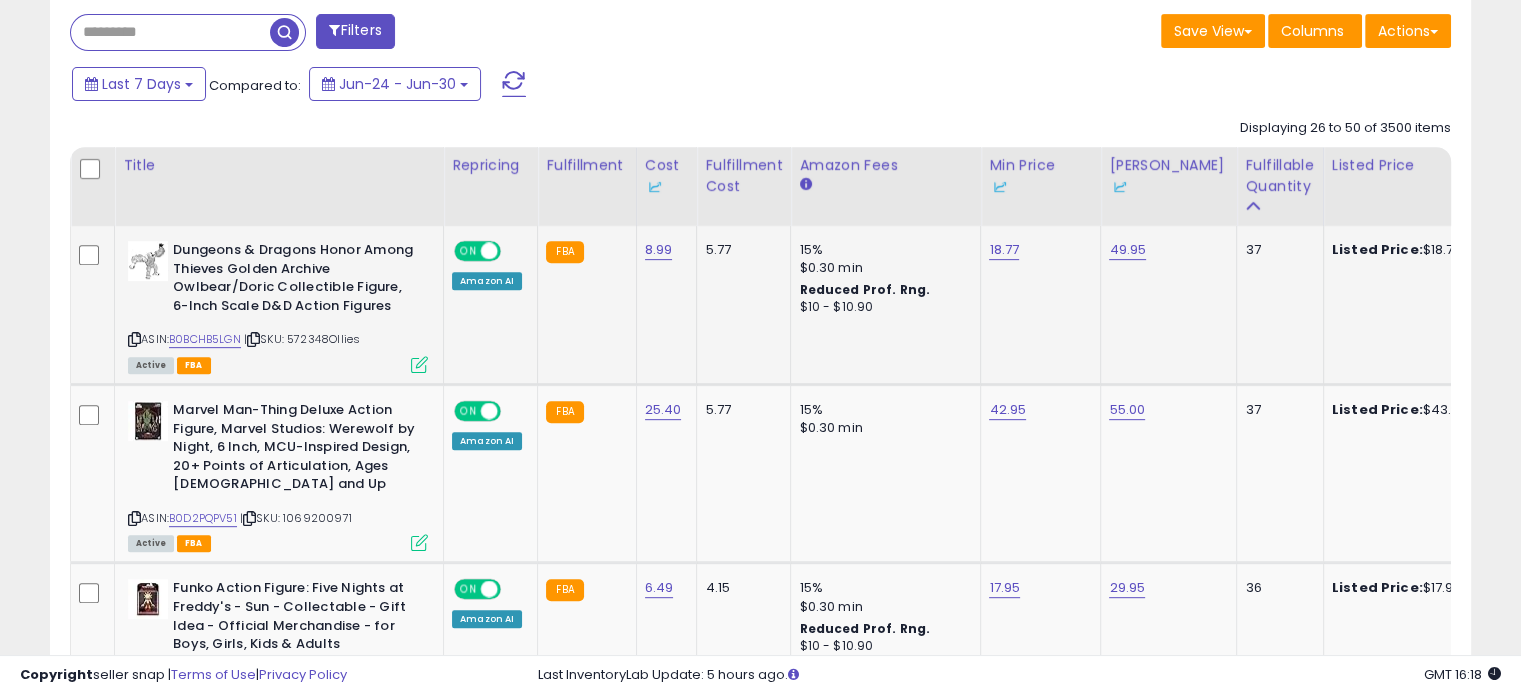 click at bounding box center [253, 339] 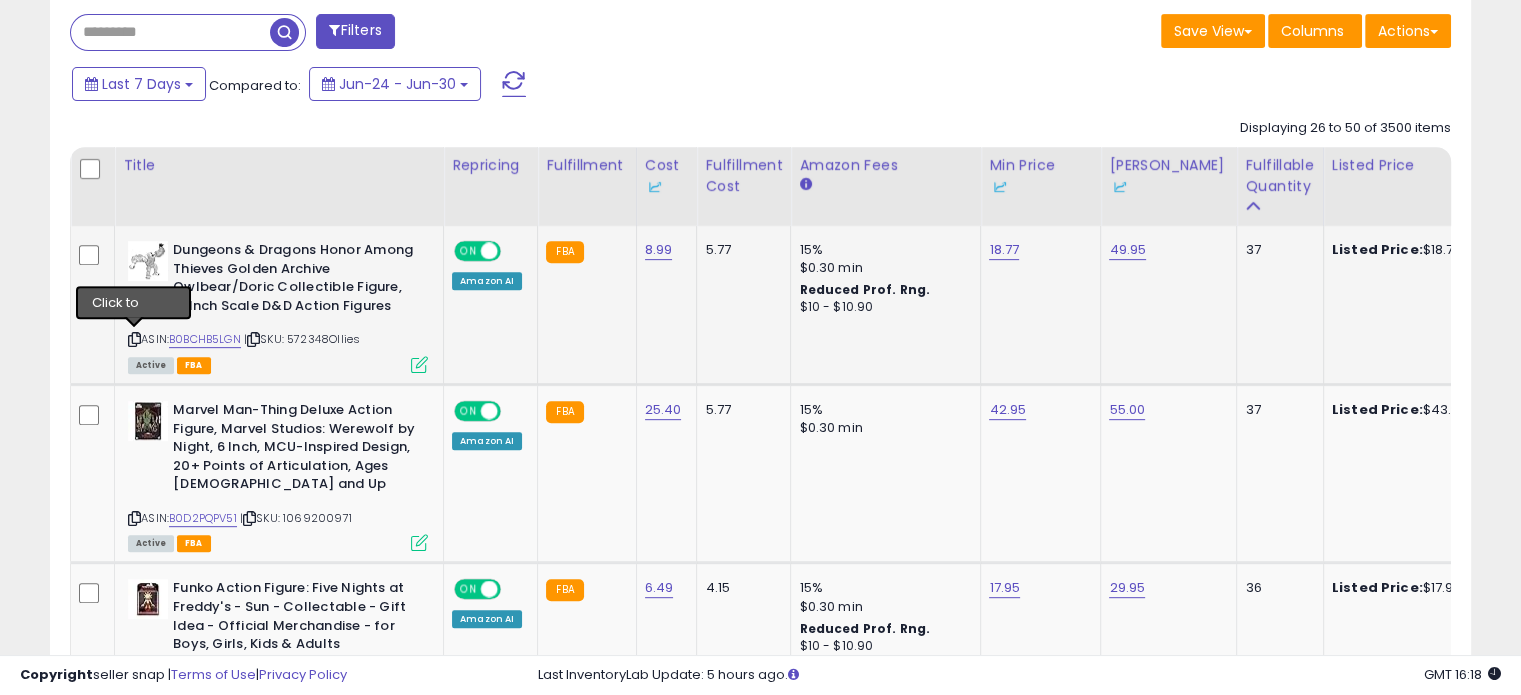 click at bounding box center (134, 339) 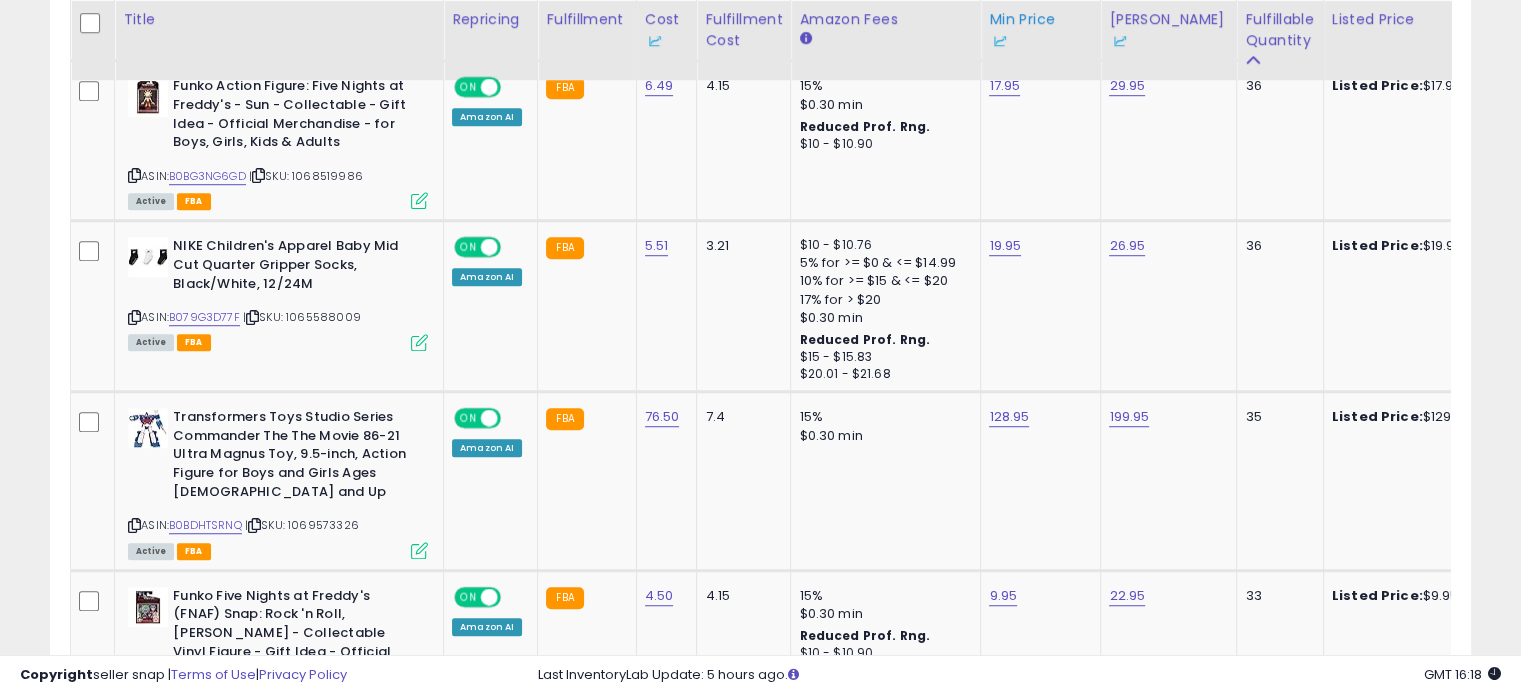 scroll, scrollTop: 1327, scrollLeft: 0, axis: vertical 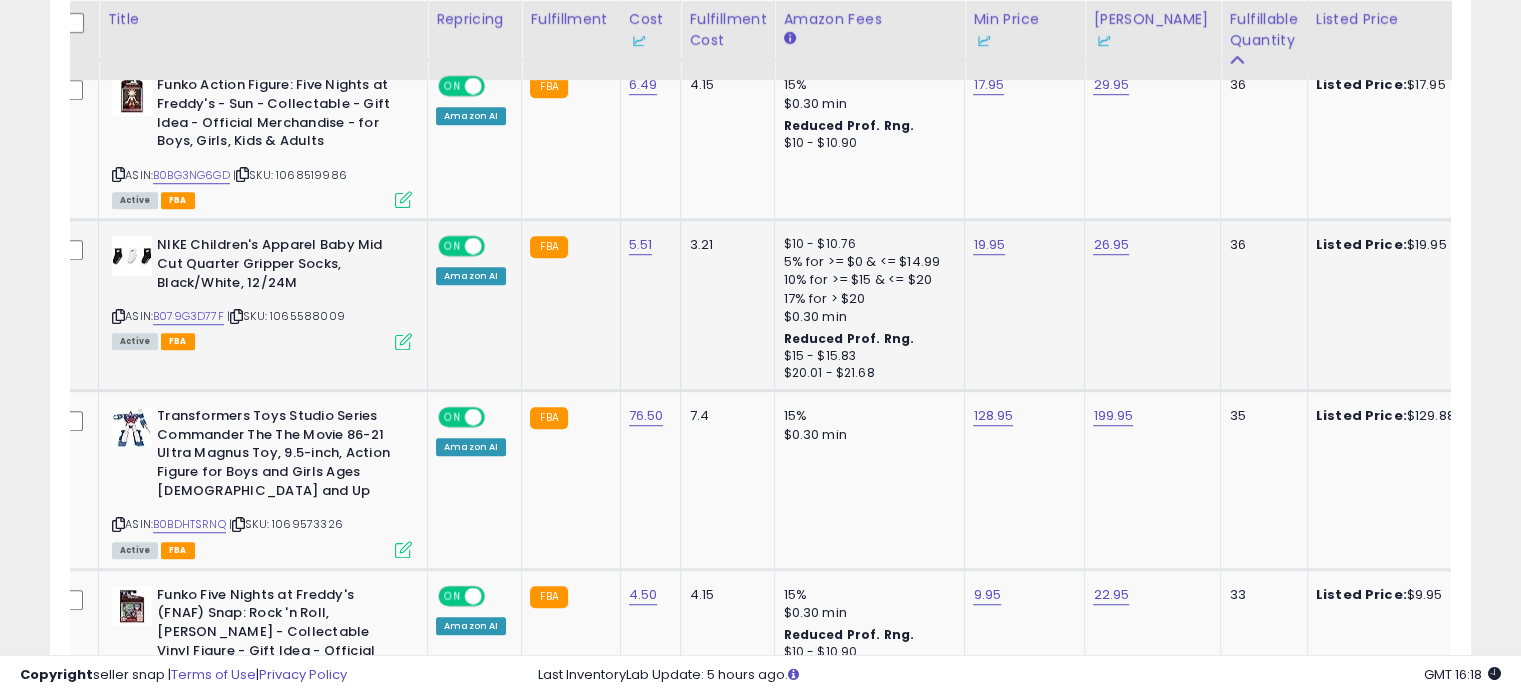 click on "ASIN:  B079G3D77F    |   SKU: 1065588009 Active FBA" at bounding box center [262, 291] 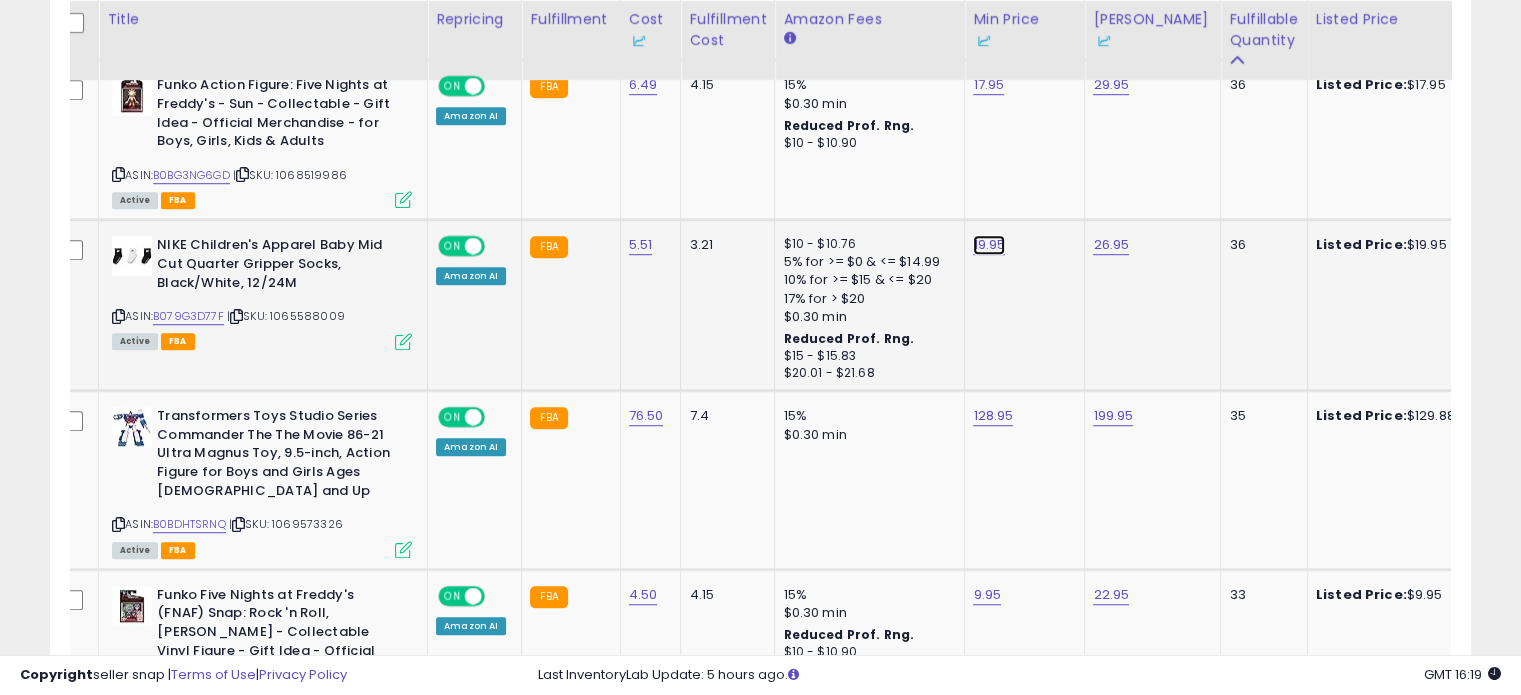 click on "19.95" at bounding box center [988, -253] 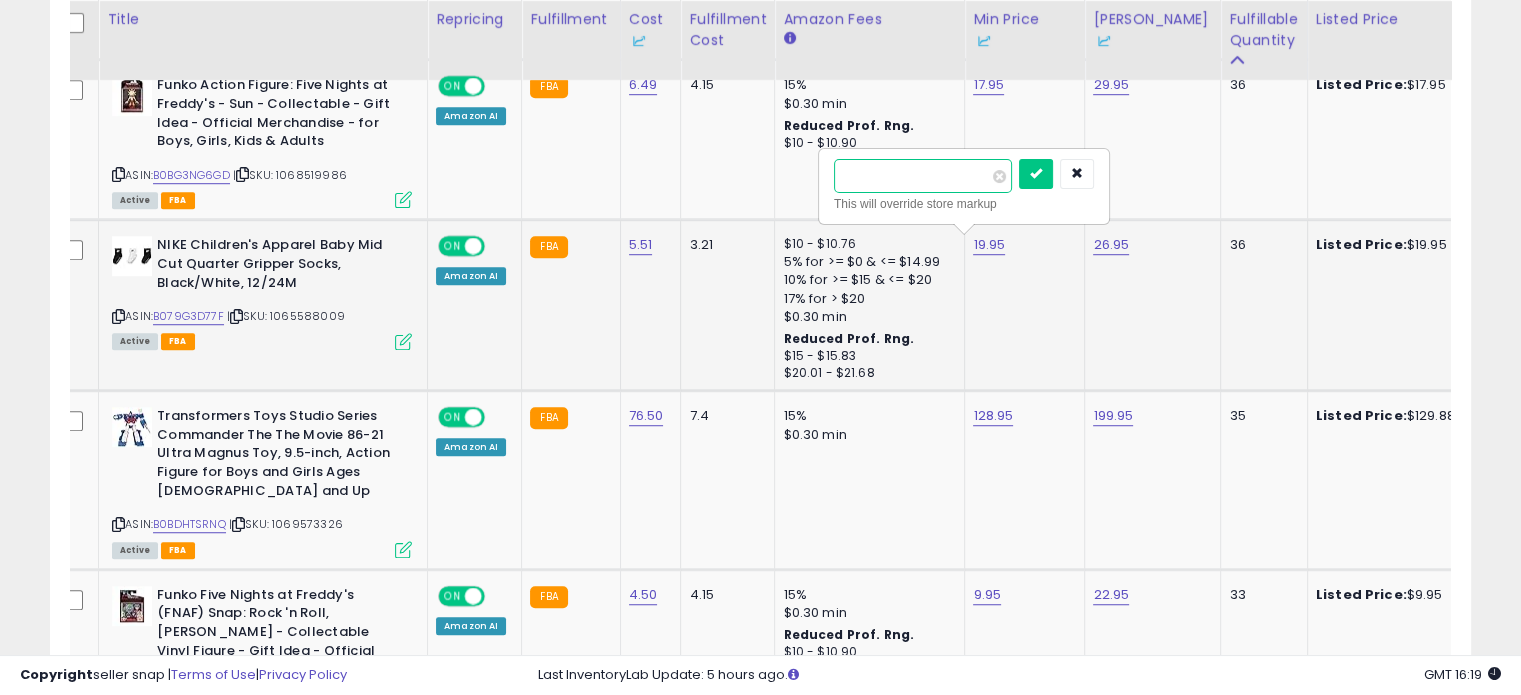drag, startPoint x: 941, startPoint y: 175, endPoint x: 835, endPoint y: 171, distance: 106.07545 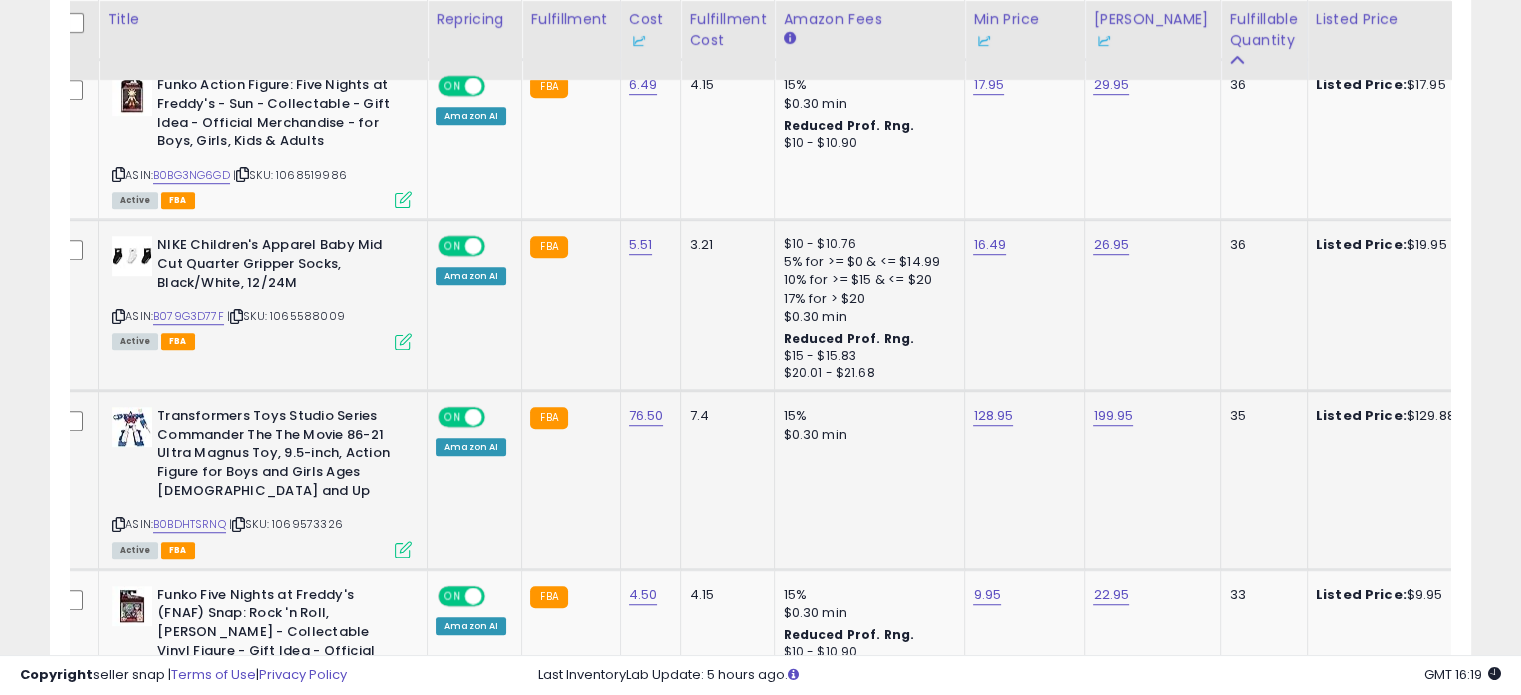 scroll, scrollTop: 0, scrollLeft: 246, axis: horizontal 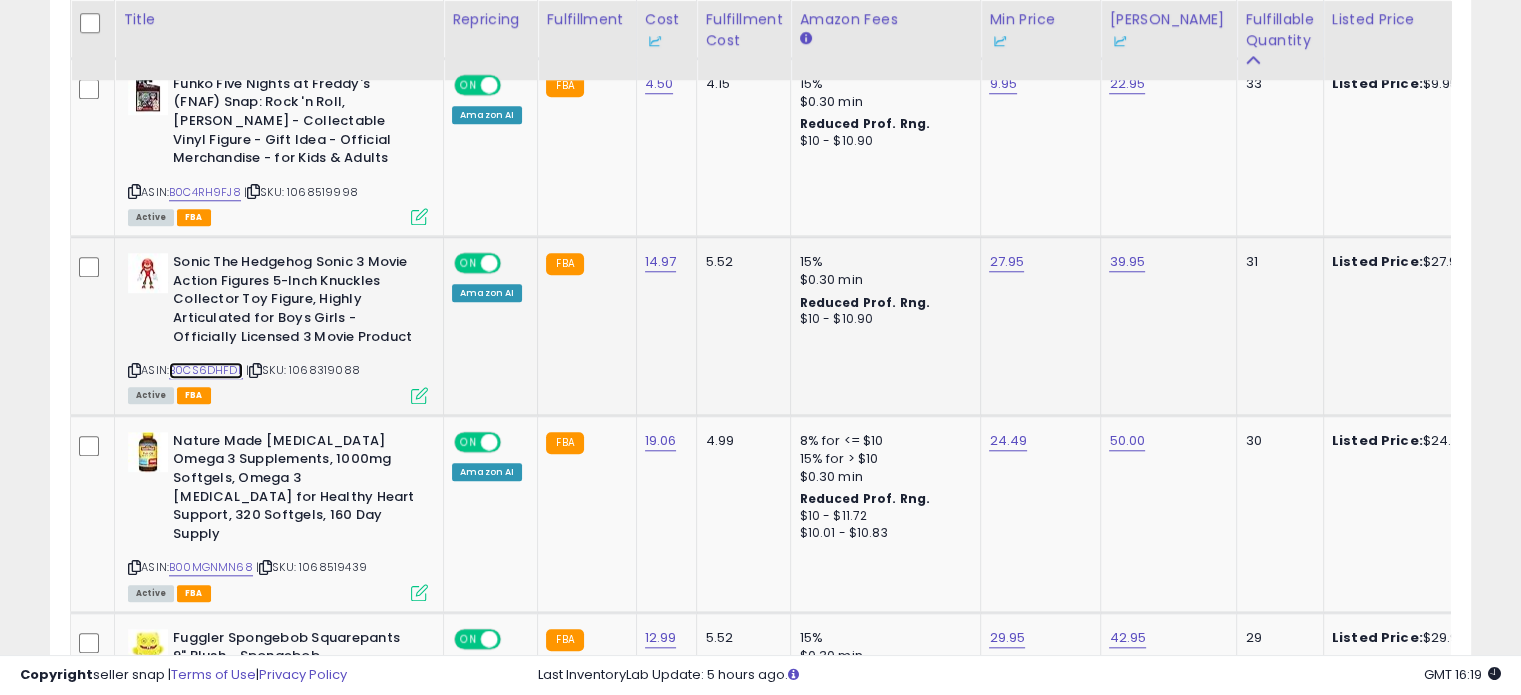 click on "B0CS6DHFDL" at bounding box center (206, 370) 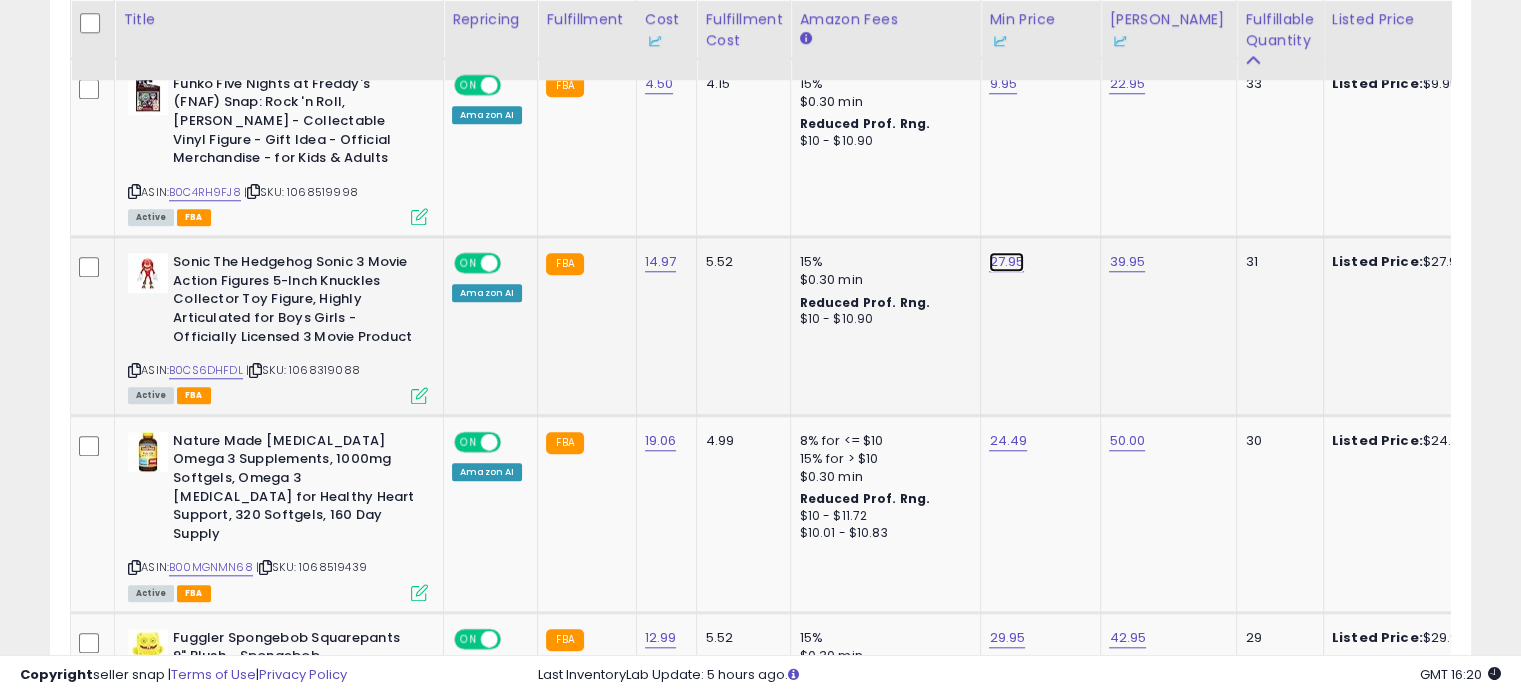click on "27.95" at bounding box center [1004, -764] 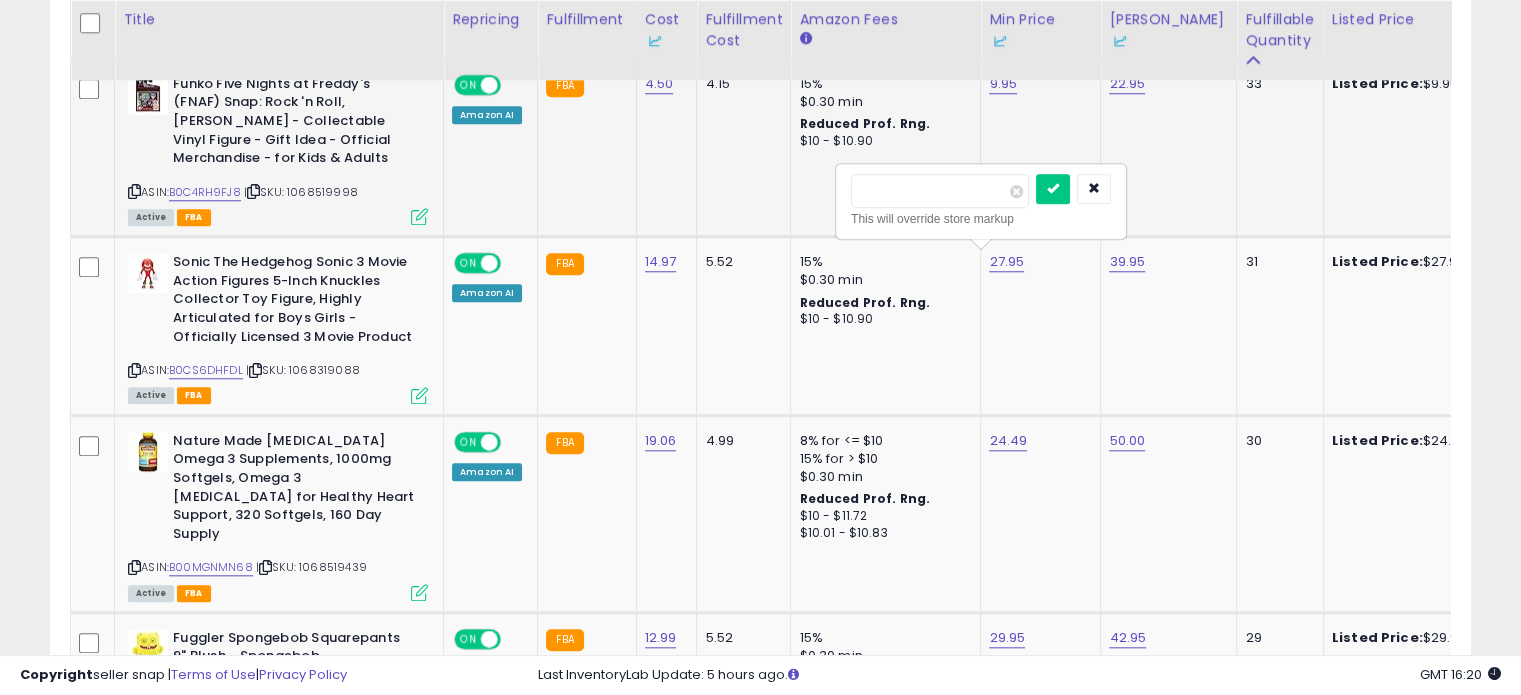 drag, startPoint x: 936, startPoint y: 189, endPoint x: 828, endPoint y: 214, distance: 110.85576 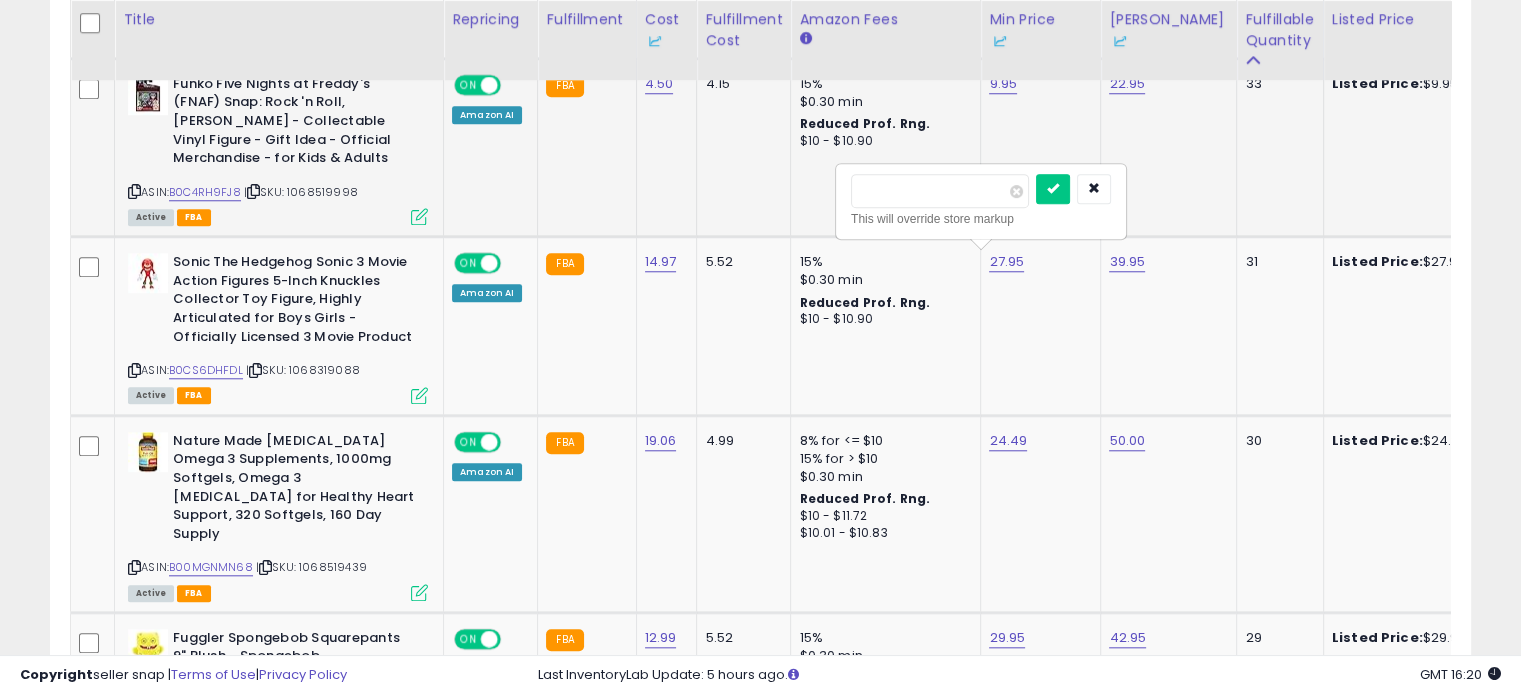 type on "*****" 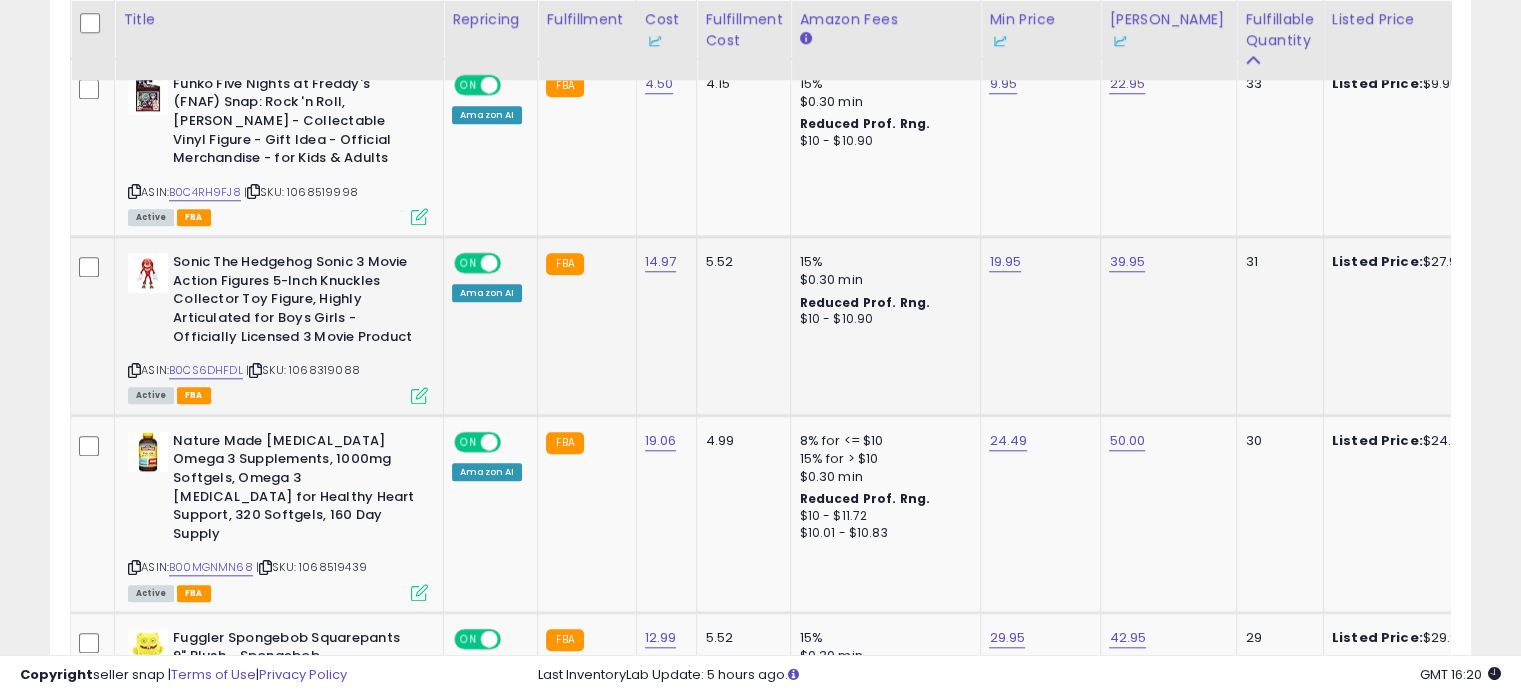 scroll, scrollTop: 0, scrollLeft: 242, axis: horizontal 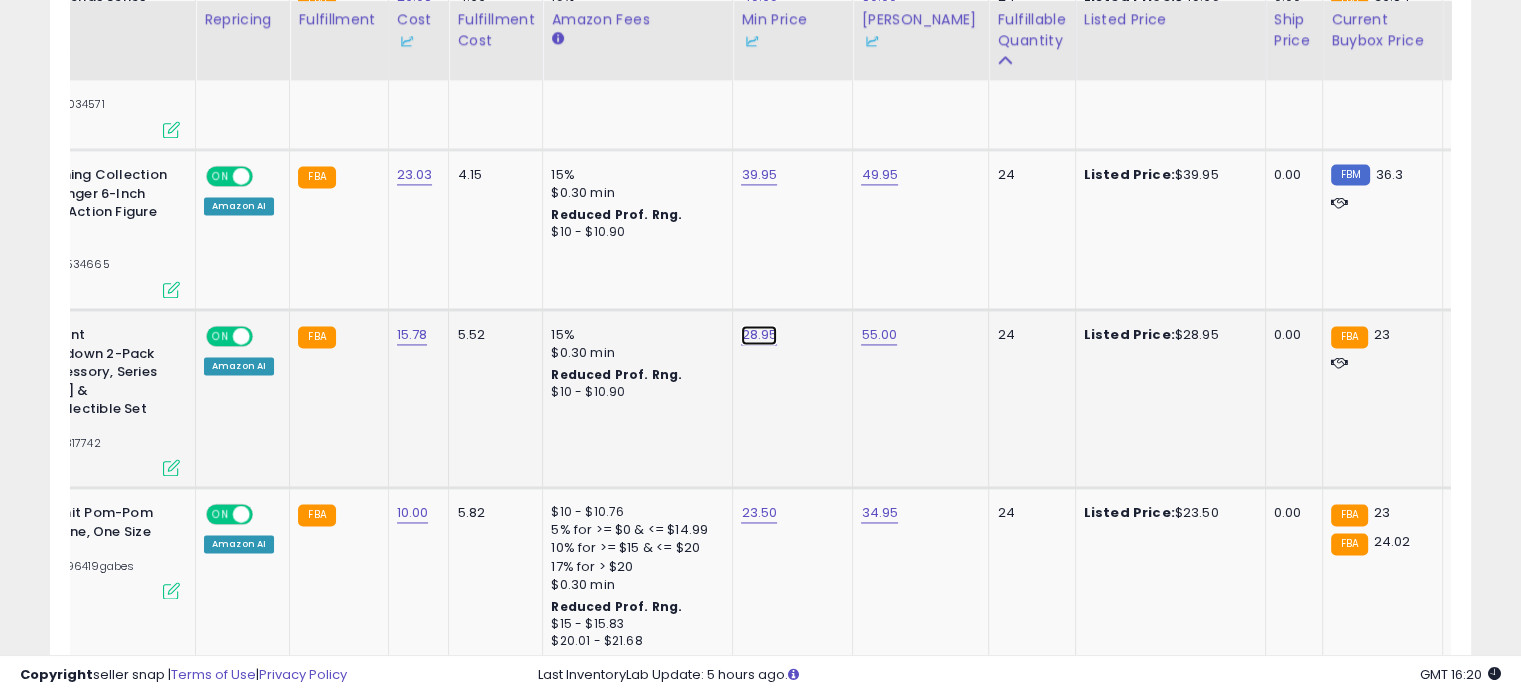 click on "28.95" at bounding box center (756, -1896) 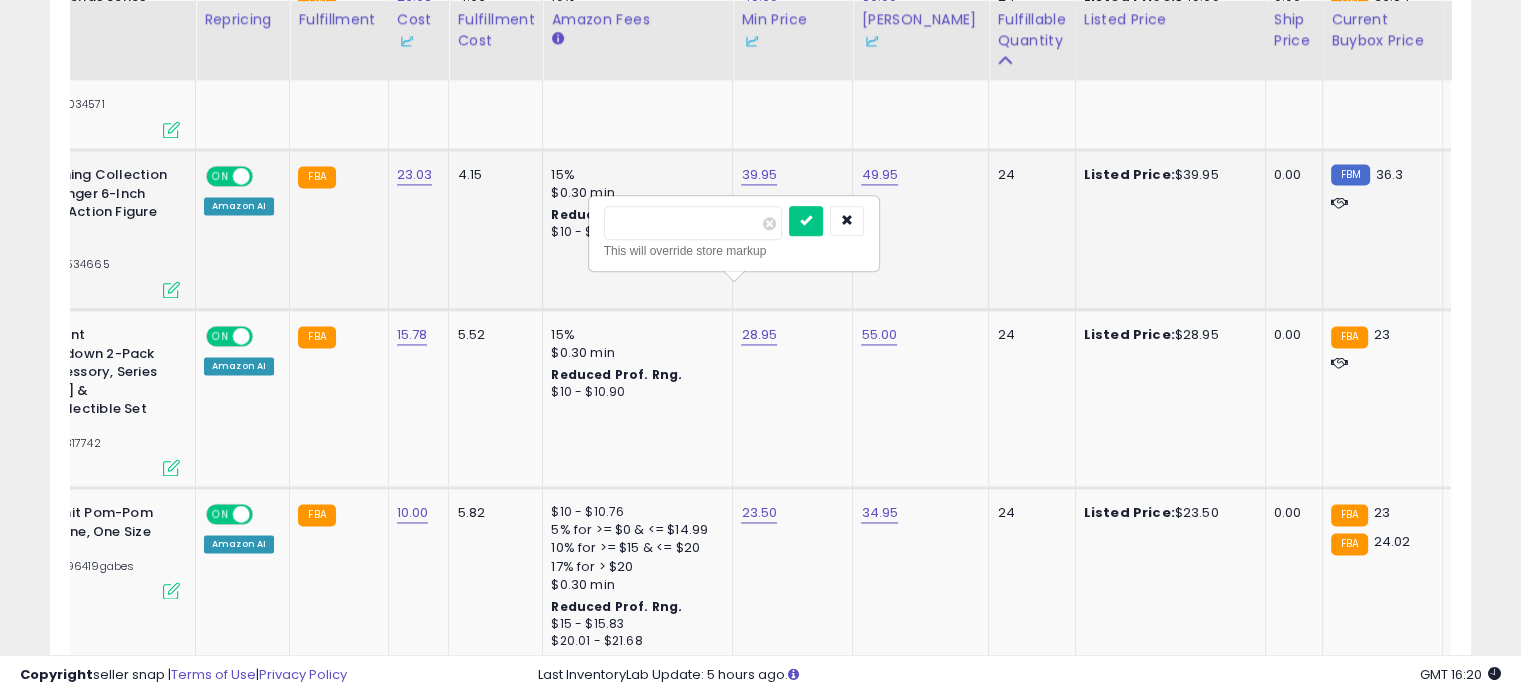 drag, startPoint x: 664, startPoint y: 222, endPoint x: 576, endPoint y: 237, distance: 89.26926 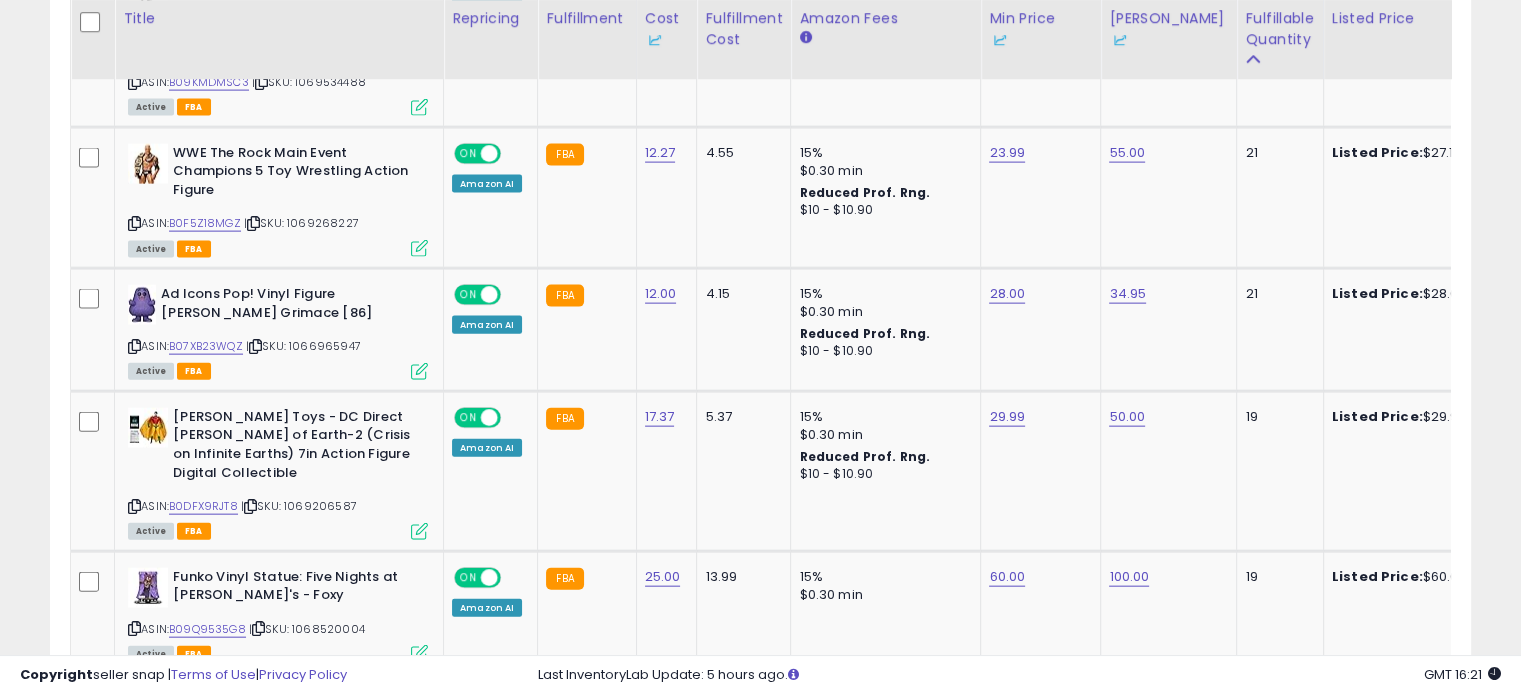 click on "3" 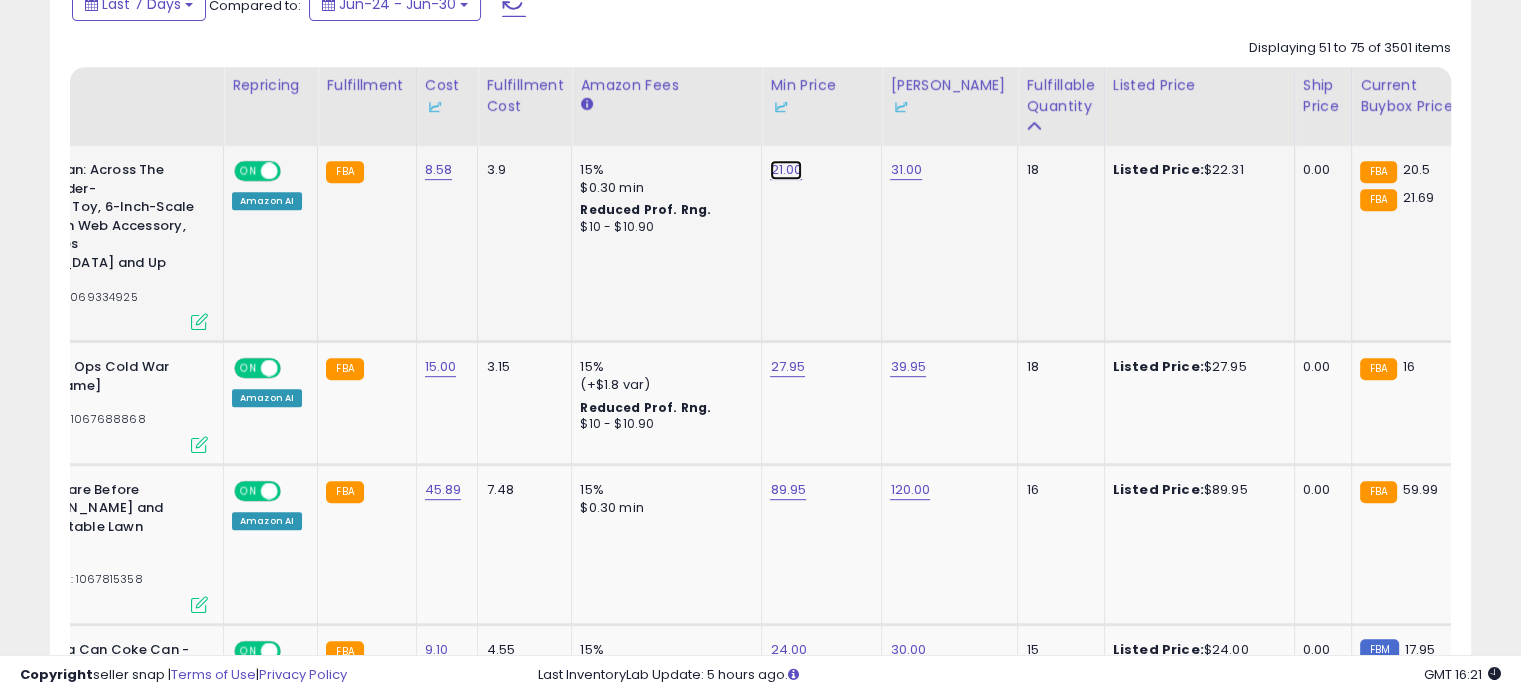 click on "21.00" at bounding box center [786, 170] 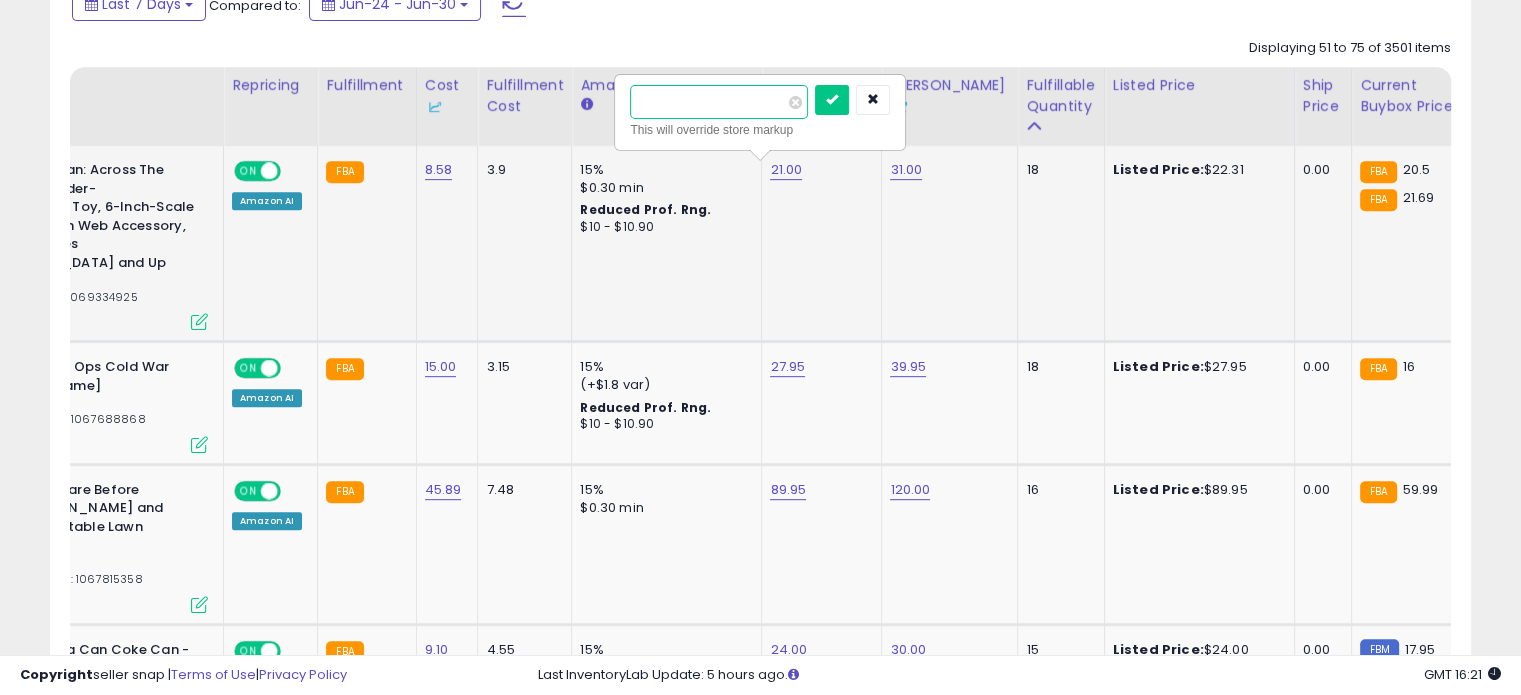 click on "*****" at bounding box center (719, 102) 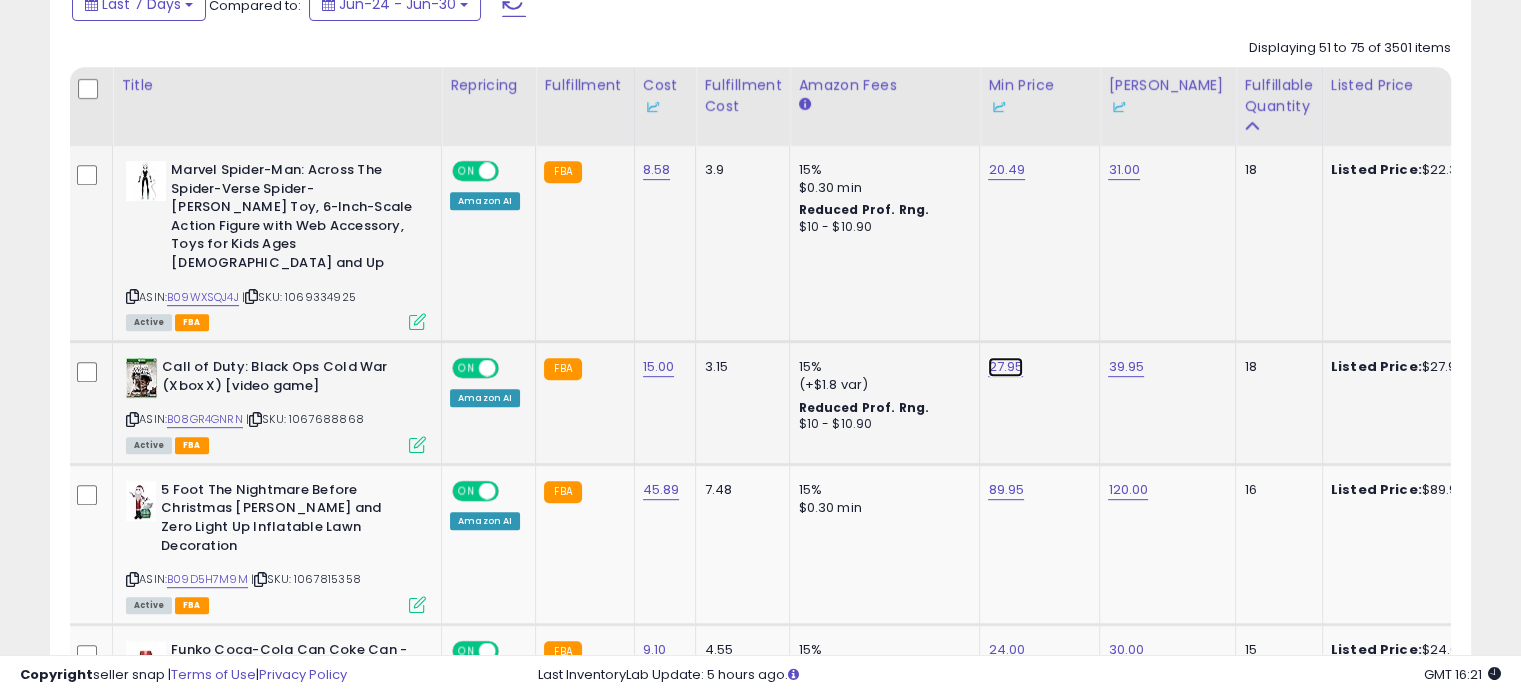 click on "27.95" at bounding box center (1006, 170) 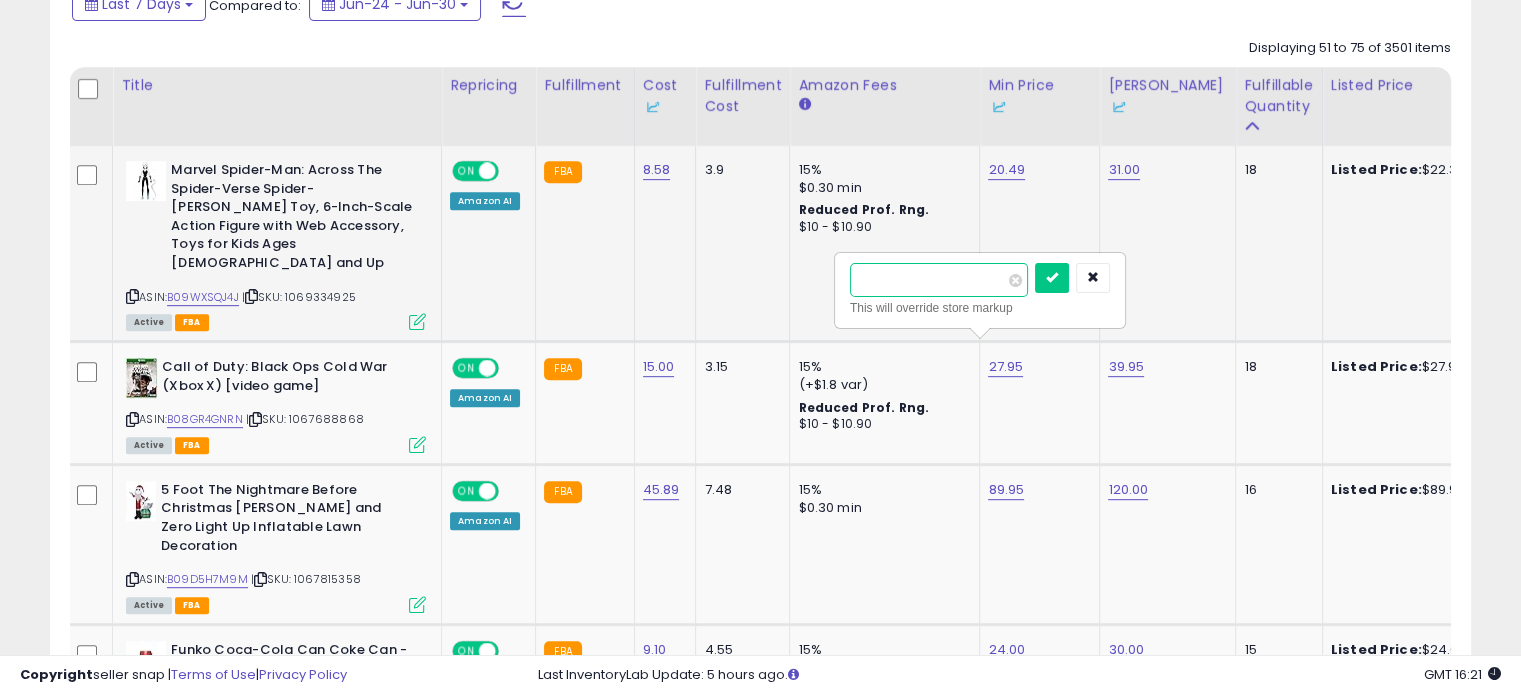 drag, startPoint x: 942, startPoint y: 291, endPoint x: 803, endPoint y: 270, distance: 140.57738 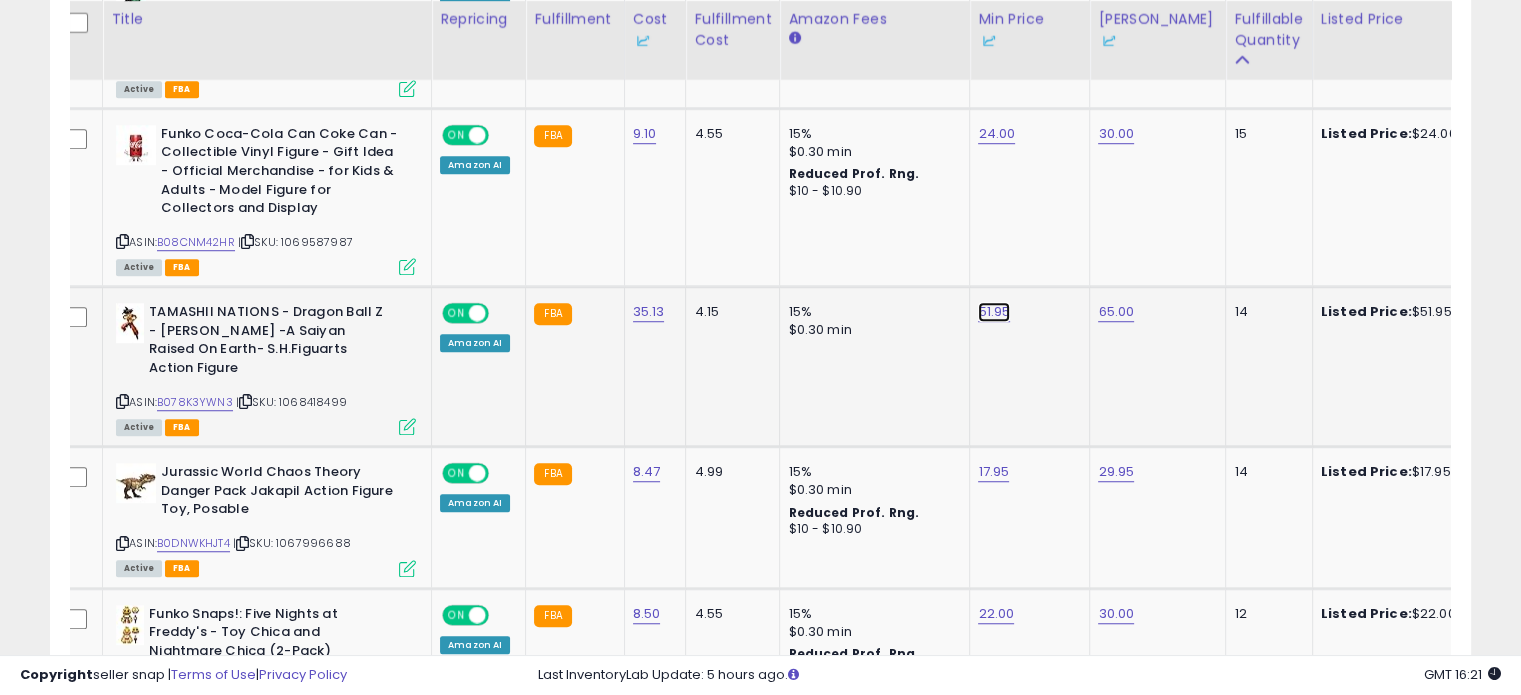 click on "51.95" at bounding box center [996, -346] 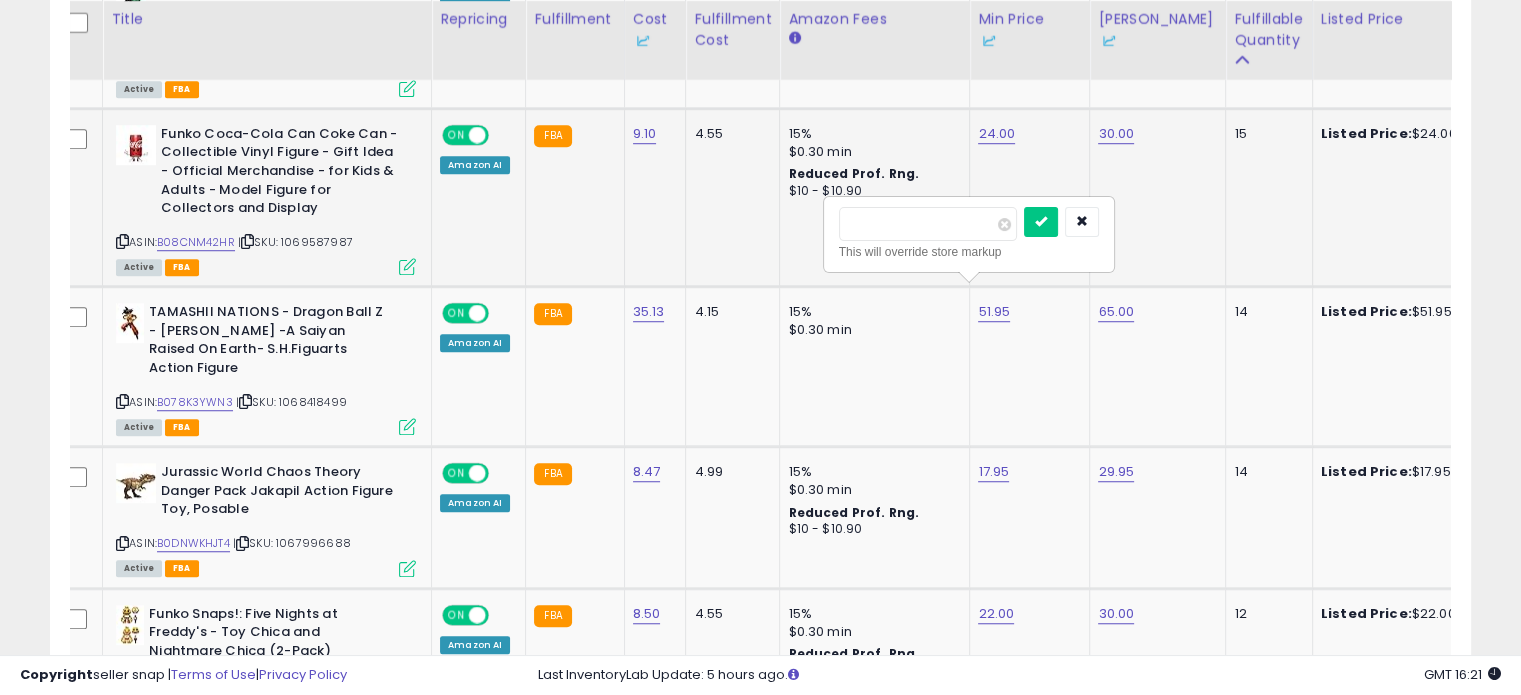 drag, startPoint x: 894, startPoint y: 223, endPoint x: 812, endPoint y: 225, distance: 82.02438 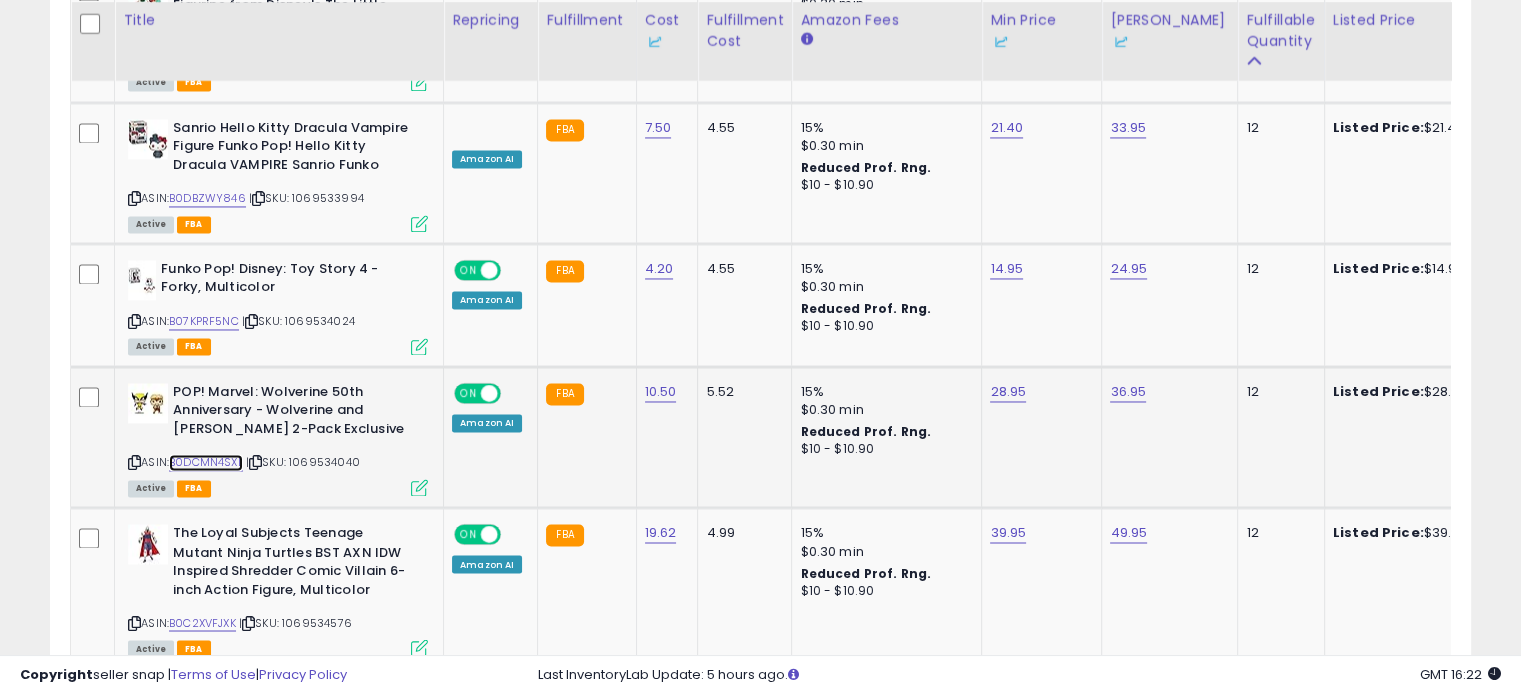 click on "B0DCMN4SXL" at bounding box center (206, 462) 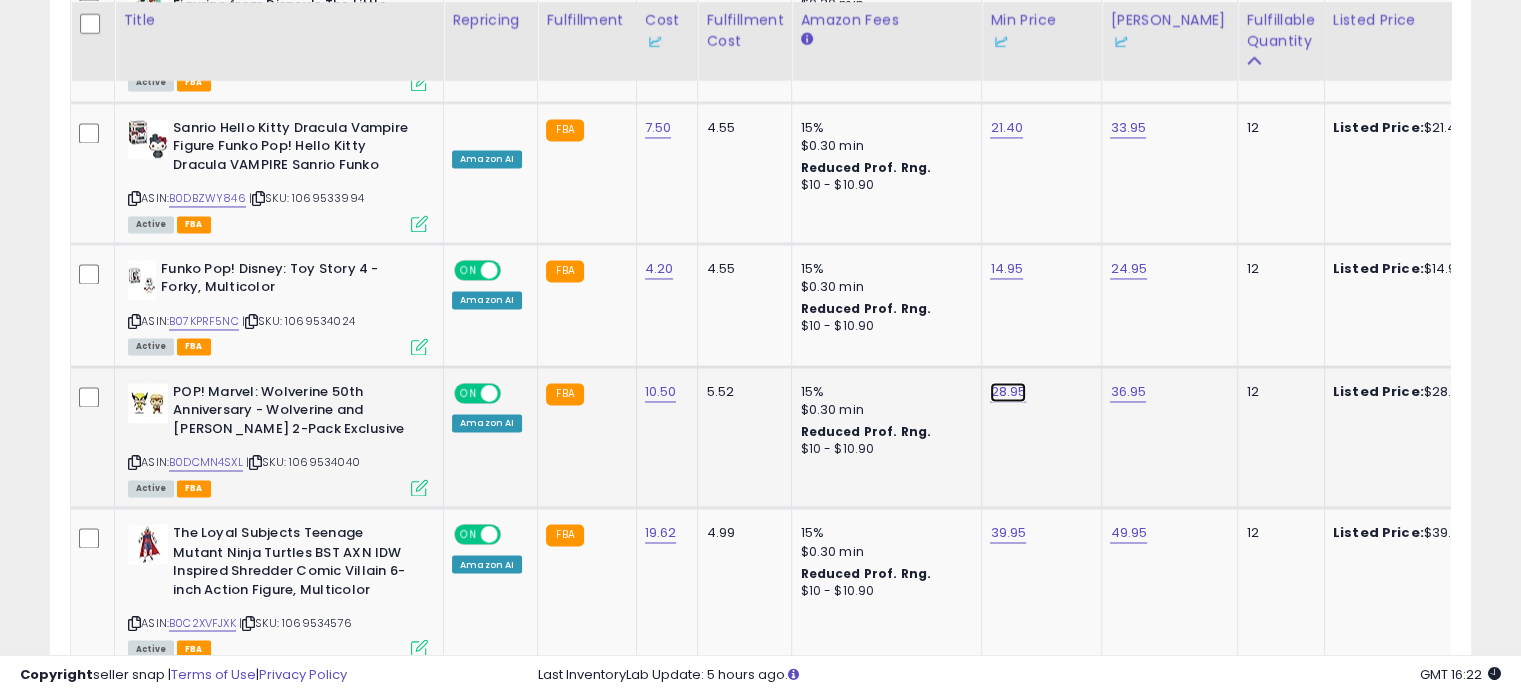 click on "28.95" at bounding box center [1008, -2178] 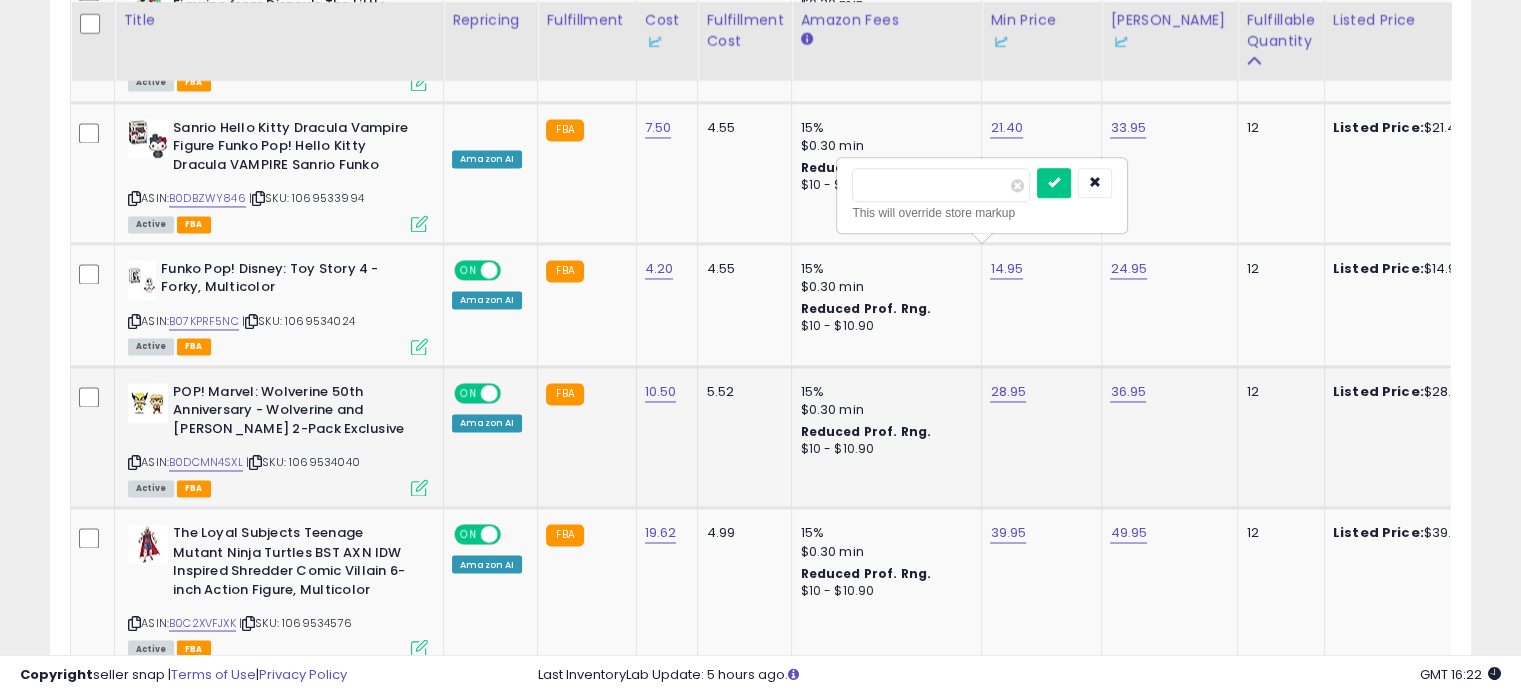 click on "***** This will override store markup" at bounding box center [982, 195] 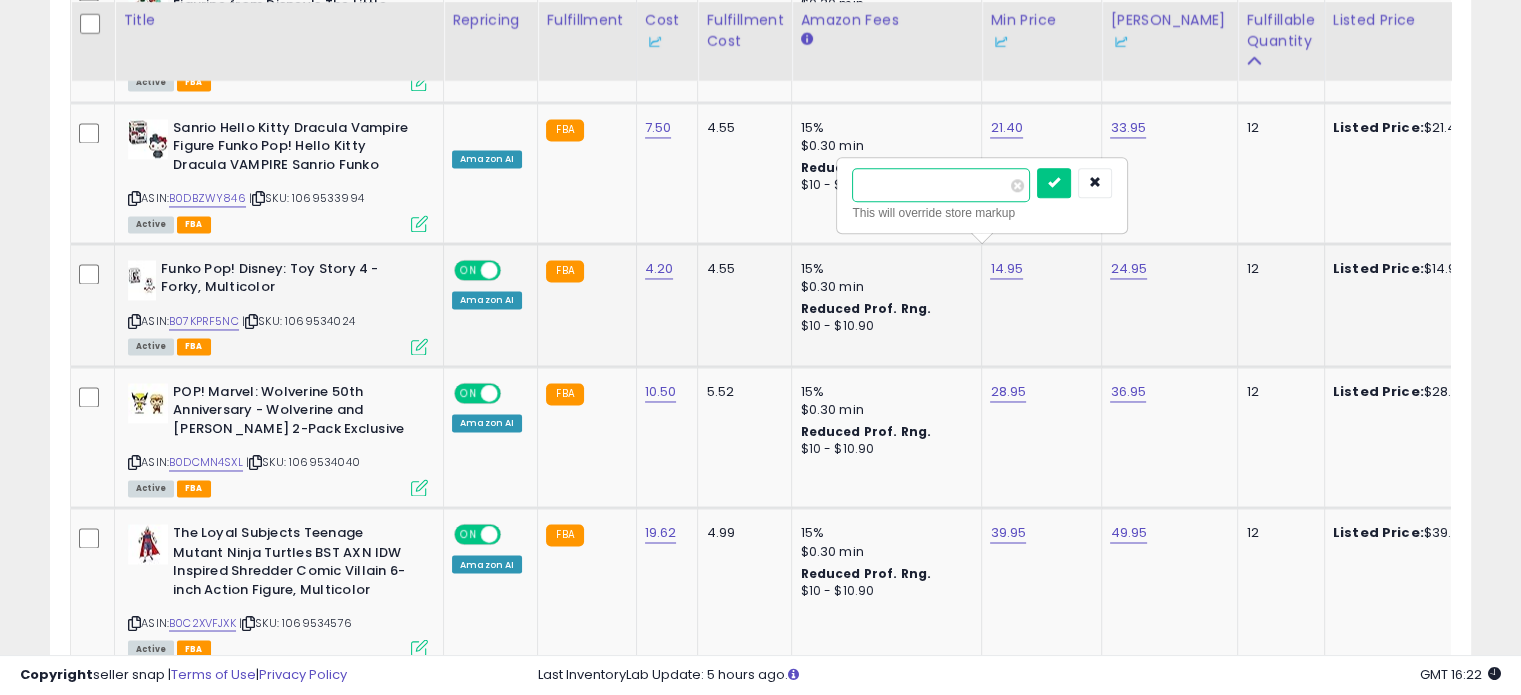 drag, startPoint x: 920, startPoint y: 175, endPoint x: 785, endPoint y: 173, distance: 135.01482 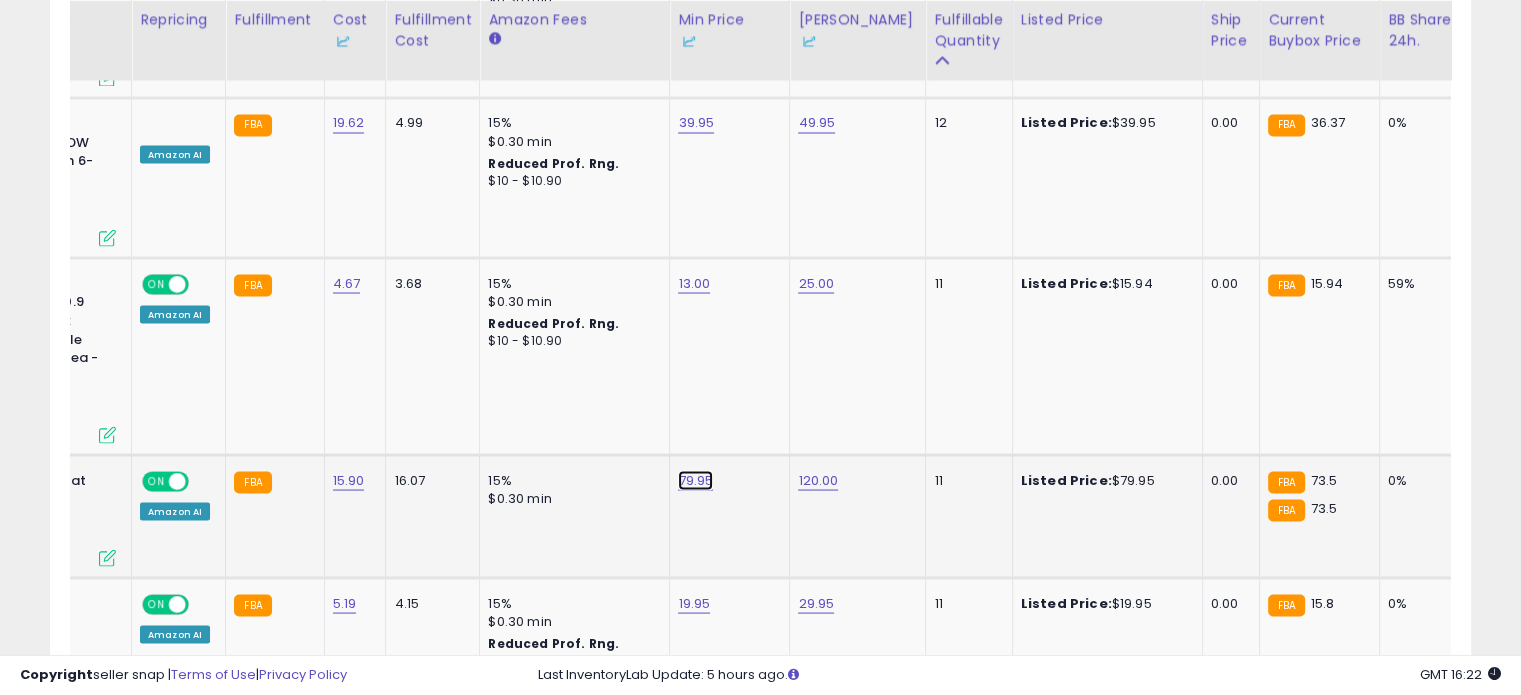 click on "79.95" at bounding box center [696, -2588] 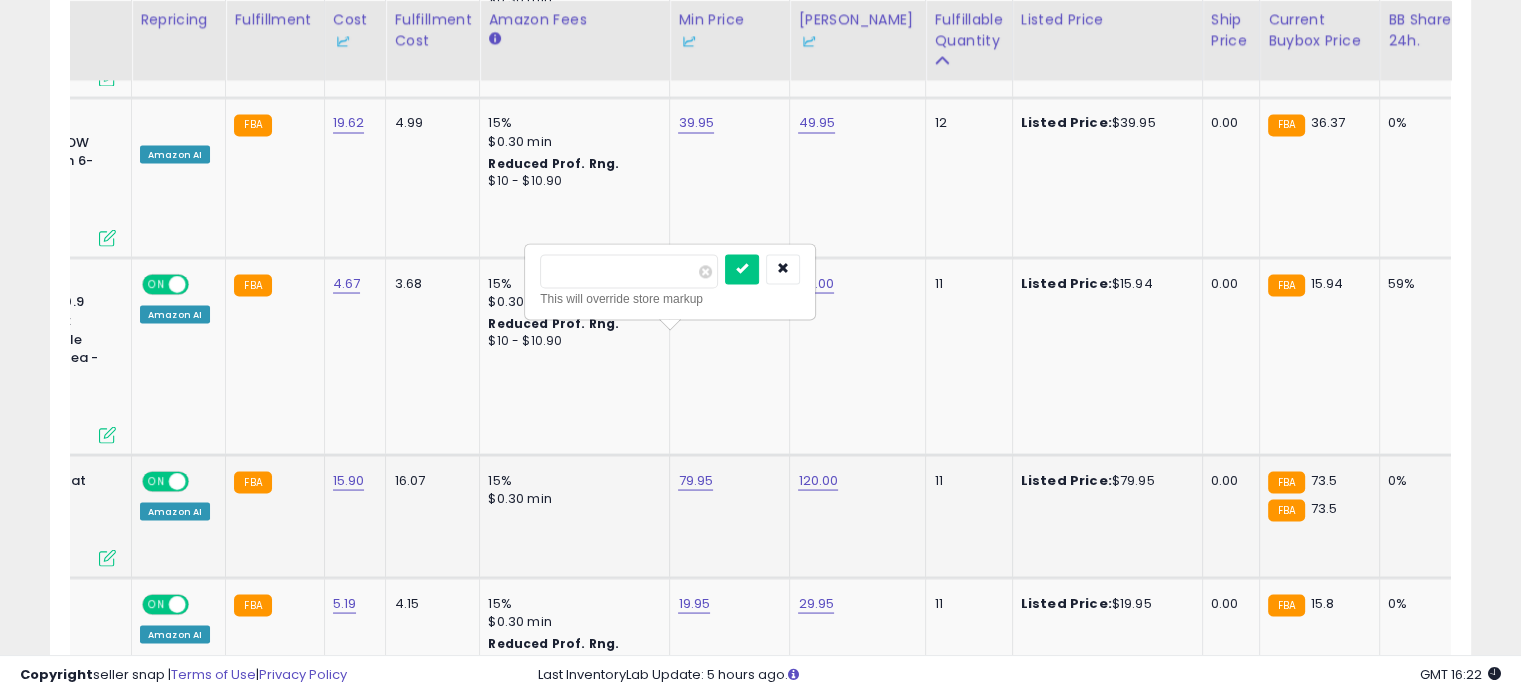 drag, startPoint x: 622, startPoint y: 271, endPoint x: 528, endPoint y: 264, distance: 94.26028 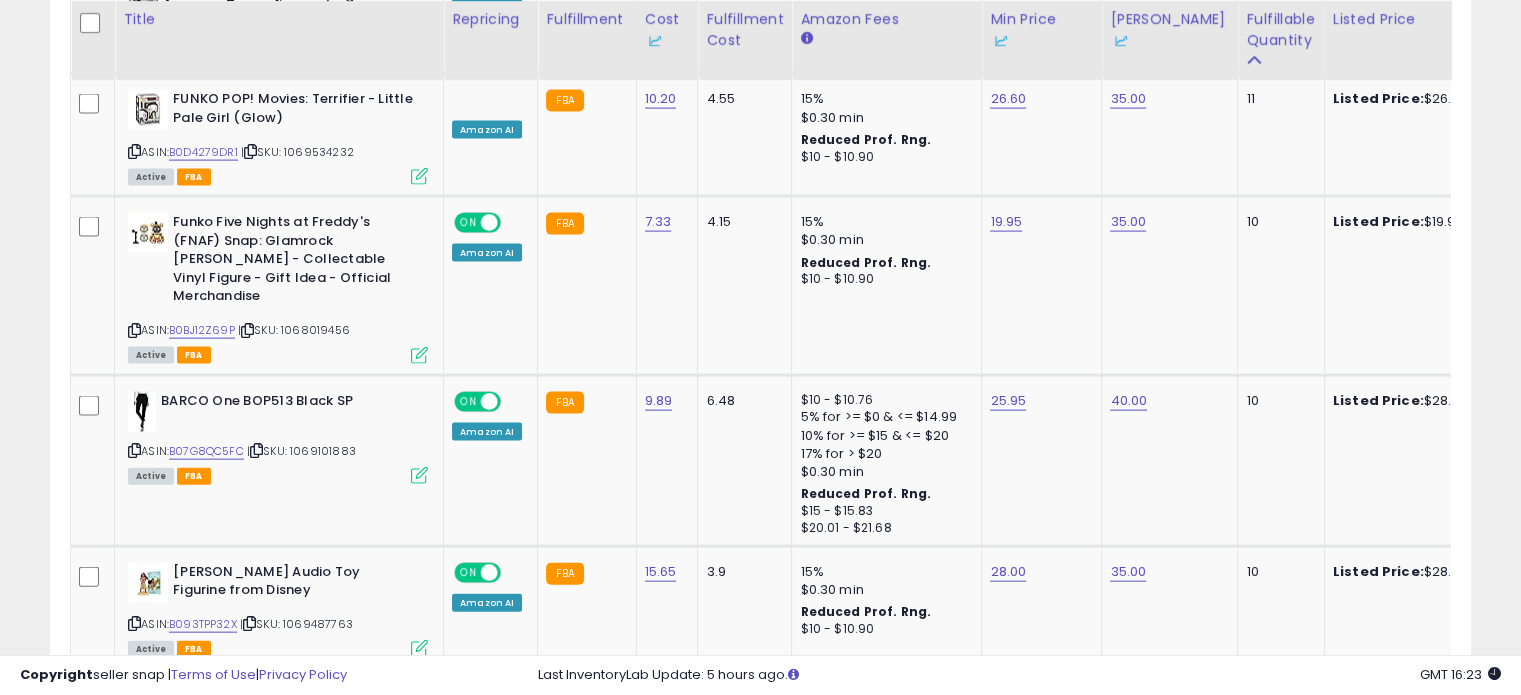 click on "4" 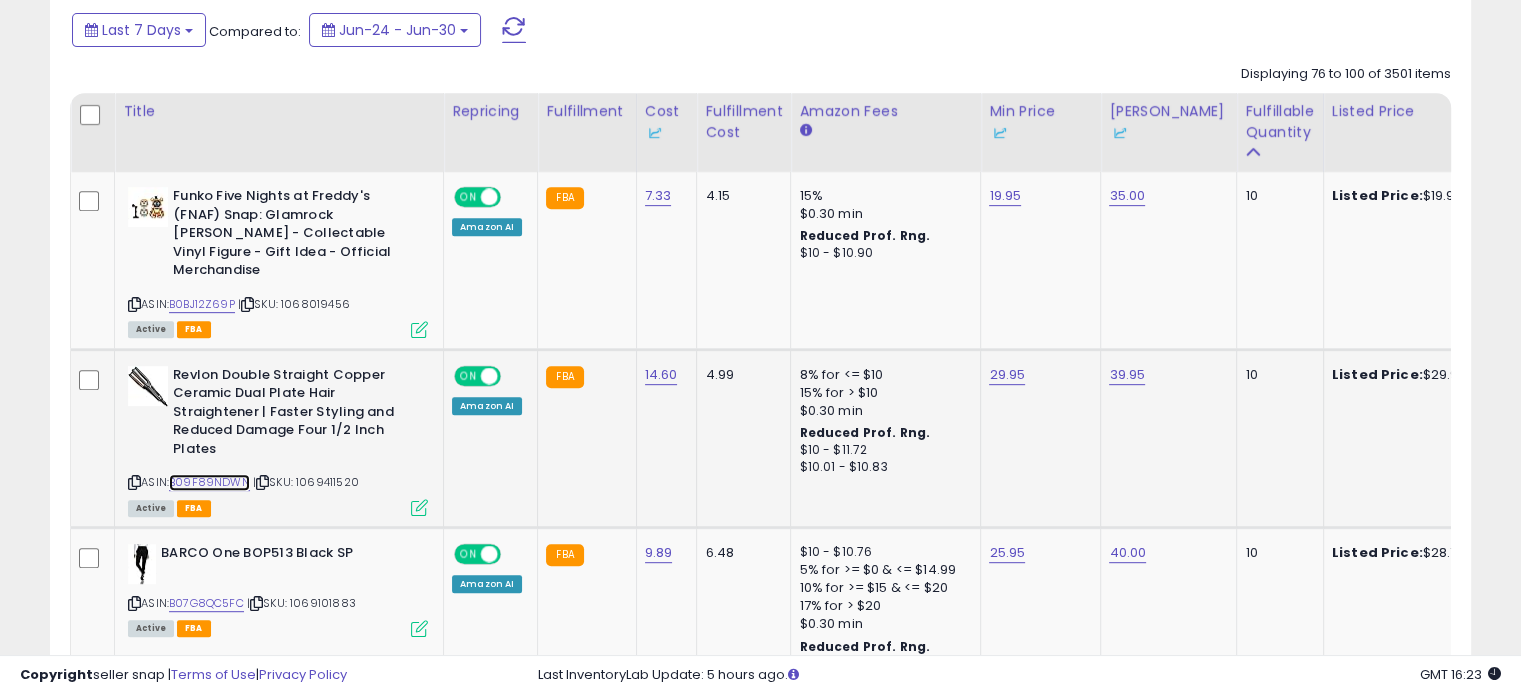 click on "B09F89NDWN" at bounding box center (209, 482) 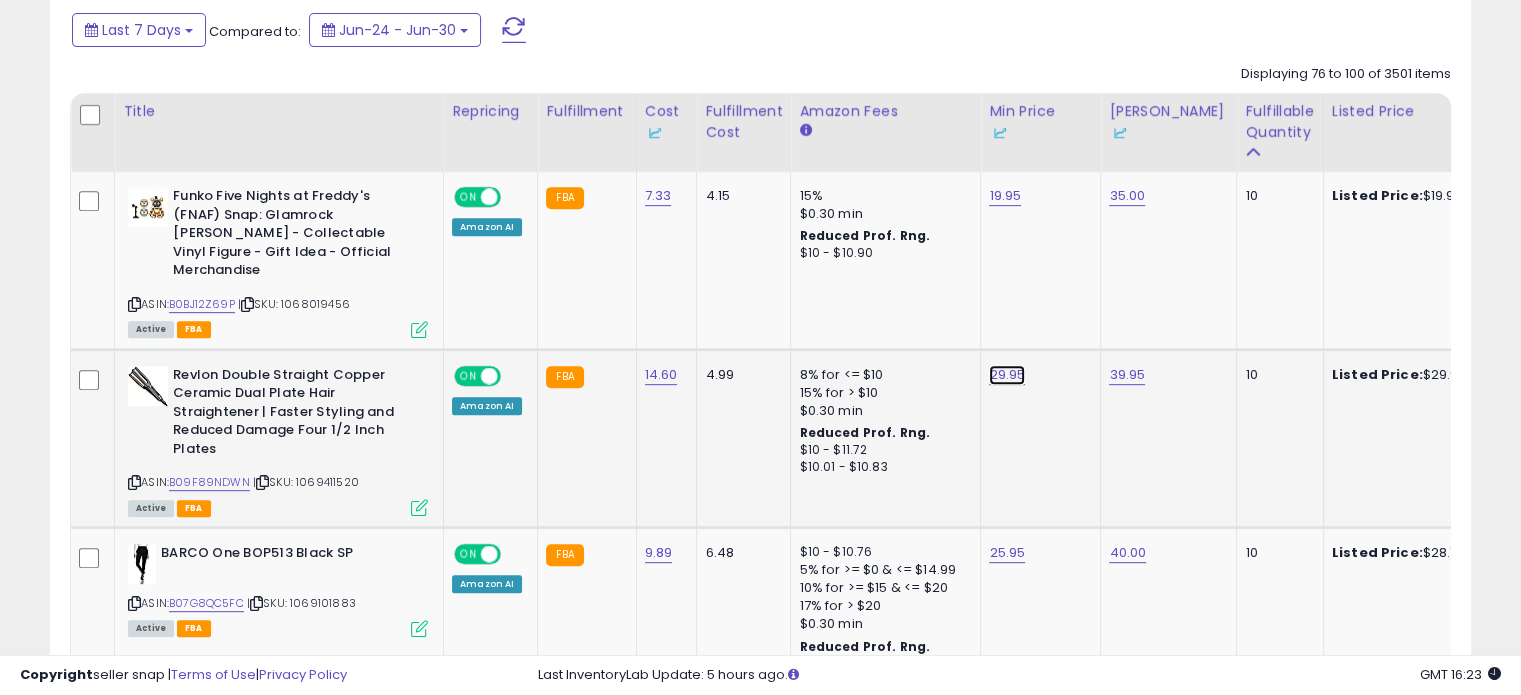 click on "29.95" at bounding box center [1005, 196] 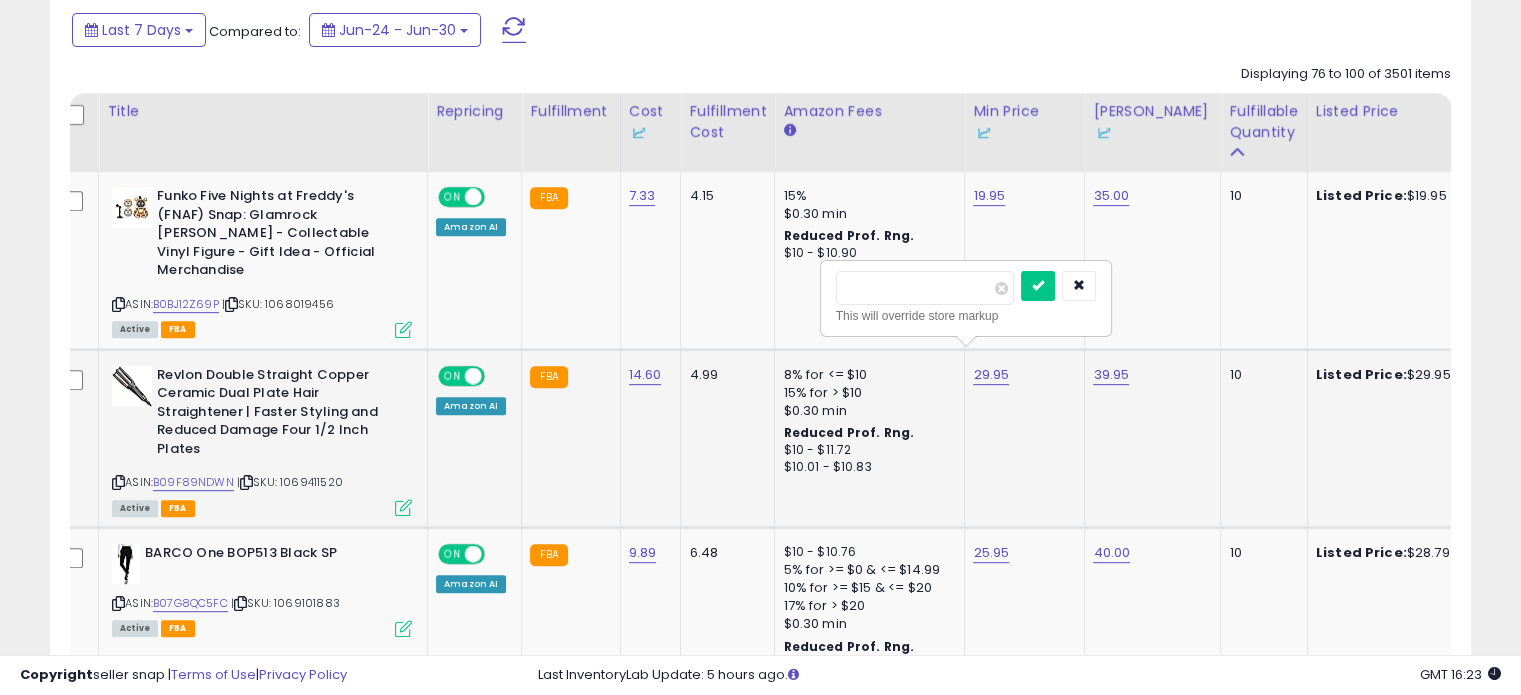 type on "*" 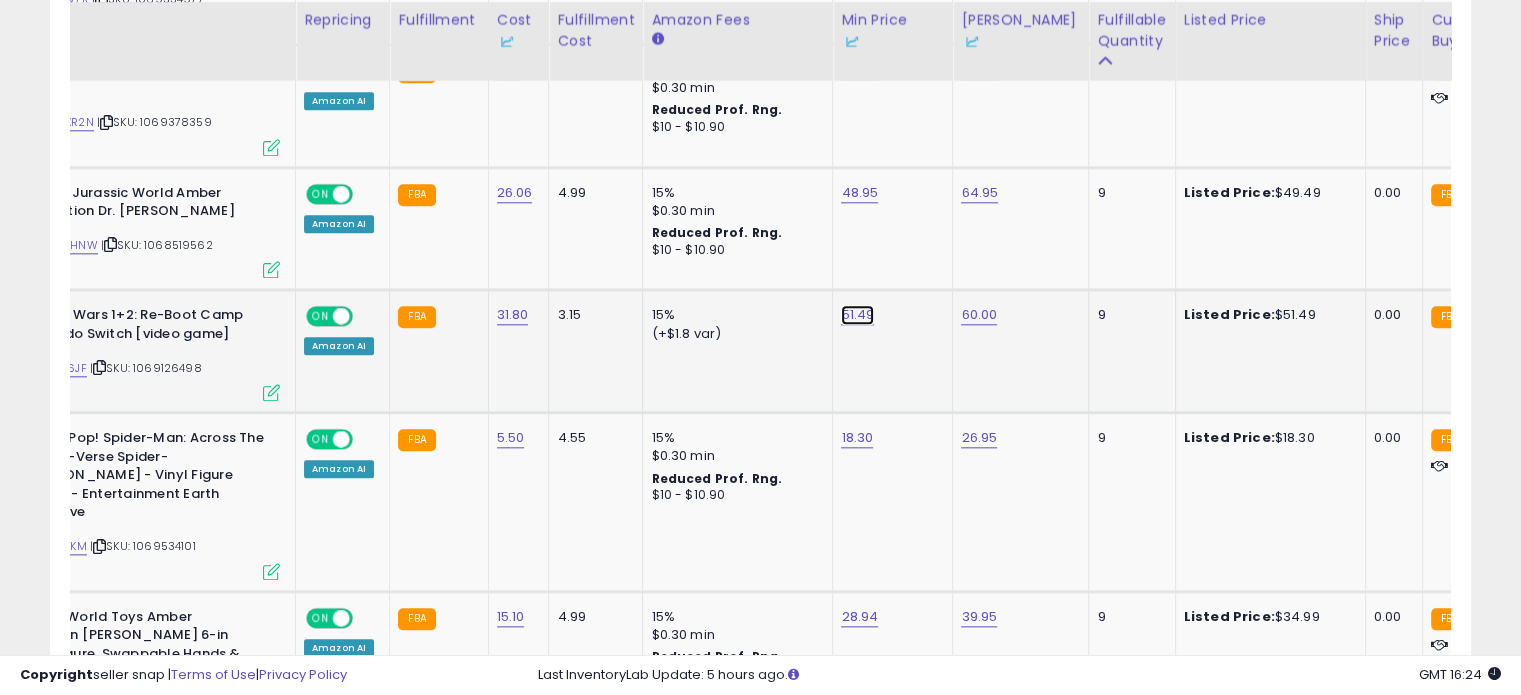click on "51.49" at bounding box center (857, -1042) 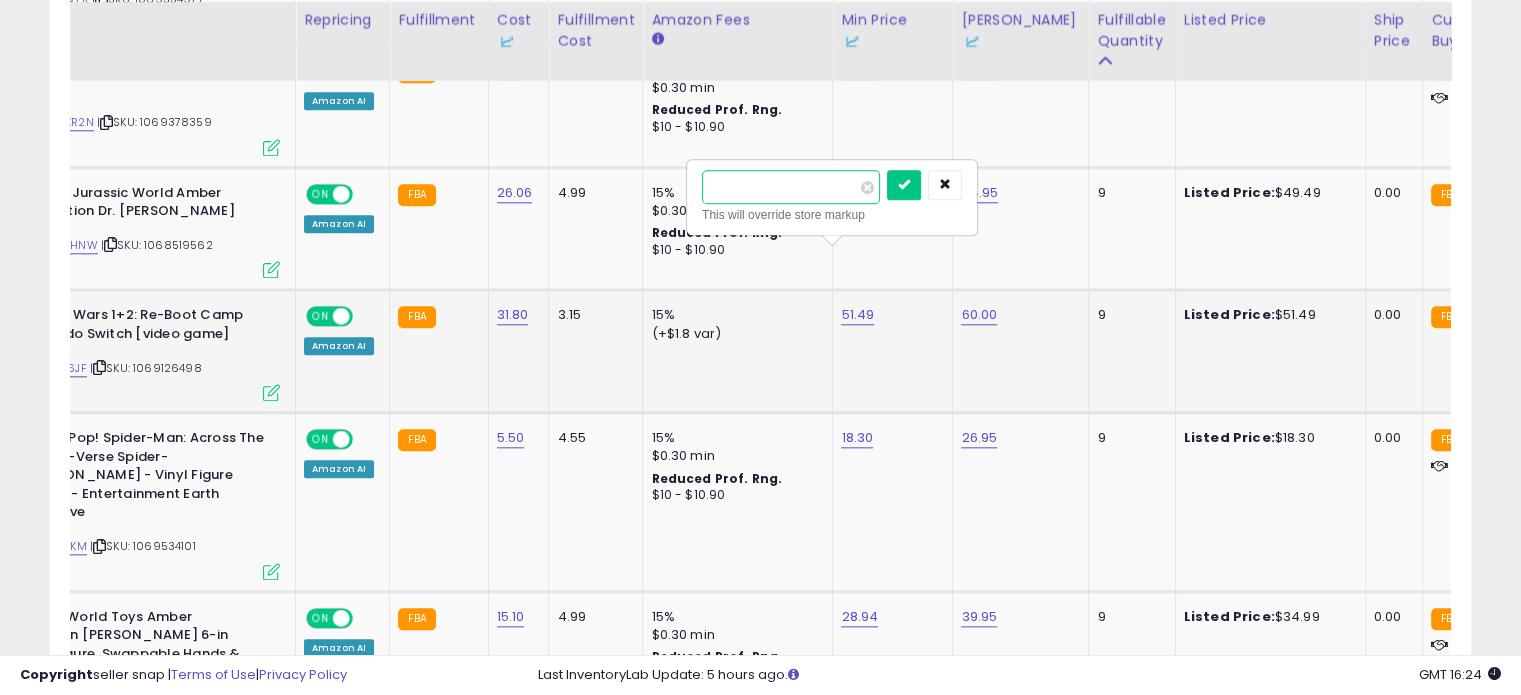 drag, startPoint x: 731, startPoint y: 191, endPoint x: 688, endPoint y: 203, distance: 44.64303 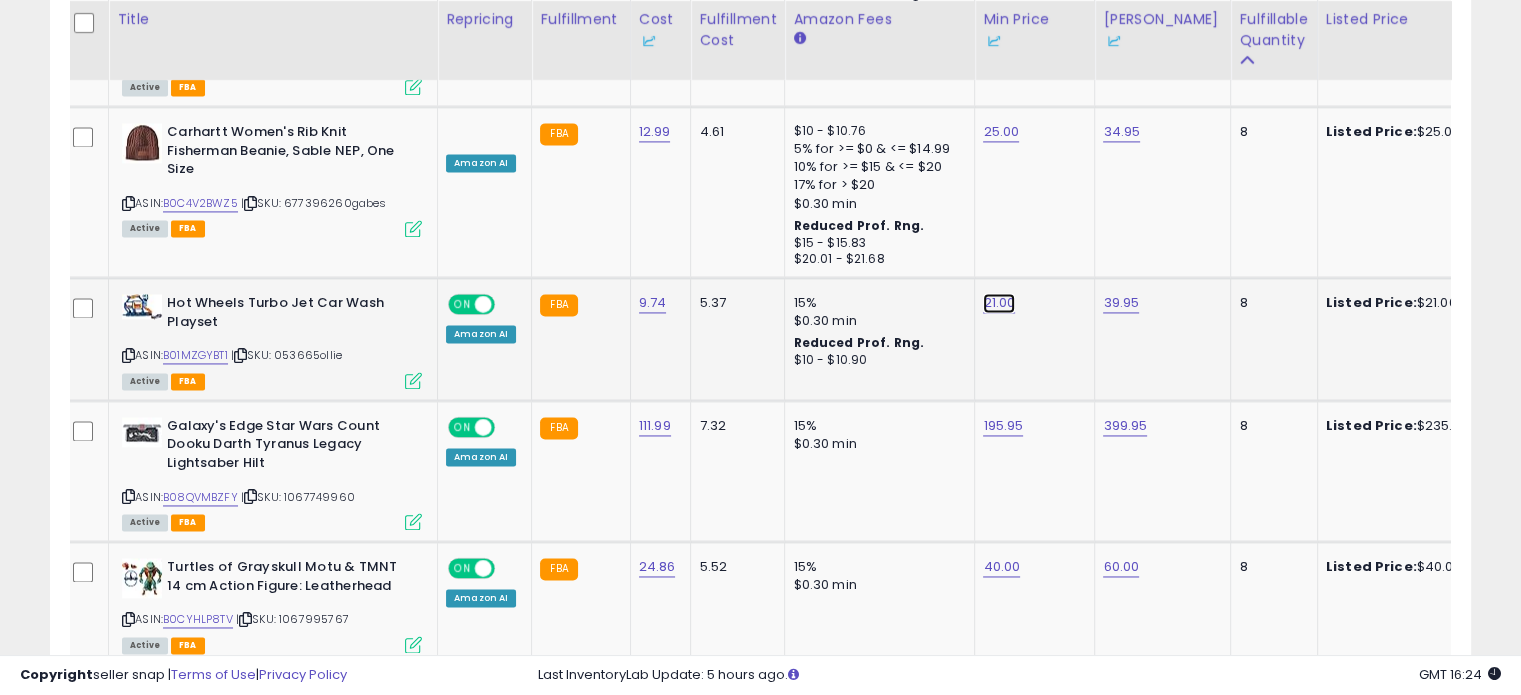click on "21.00" at bounding box center (999, -1902) 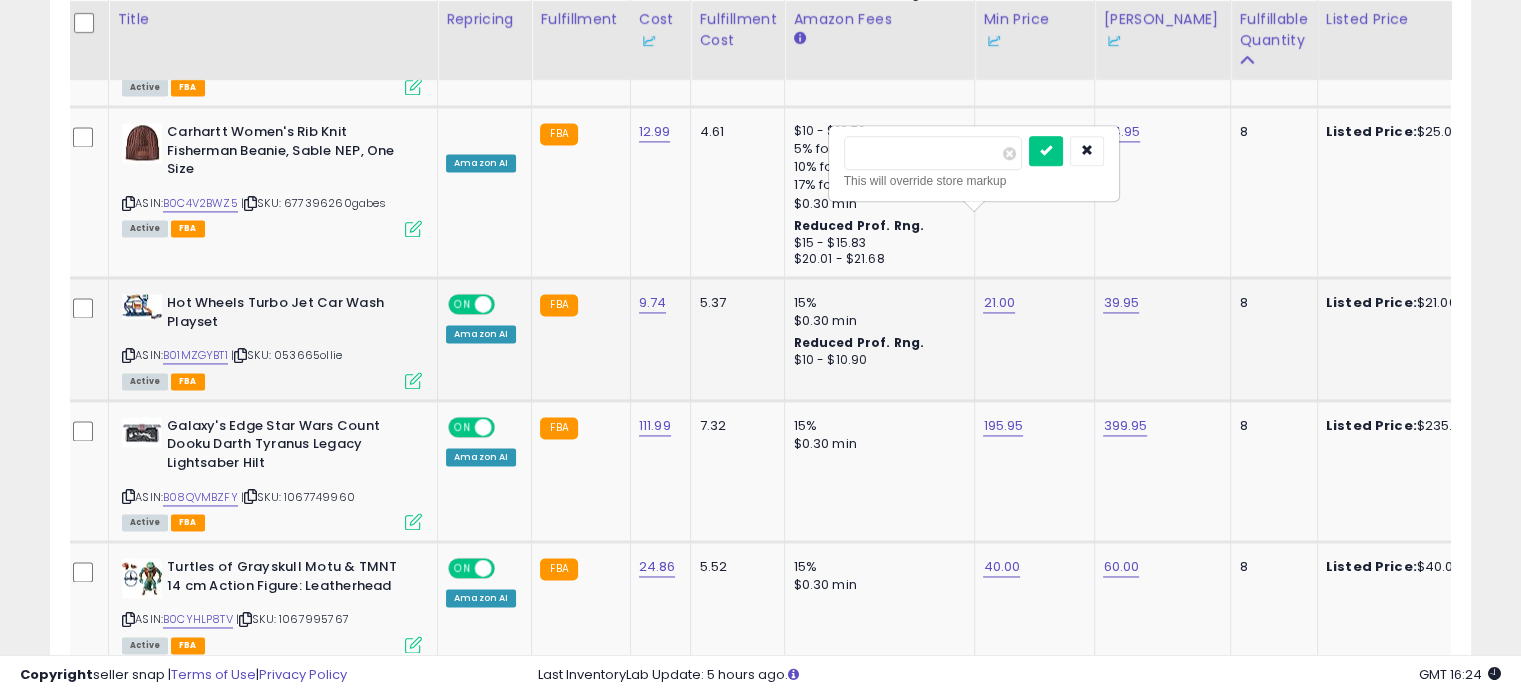drag, startPoint x: 892, startPoint y: 144, endPoint x: 844, endPoint y: 158, distance: 50 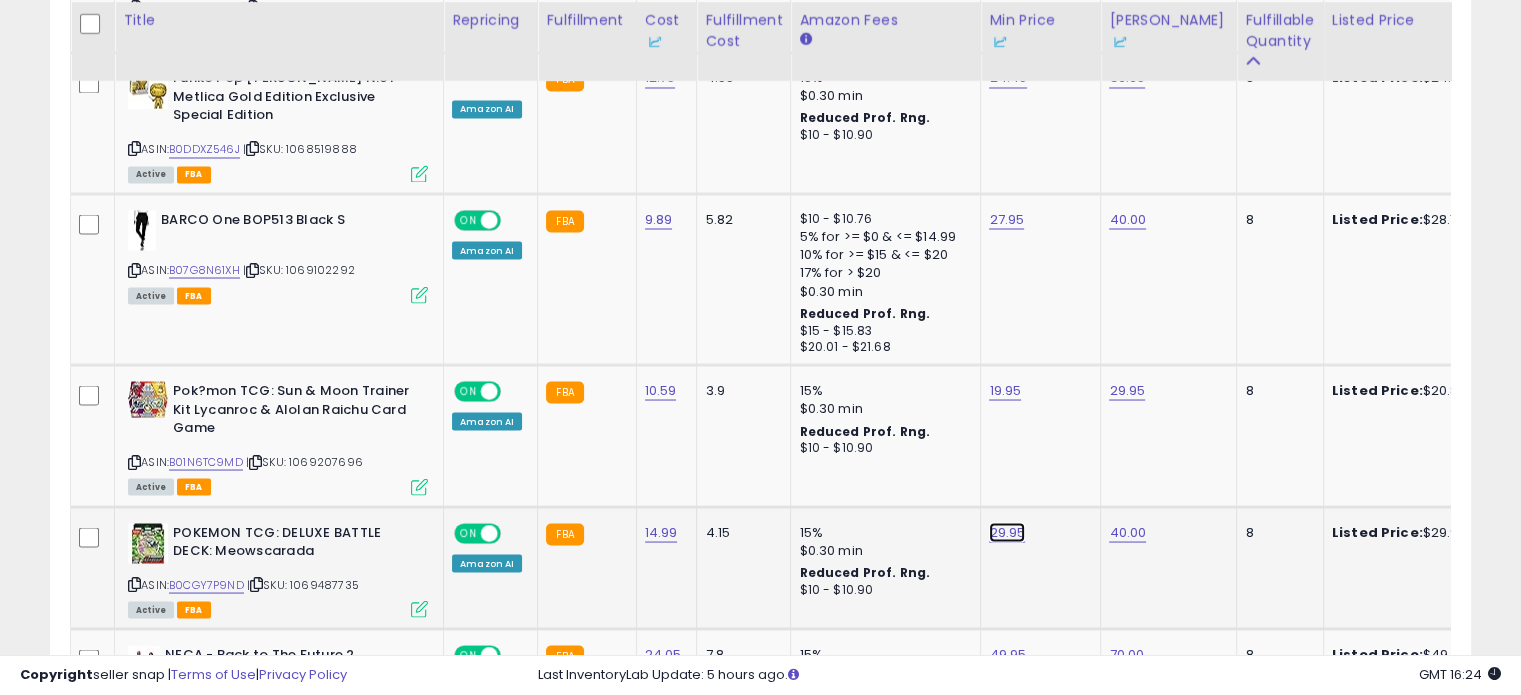 click on "29.95" at bounding box center [1005, -2514] 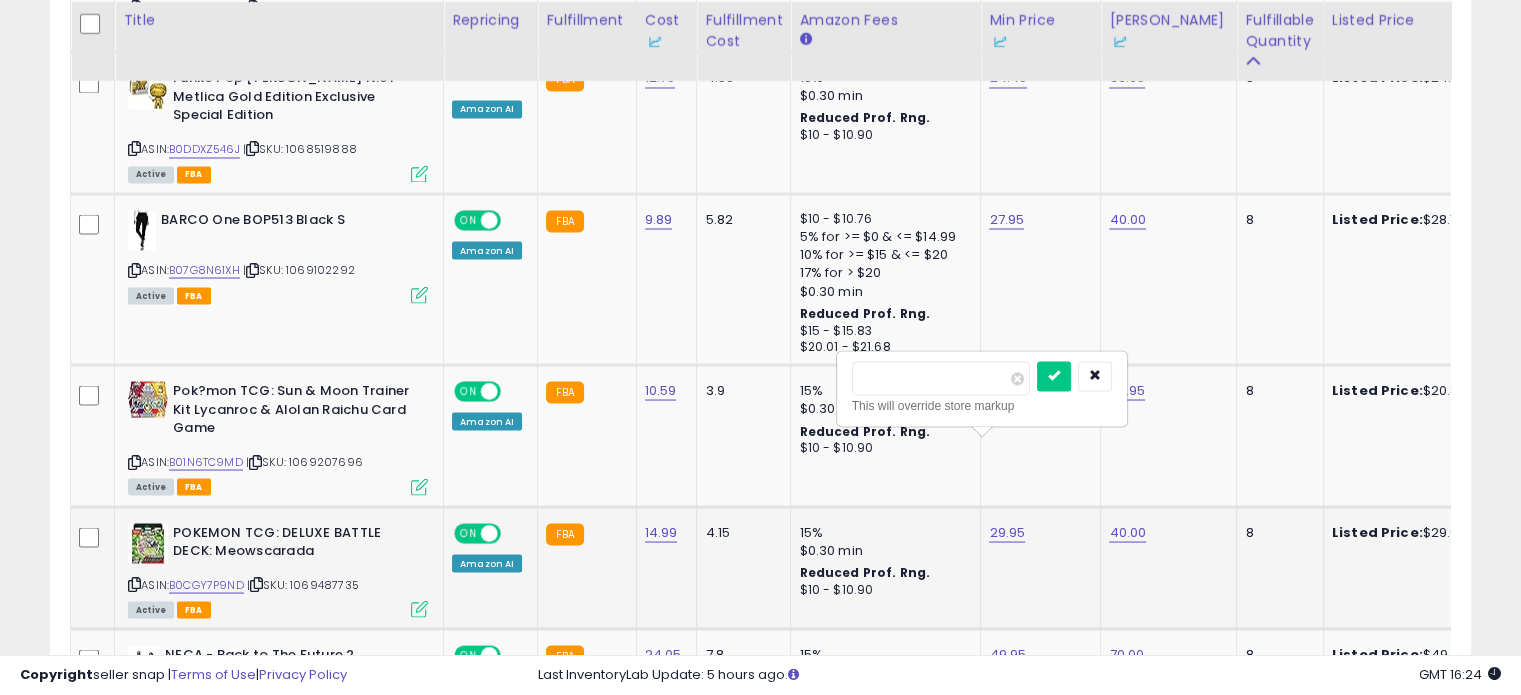 click on "***** This will override store markup" at bounding box center (982, 388) 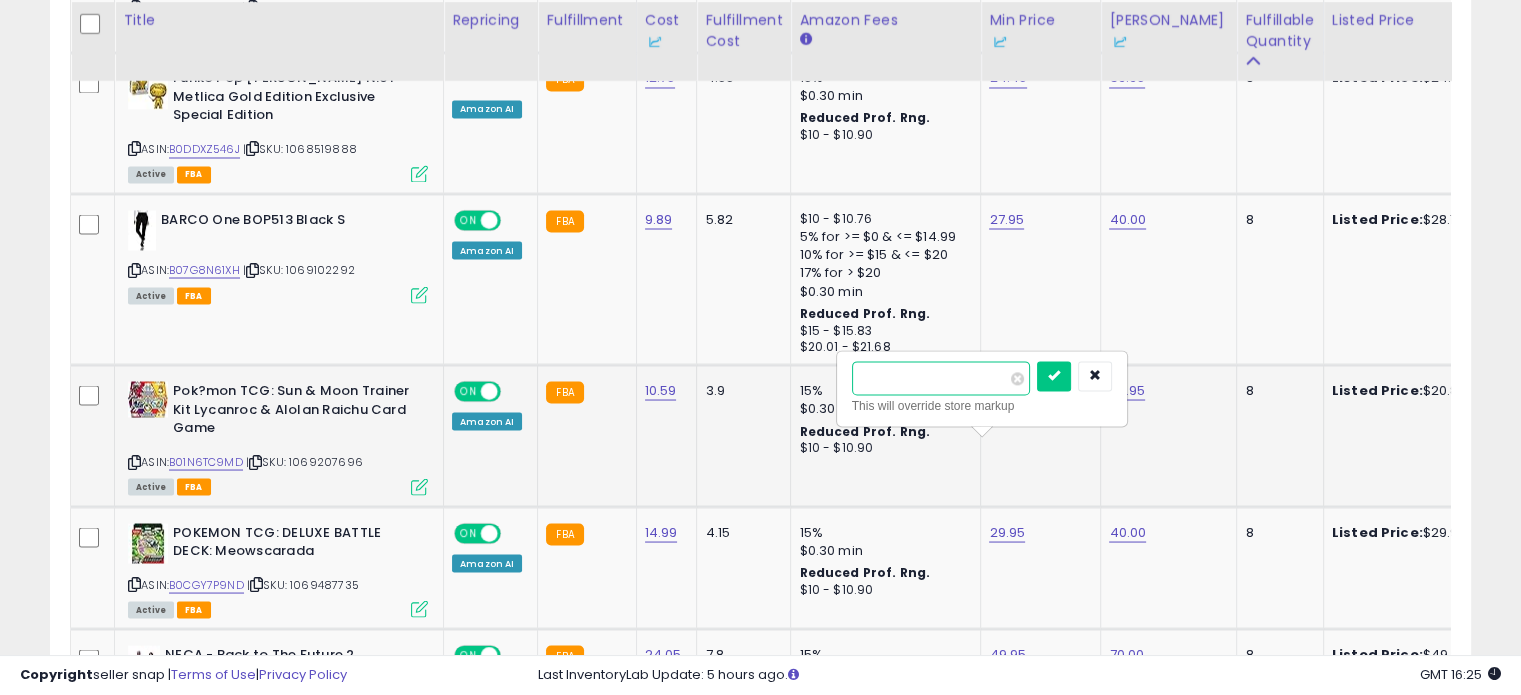 drag, startPoint x: 936, startPoint y: 359, endPoint x: 825, endPoint y: 375, distance: 112.147224 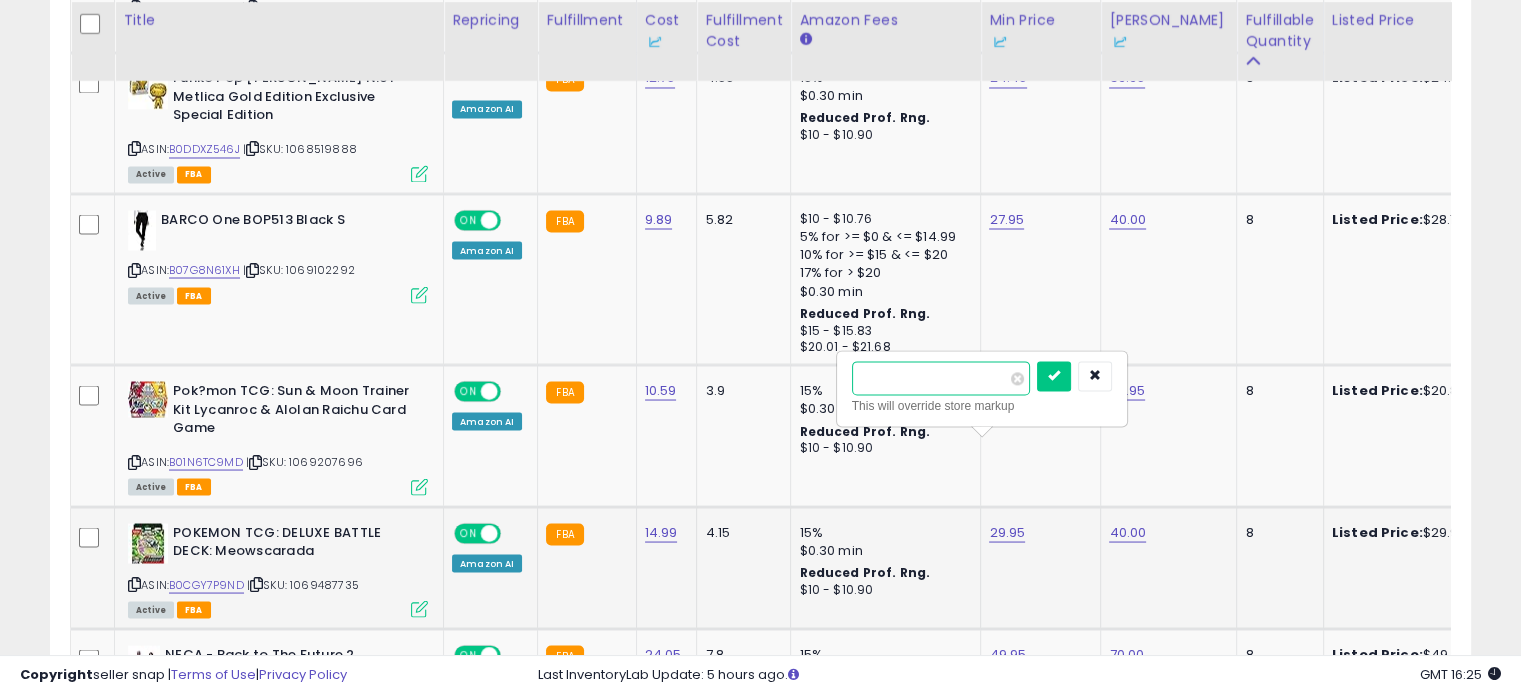 click on "*****" at bounding box center [941, 378] 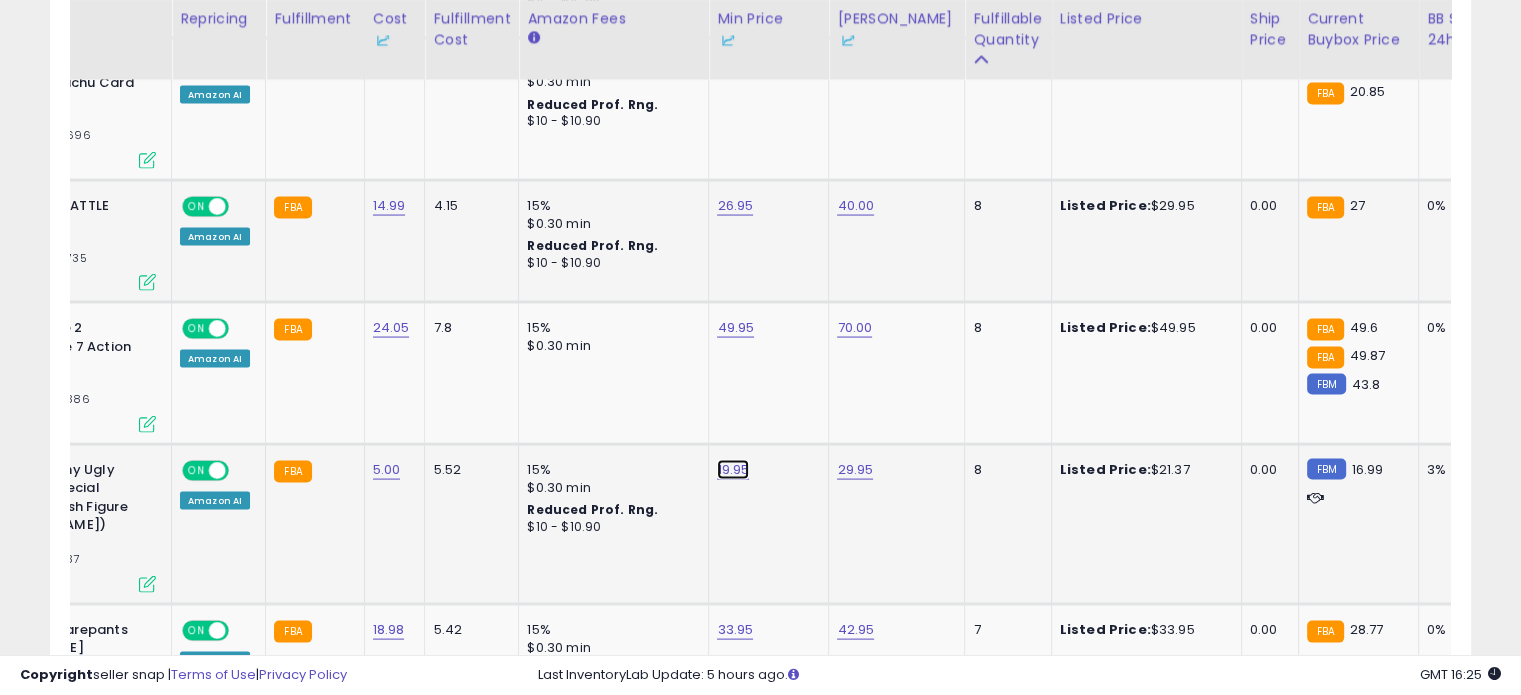 click on "19.95" at bounding box center (733, -2840) 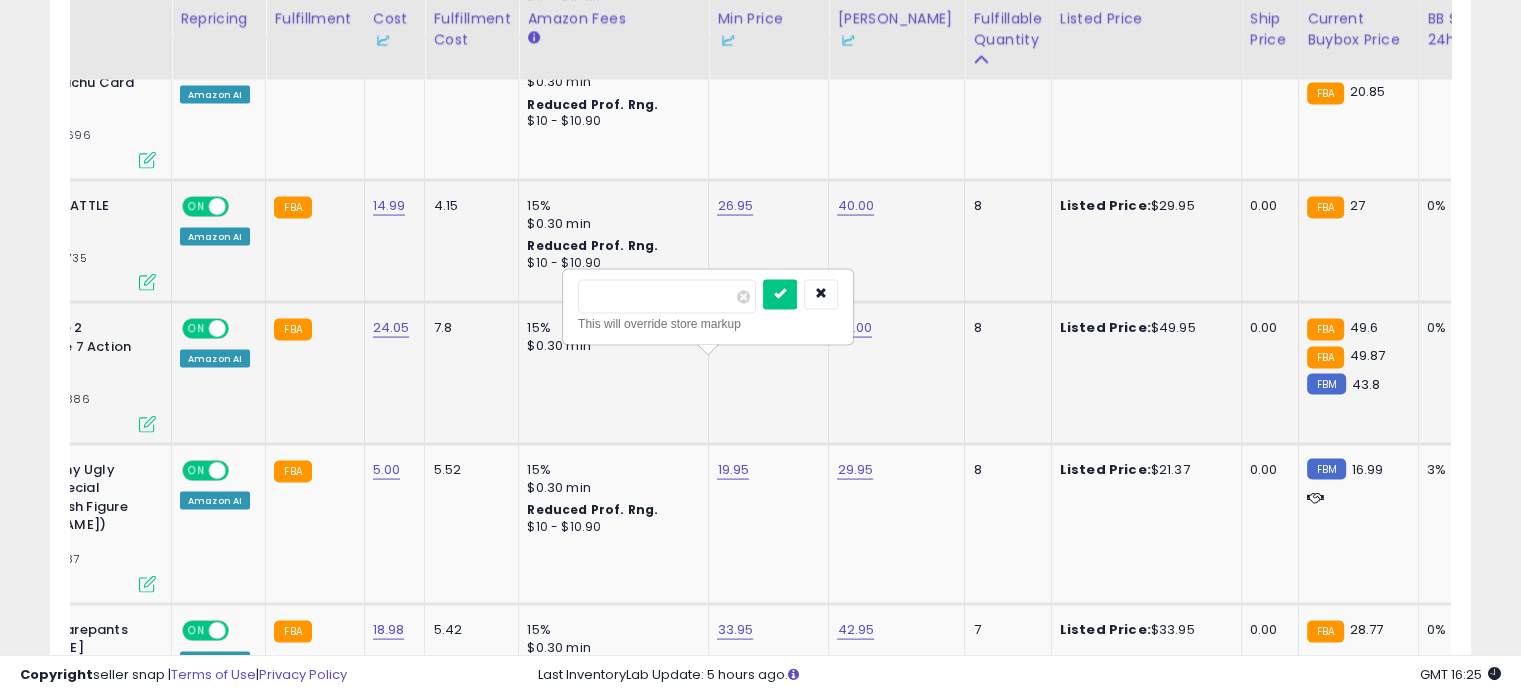 drag, startPoint x: 648, startPoint y: 306, endPoint x: 551, endPoint y: 312, distance: 97.18539 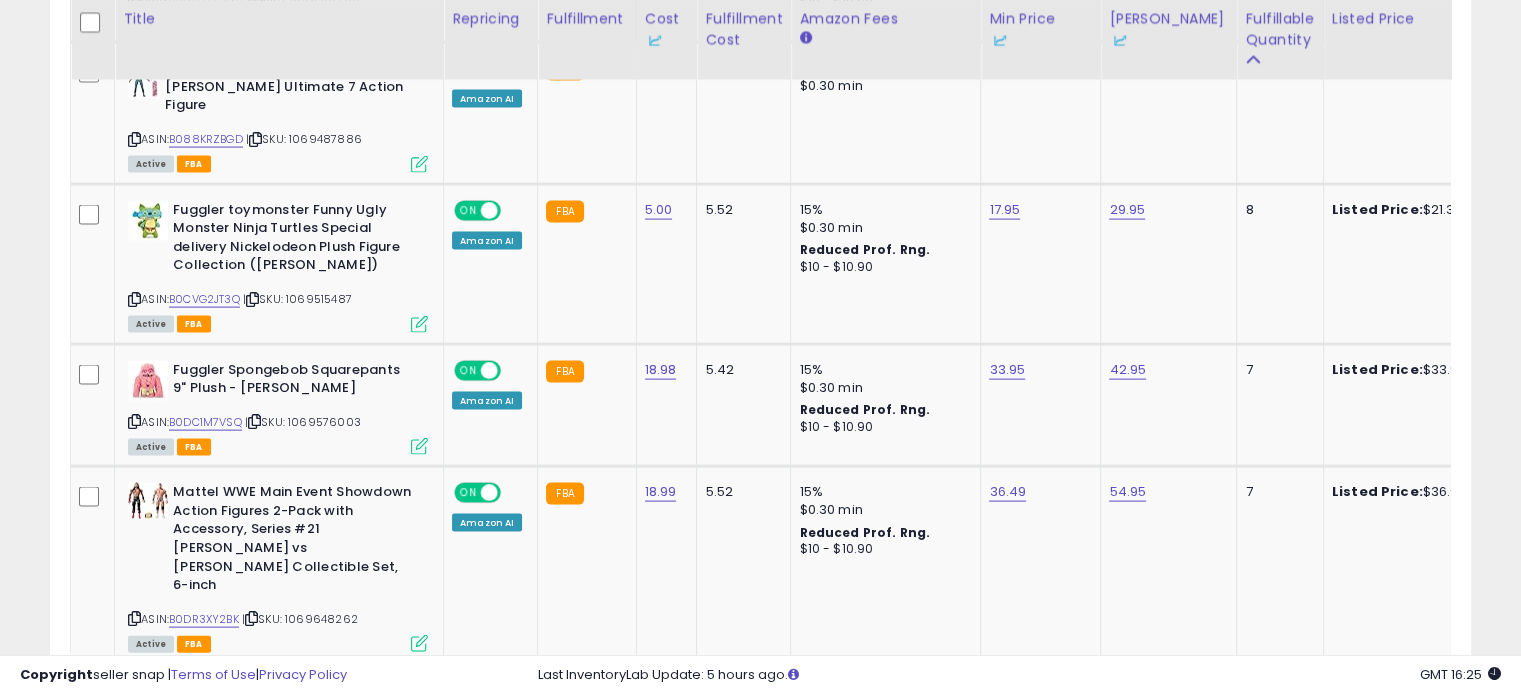 click on "5" 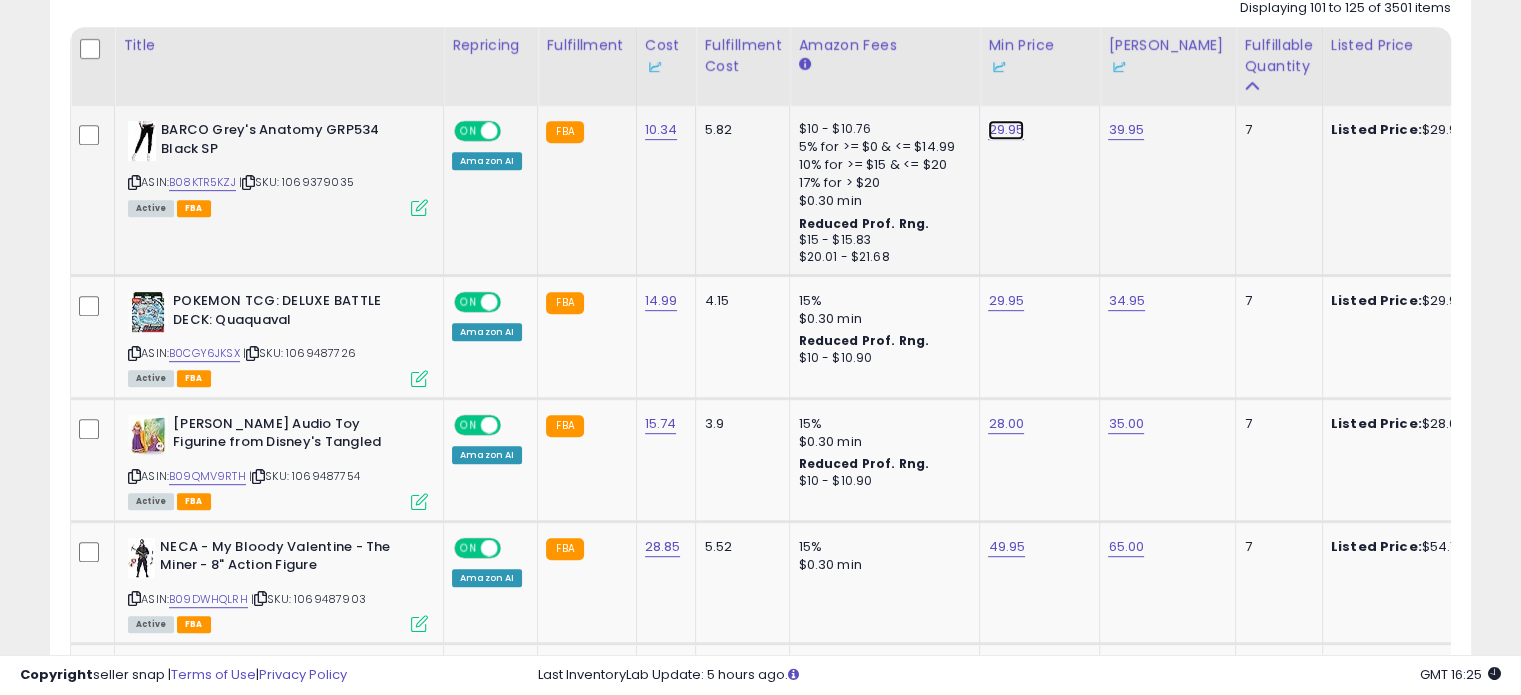 click on "29.95" at bounding box center [1006, 130] 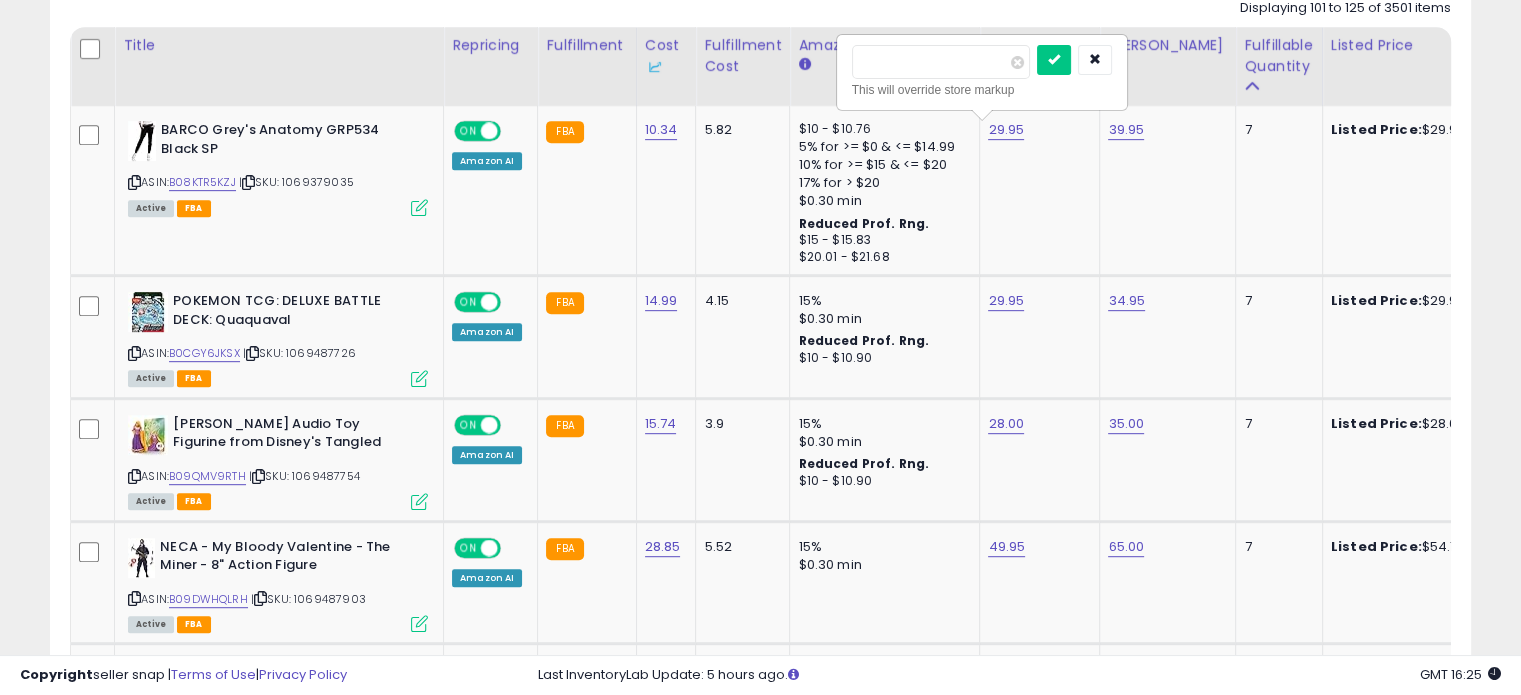 drag, startPoint x: 950, startPoint y: 48, endPoint x: 816, endPoint y: 104, distance: 145.23085 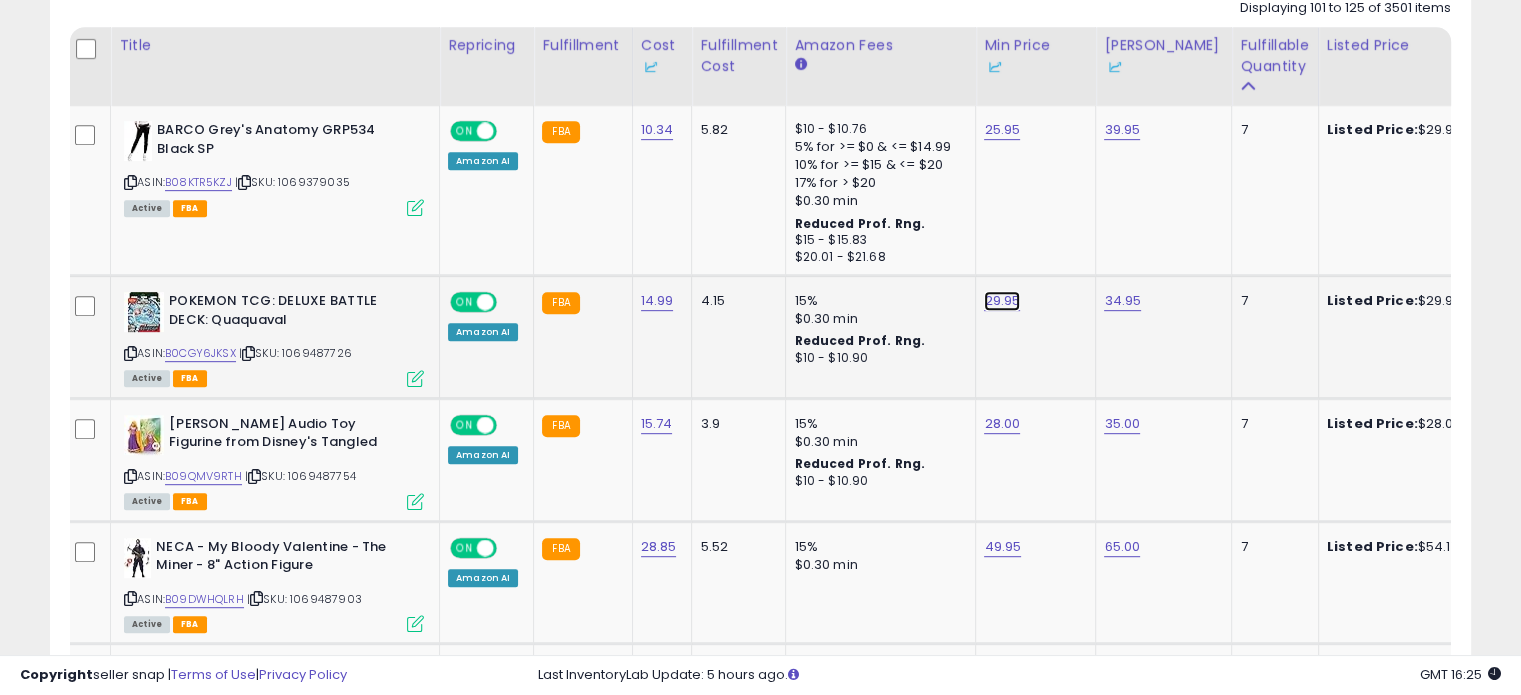click on "29.95" at bounding box center [1002, 130] 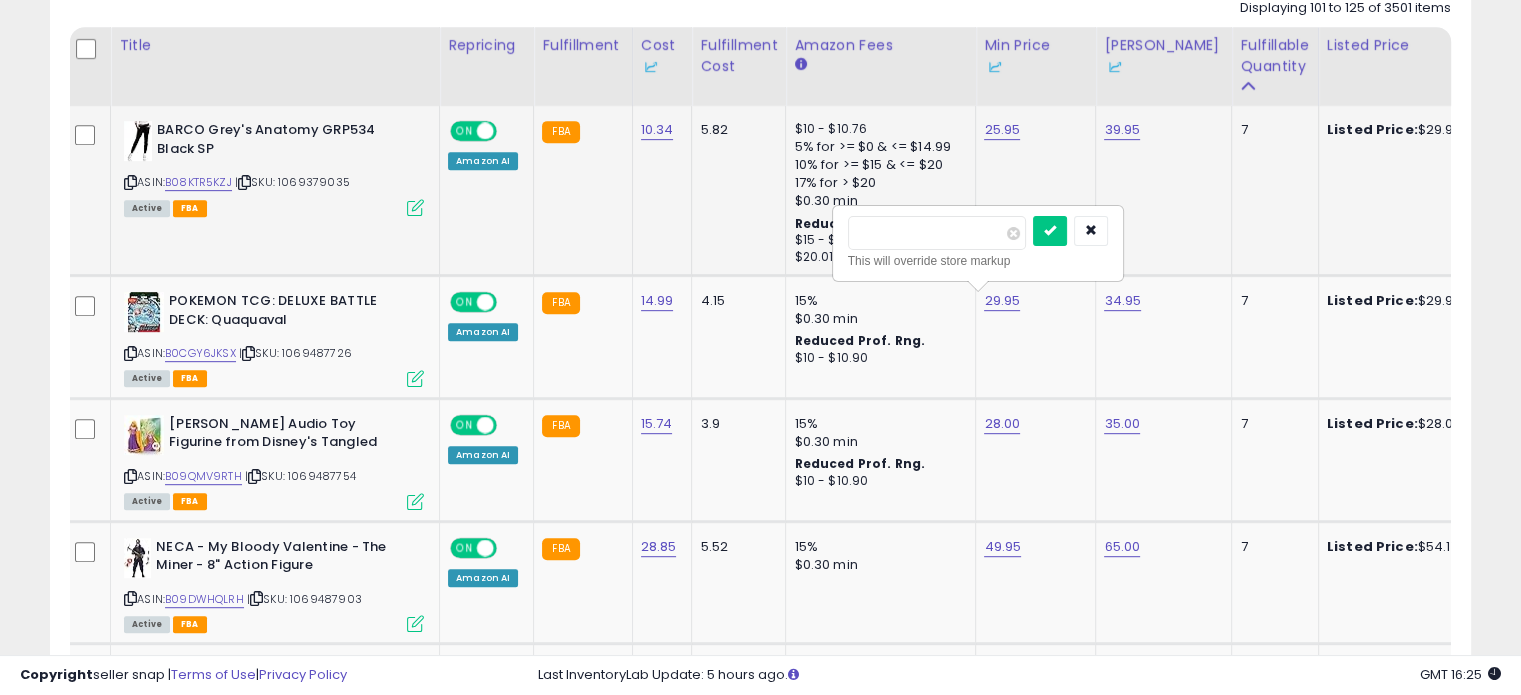 drag, startPoint x: 972, startPoint y: 231, endPoint x: 813, endPoint y: 268, distance: 163.24828 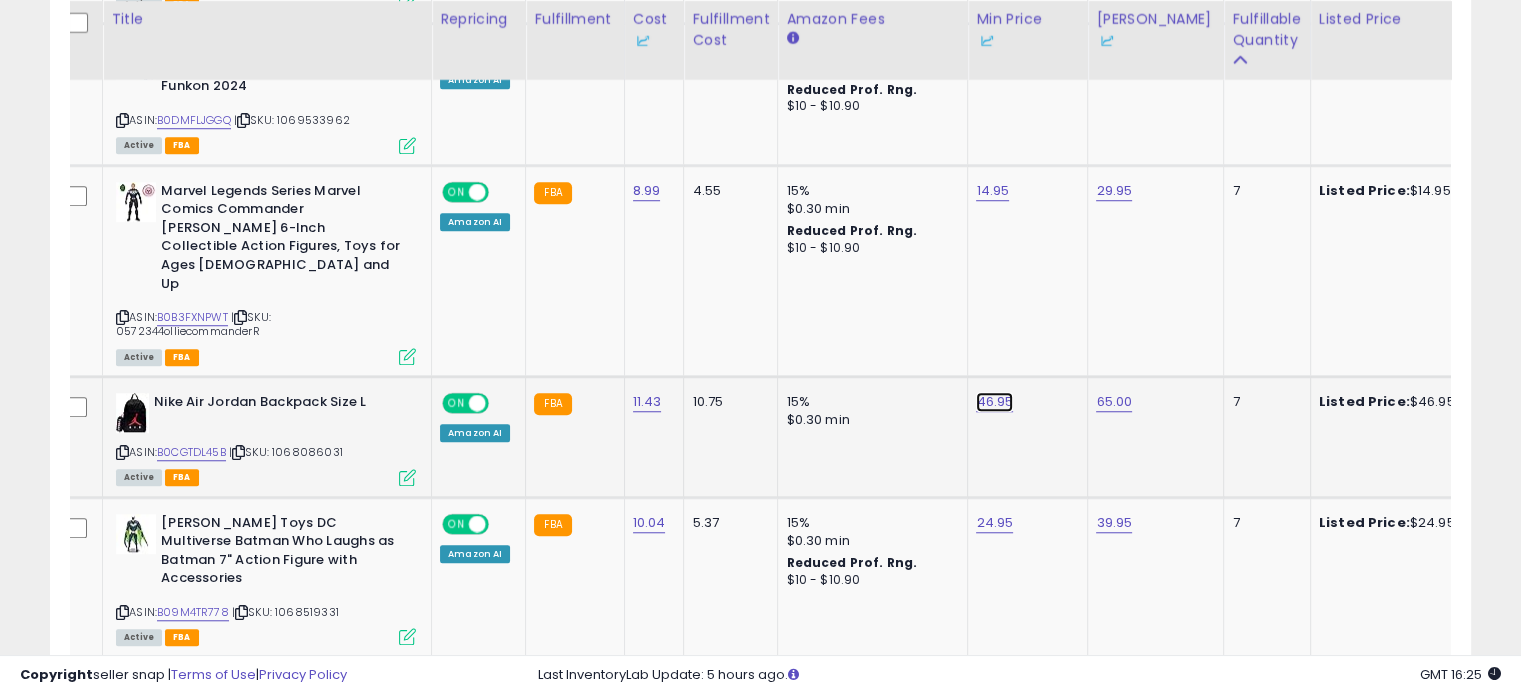 click on "46.95" at bounding box center [994, -490] 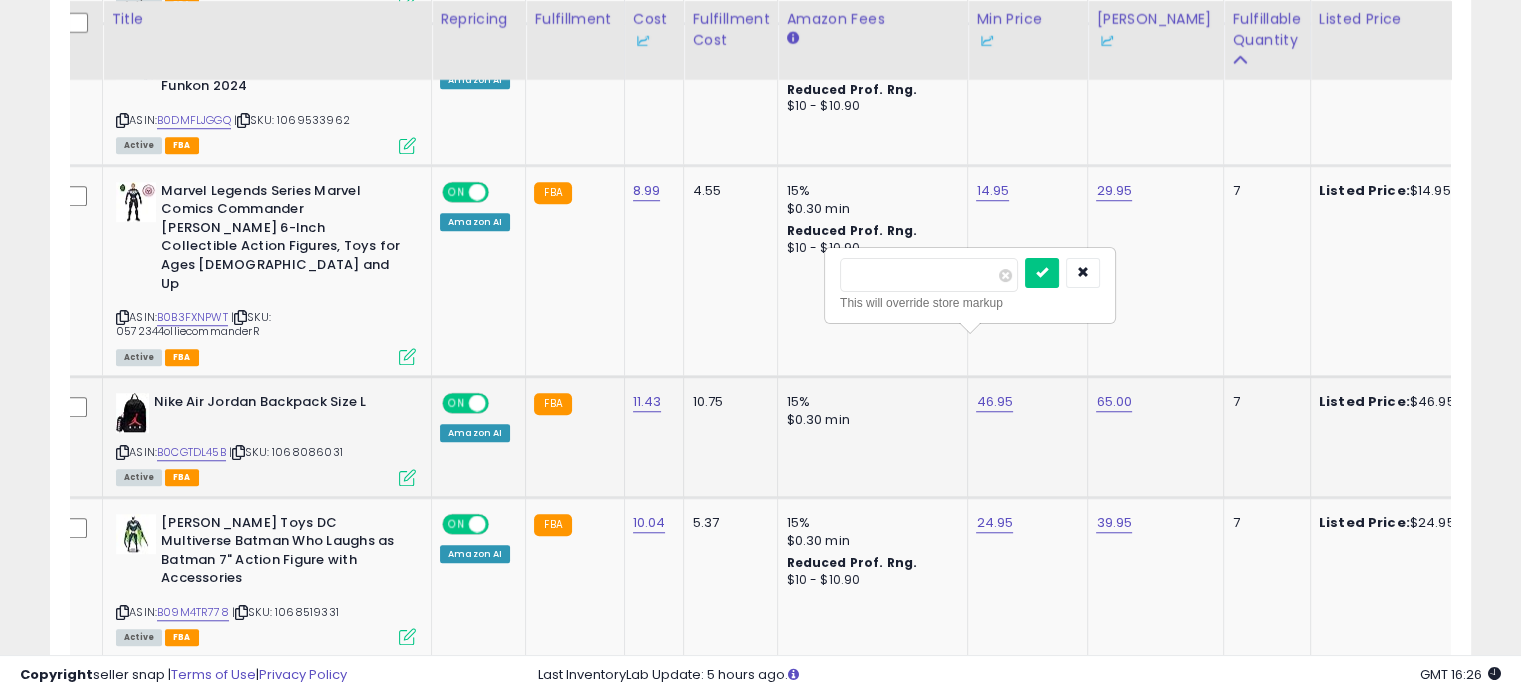 type on "*****" 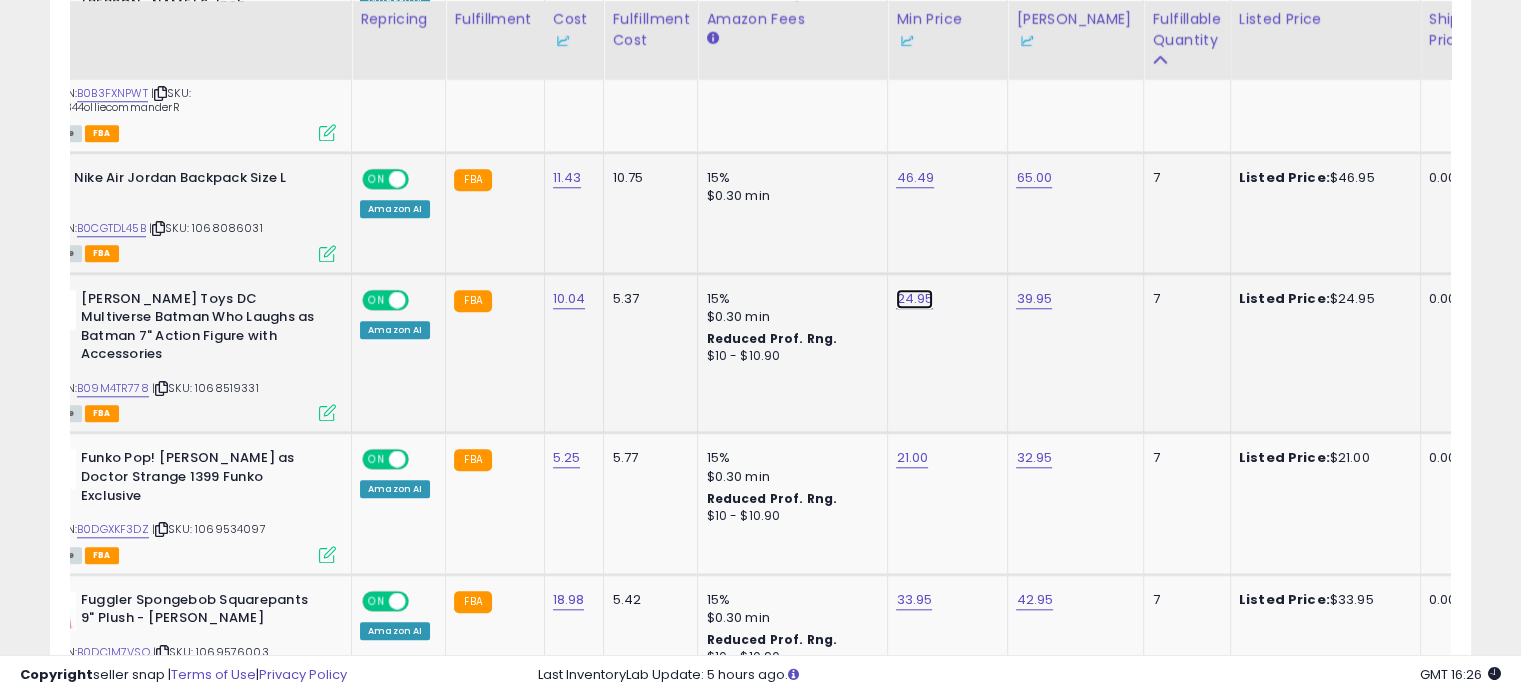 click on "24.95" at bounding box center (914, -714) 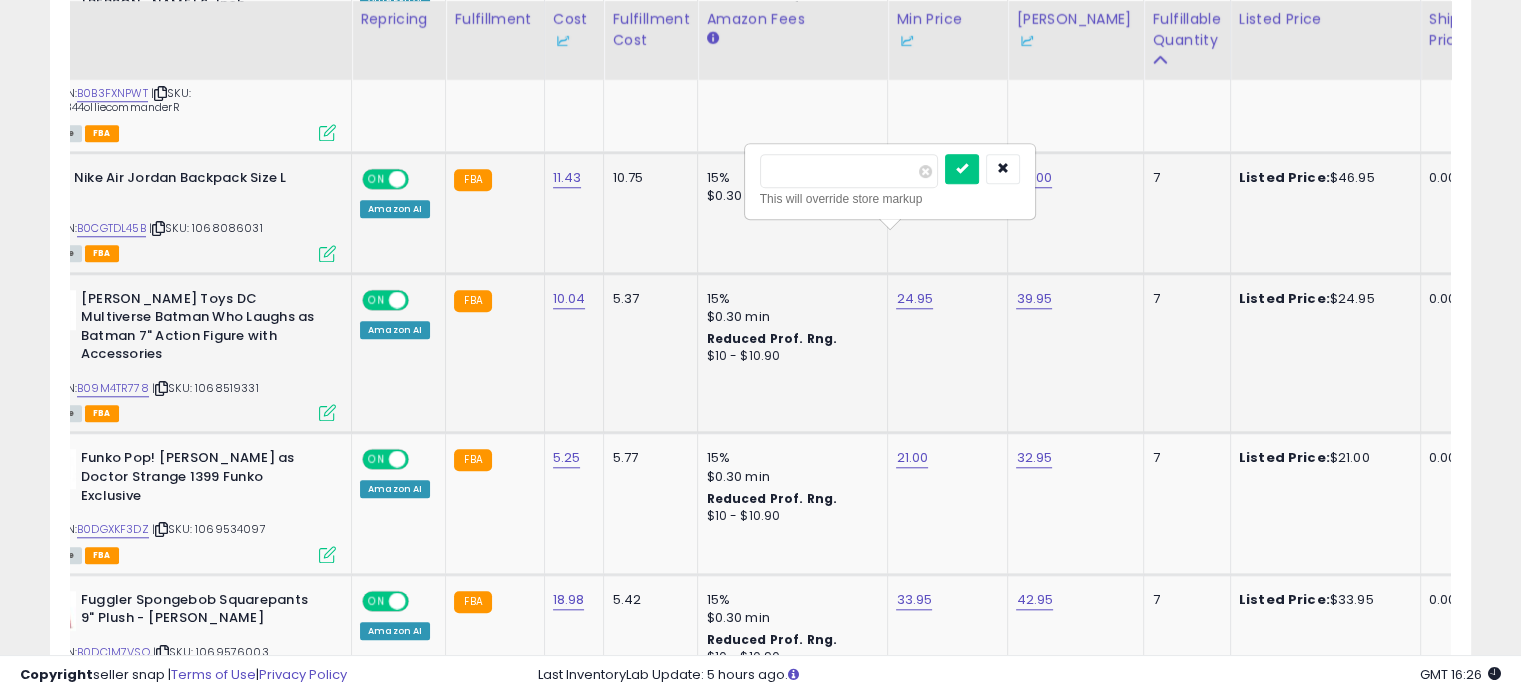 click on "***** This will override store markup" at bounding box center (890, 181) 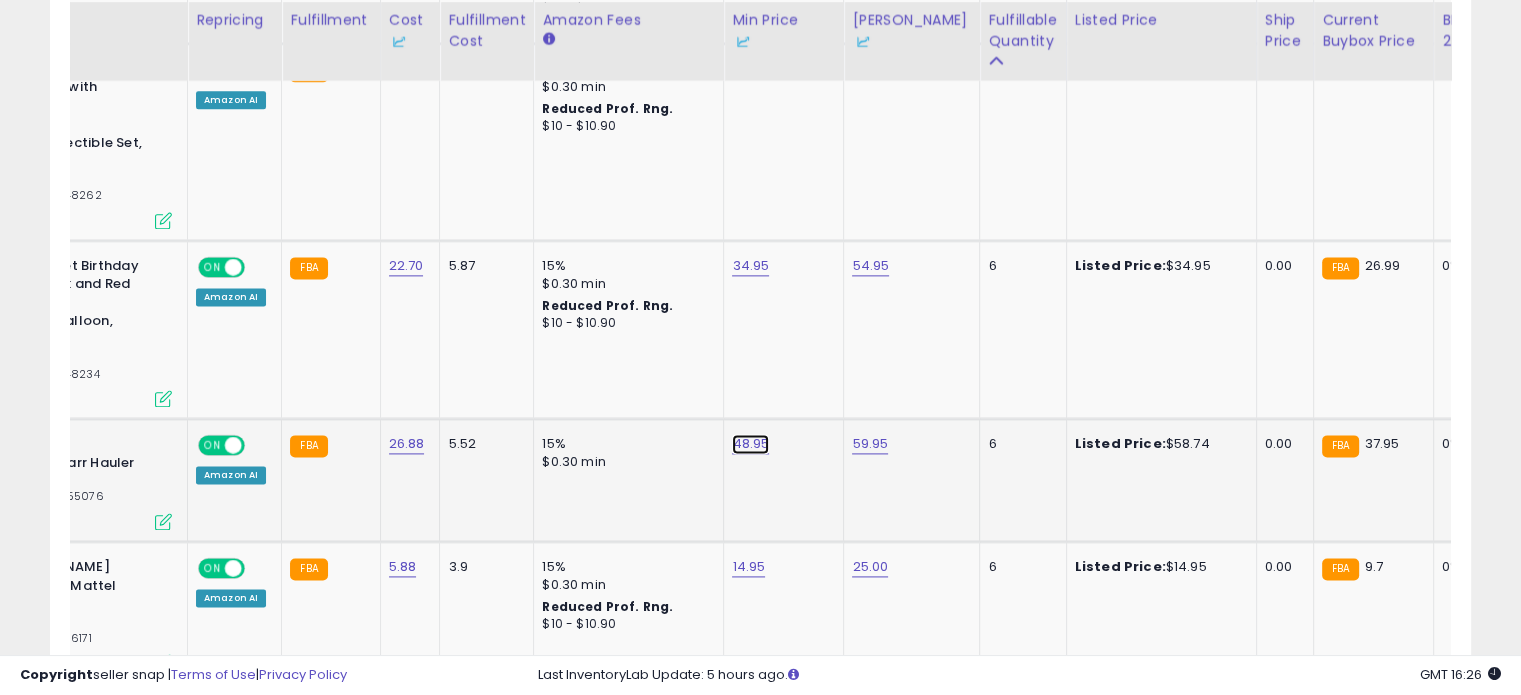 click on "48.95" at bounding box center [750, -1522] 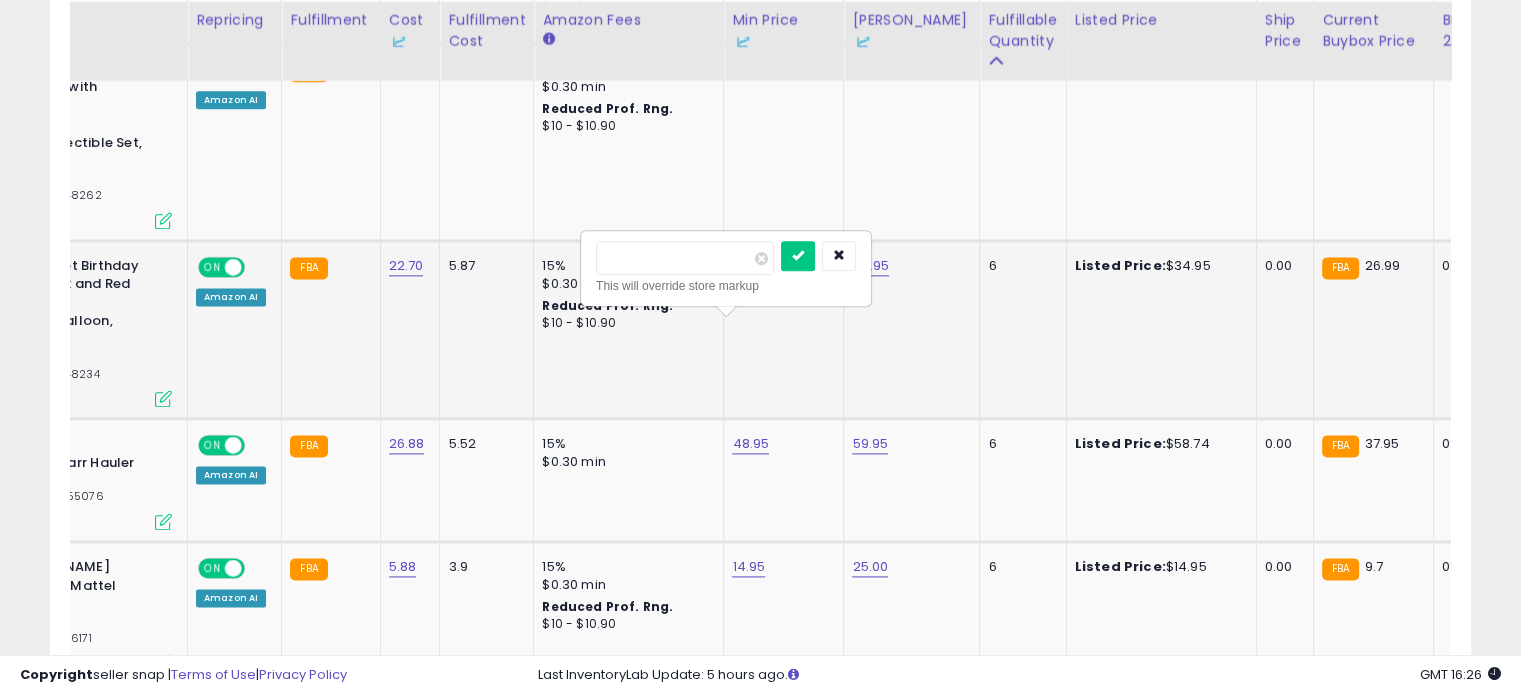 drag, startPoint x: 720, startPoint y: 259, endPoint x: 554, endPoint y: 256, distance: 166.0271 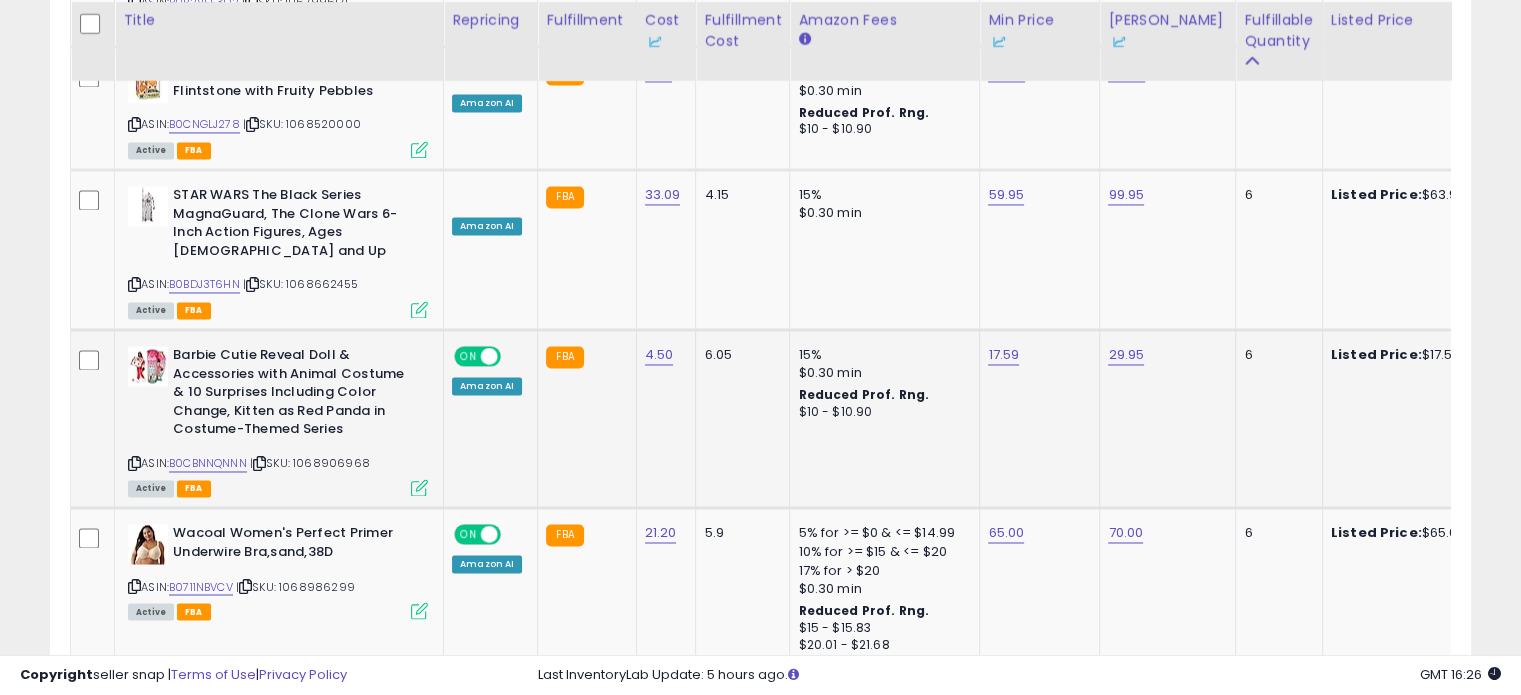 click on "17.59" 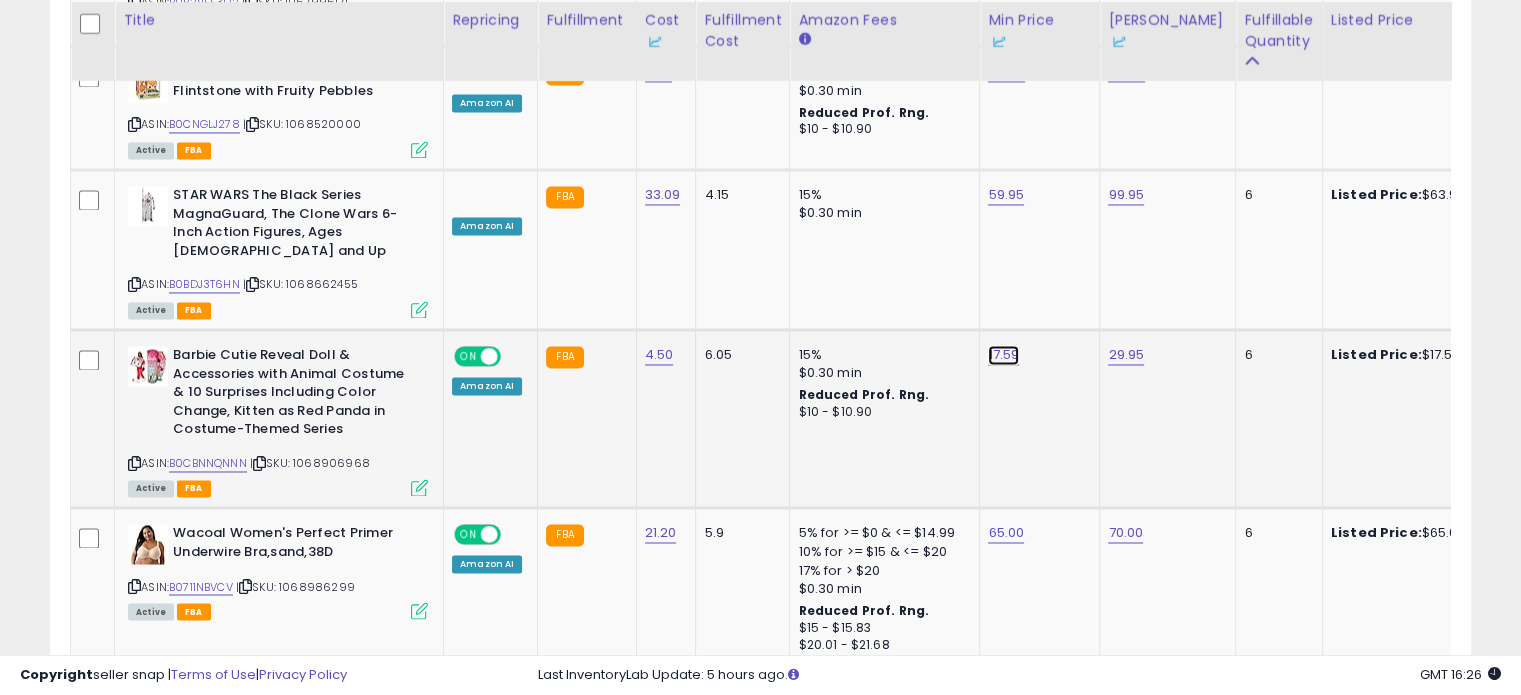 click on "17.59" at bounding box center [1006, -2158] 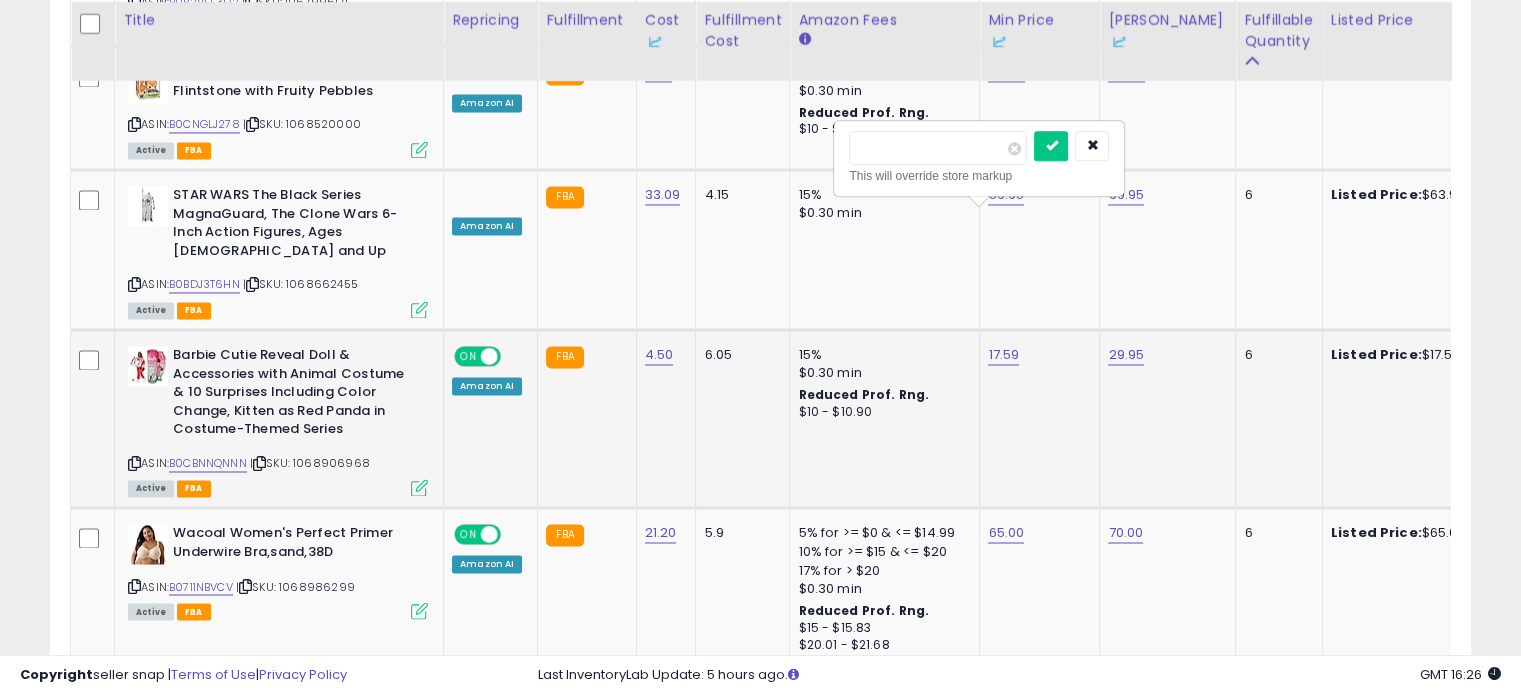 type on "*****" 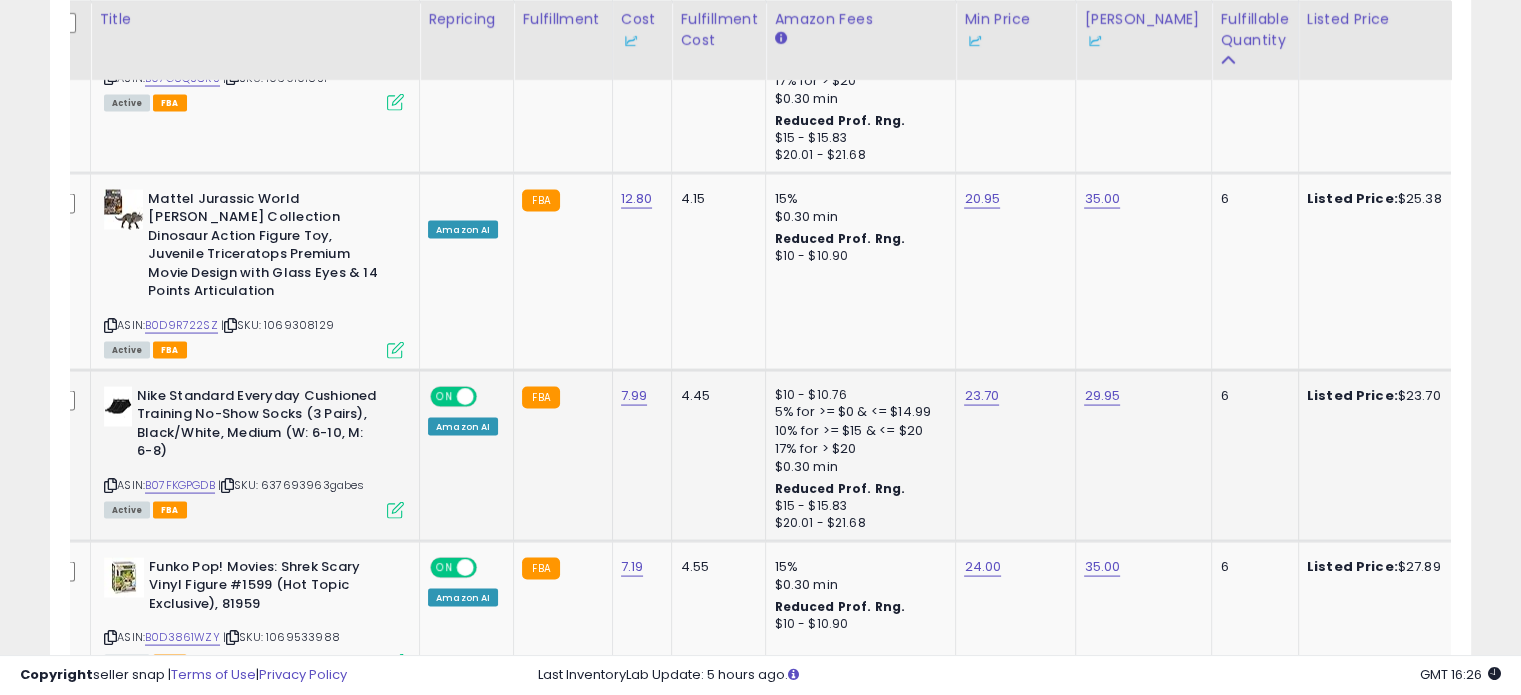 click on "23.70" 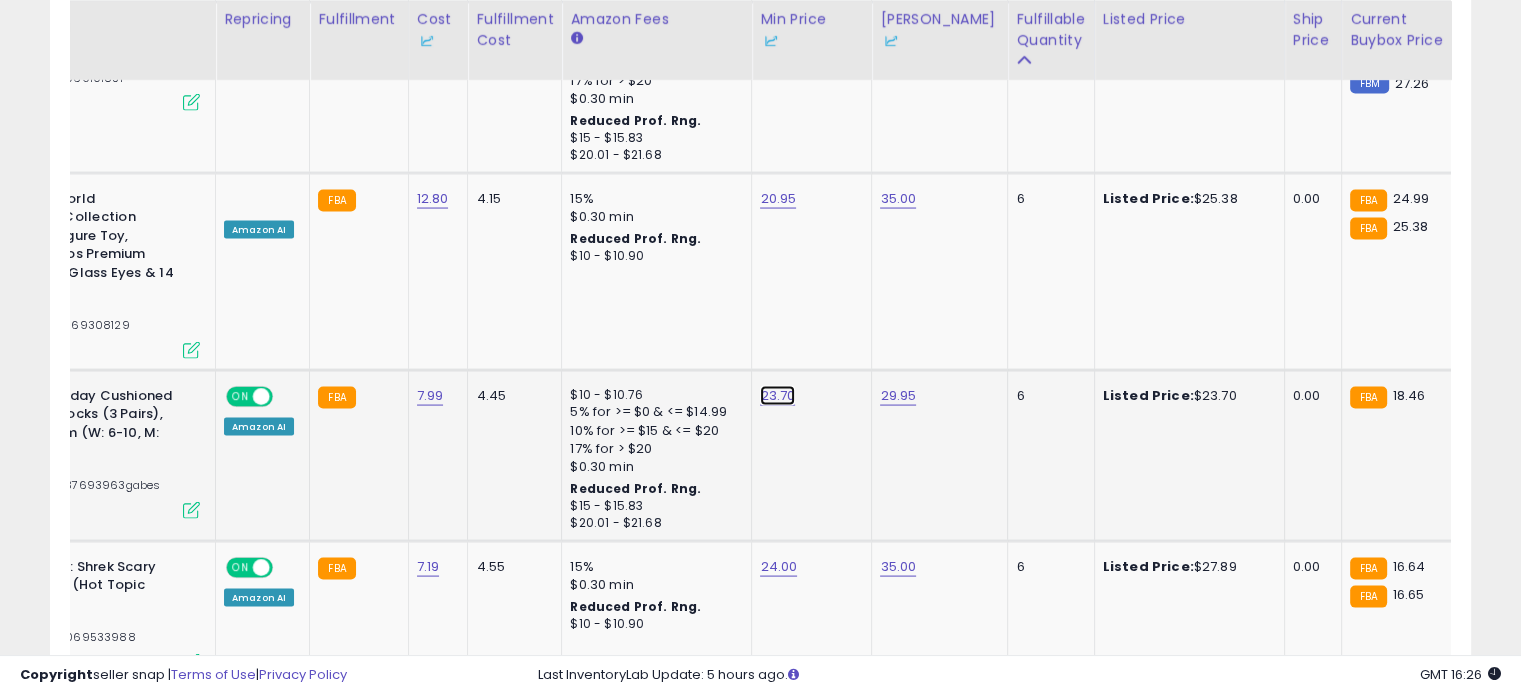 click on "23.70" at bounding box center [778, -2818] 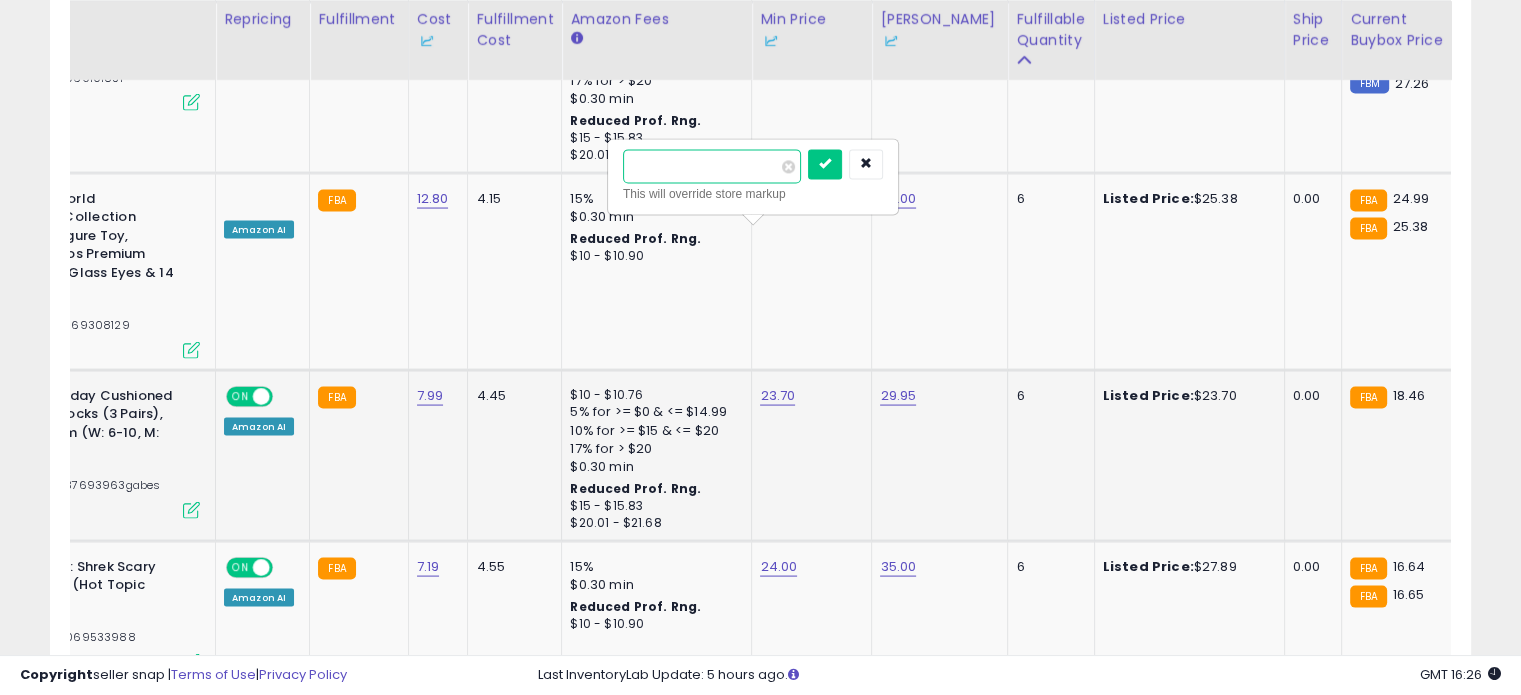 drag, startPoint x: 720, startPoint y: 164, endPoint x: 617, endPoint y: 179, distance: 104.0865 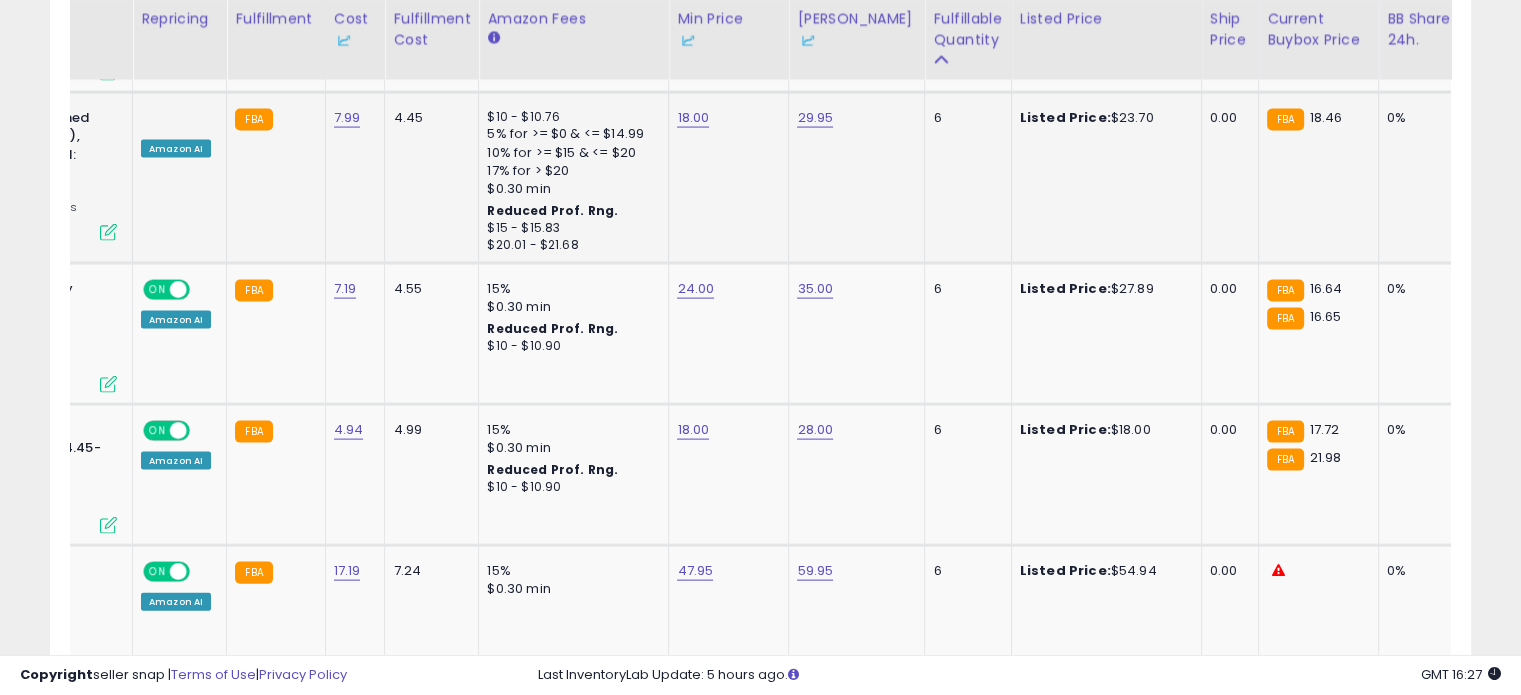 click on "6" 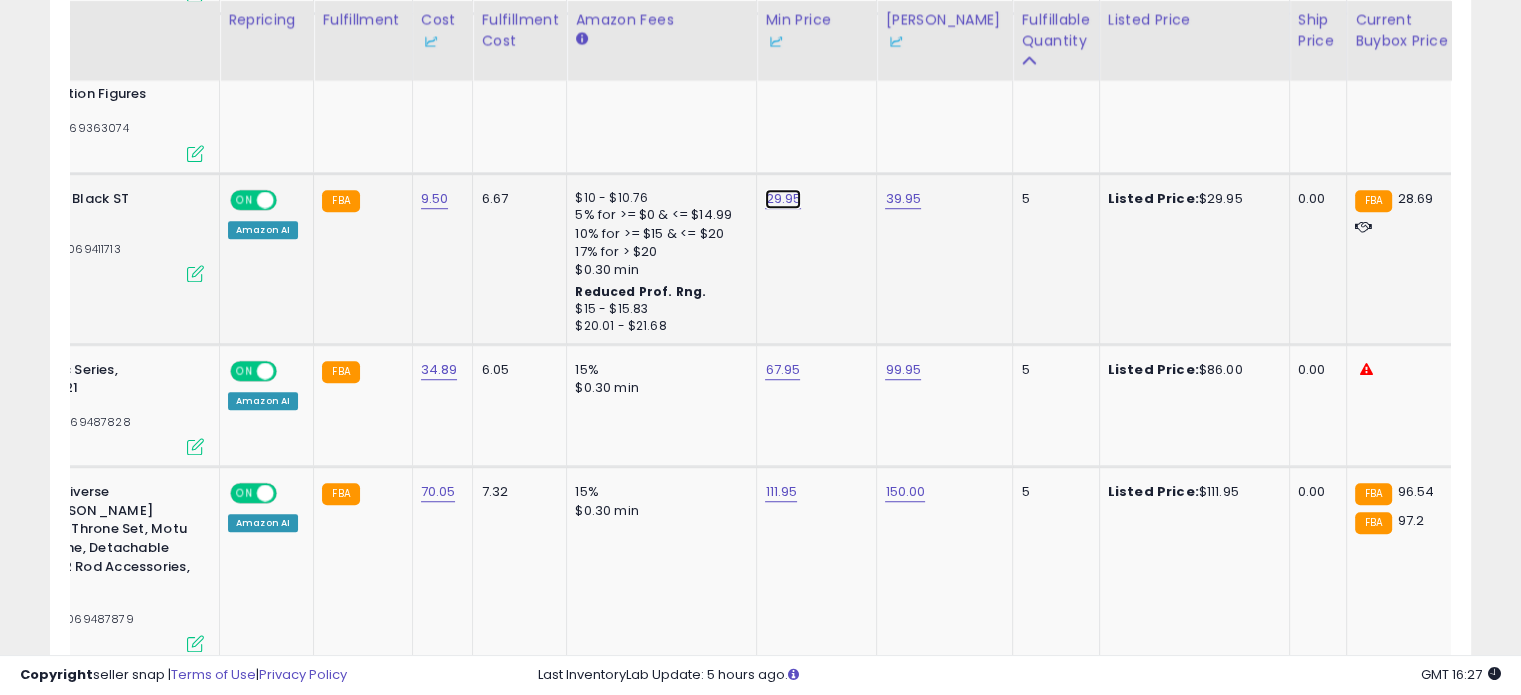 click on "29.95" at bounding box center [783, -294] 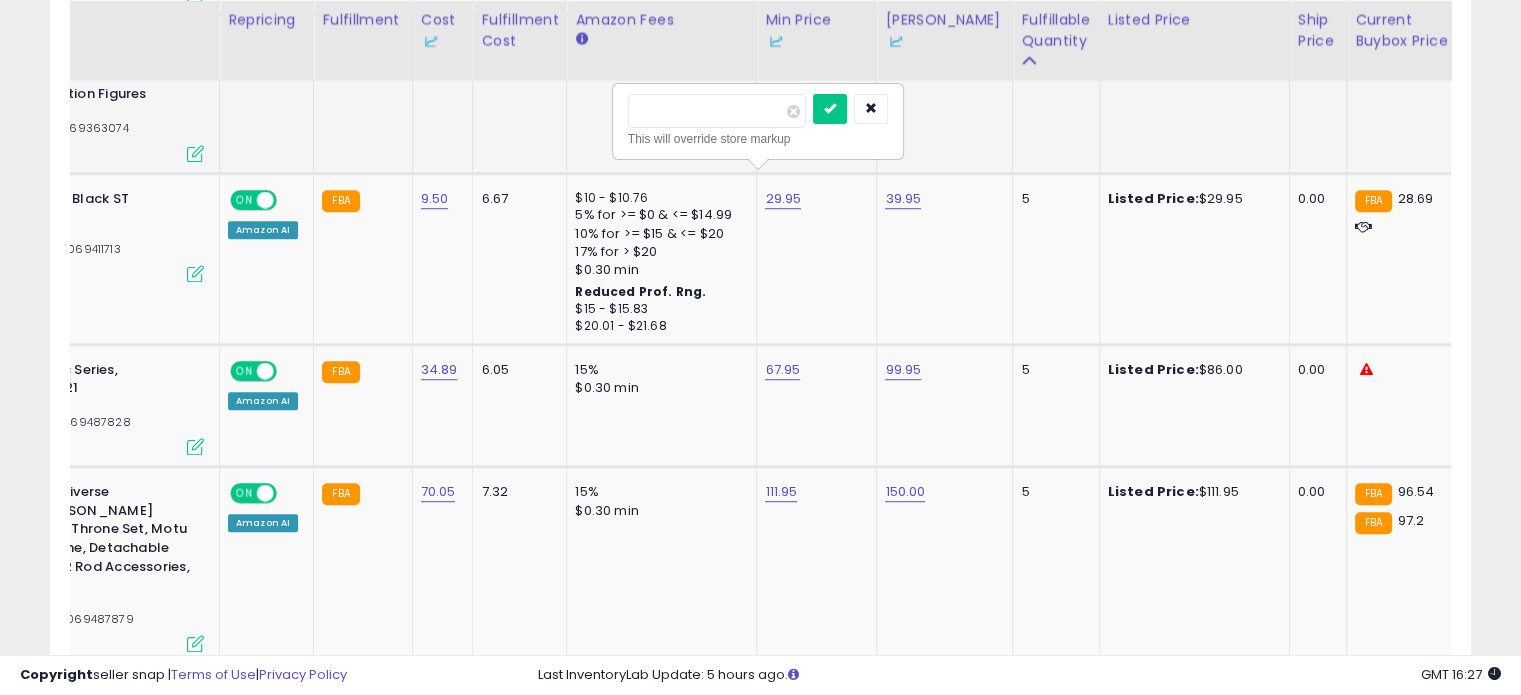drag, startPoint x: 723, startPoint y: 109, endPoint x: 588, endPoint y: 142, distance: 138.97482 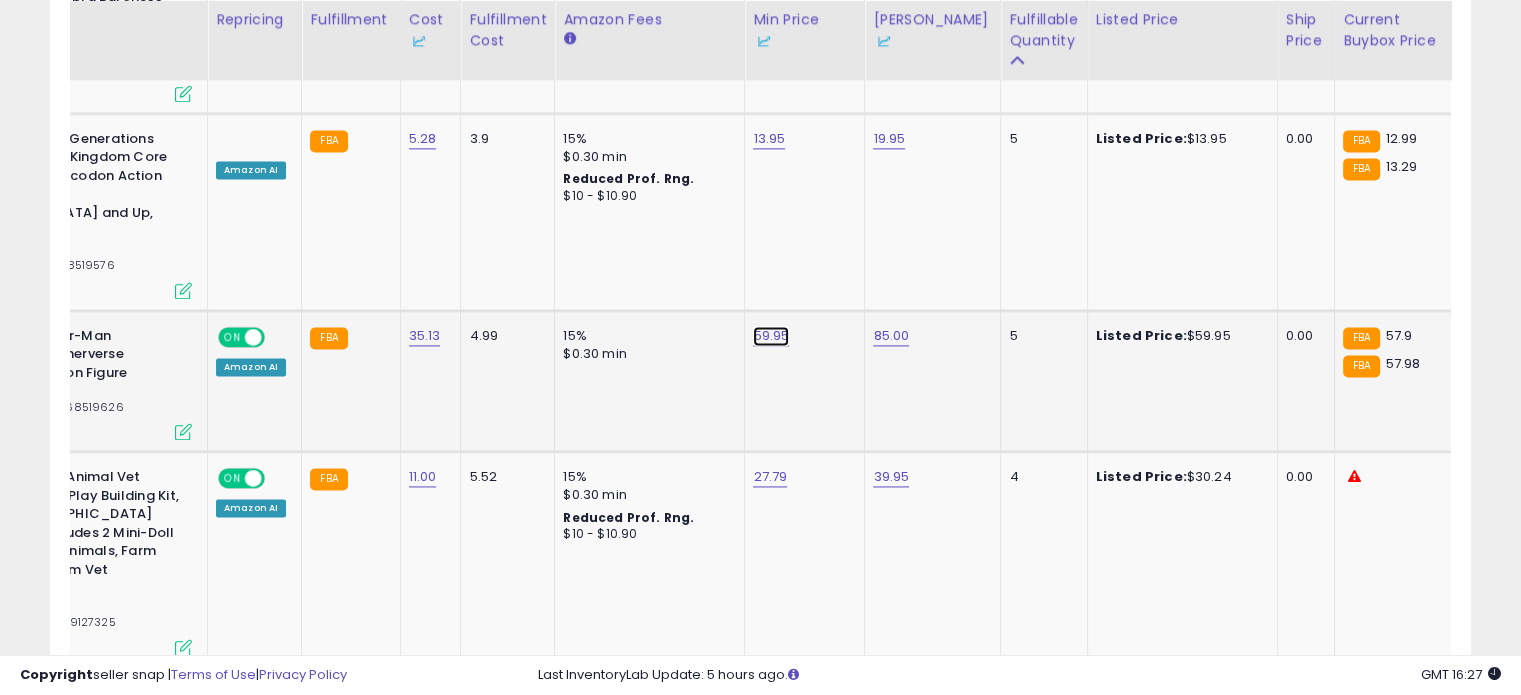 click on "59.95" at bounding box center [771, -1724] 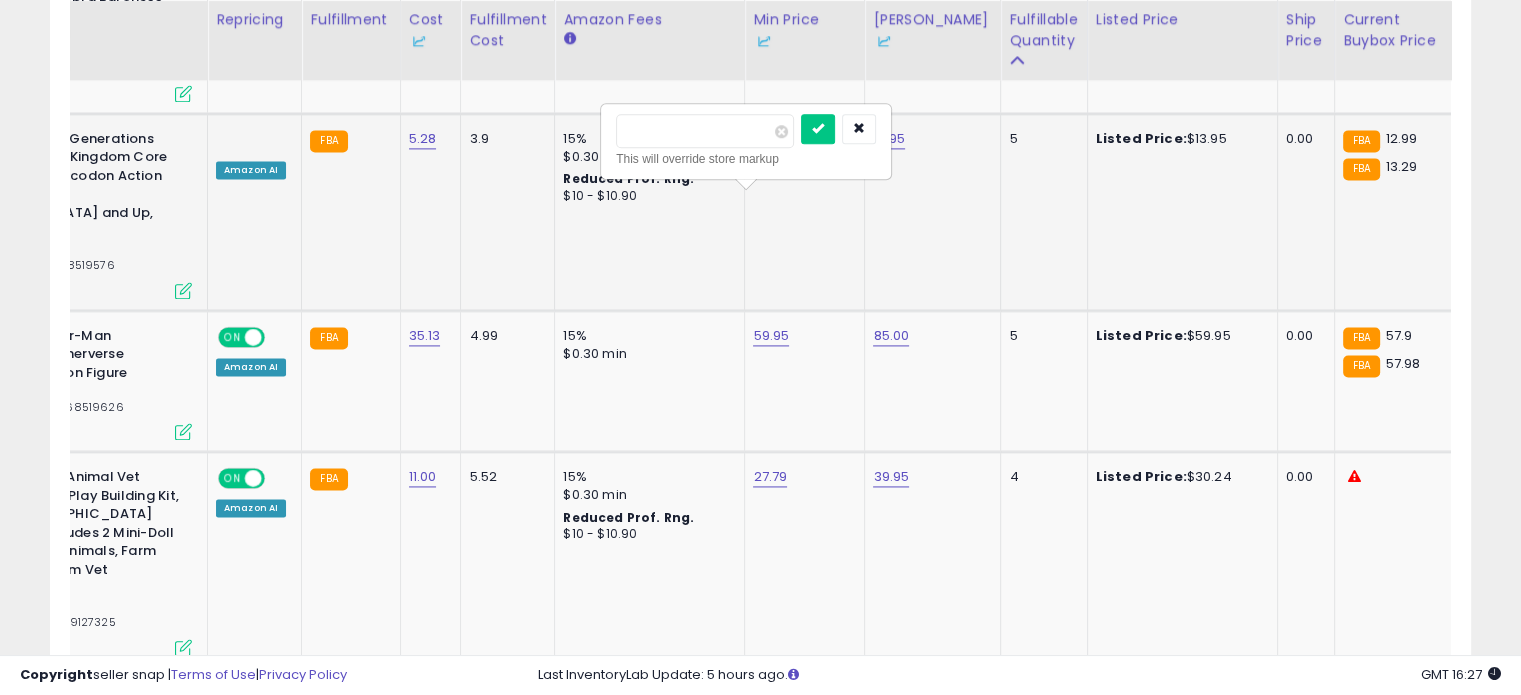 drag, startPoint x: 708, startPoint y: 129, endPoint x: 575, endPoint y: 131, distance: 133.01503 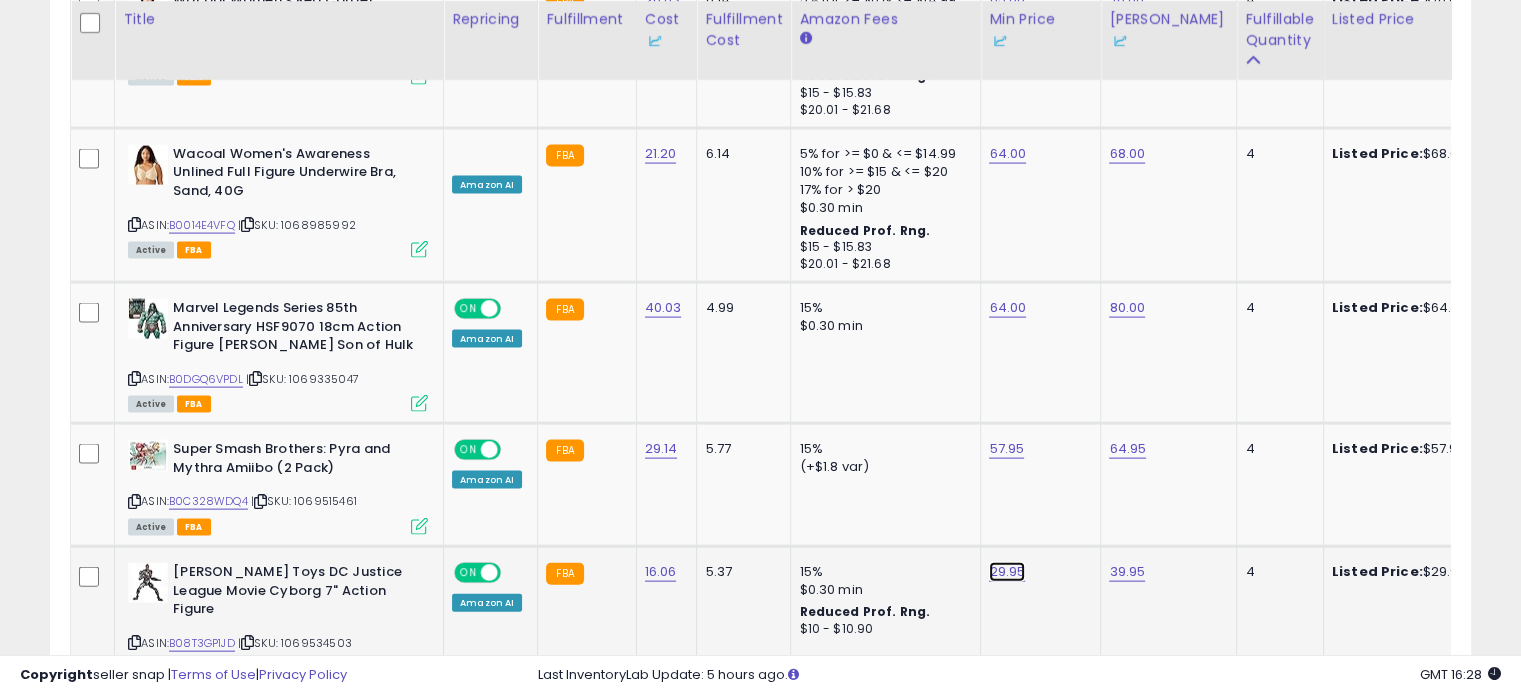 click on "29.95" at bounding box center (1007, -3118) 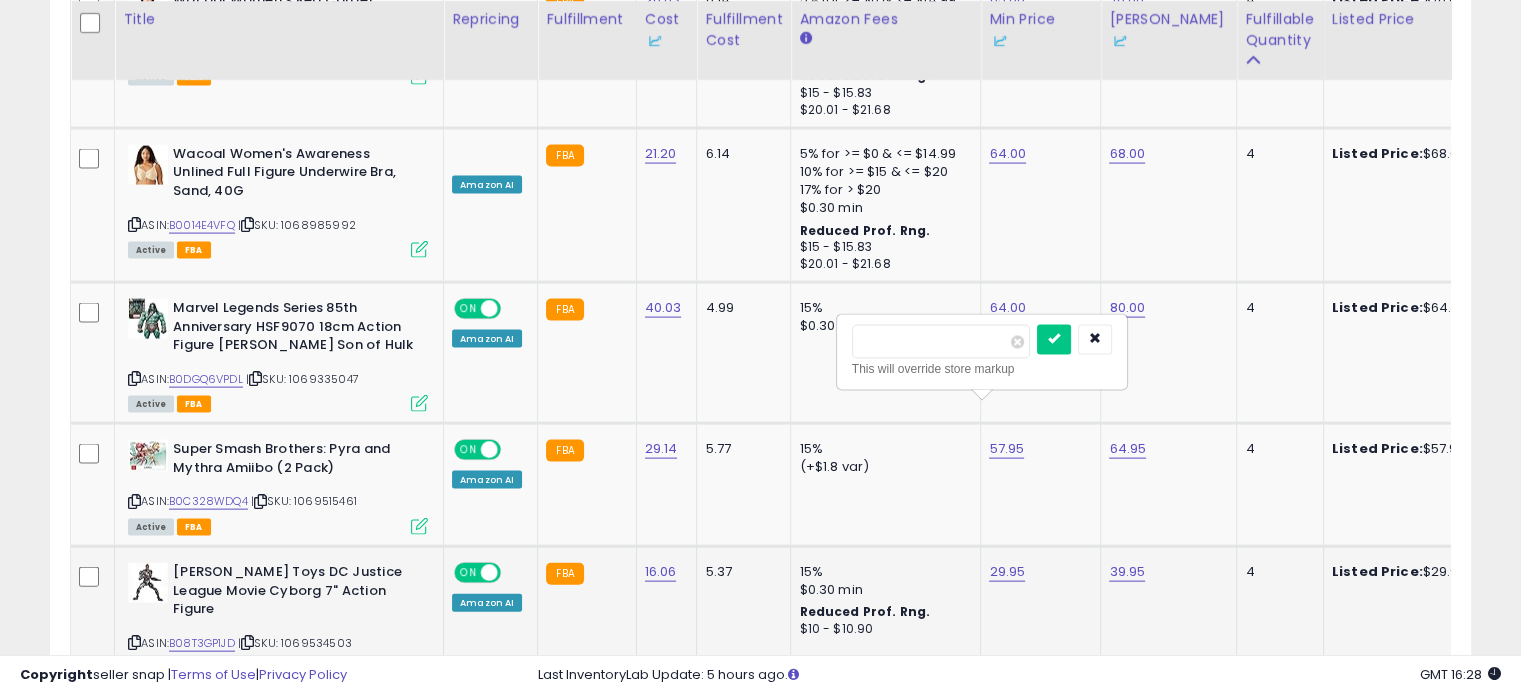 type on "****" 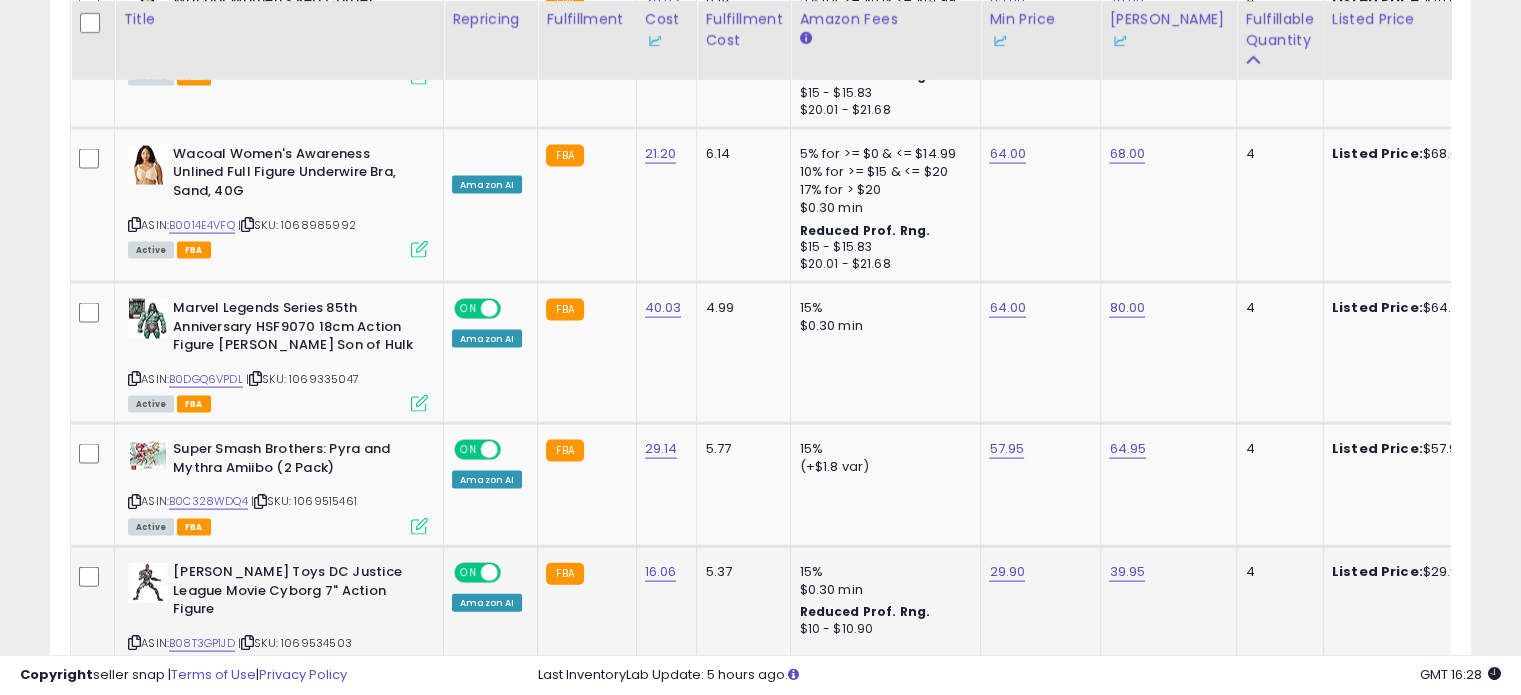 click on "7" 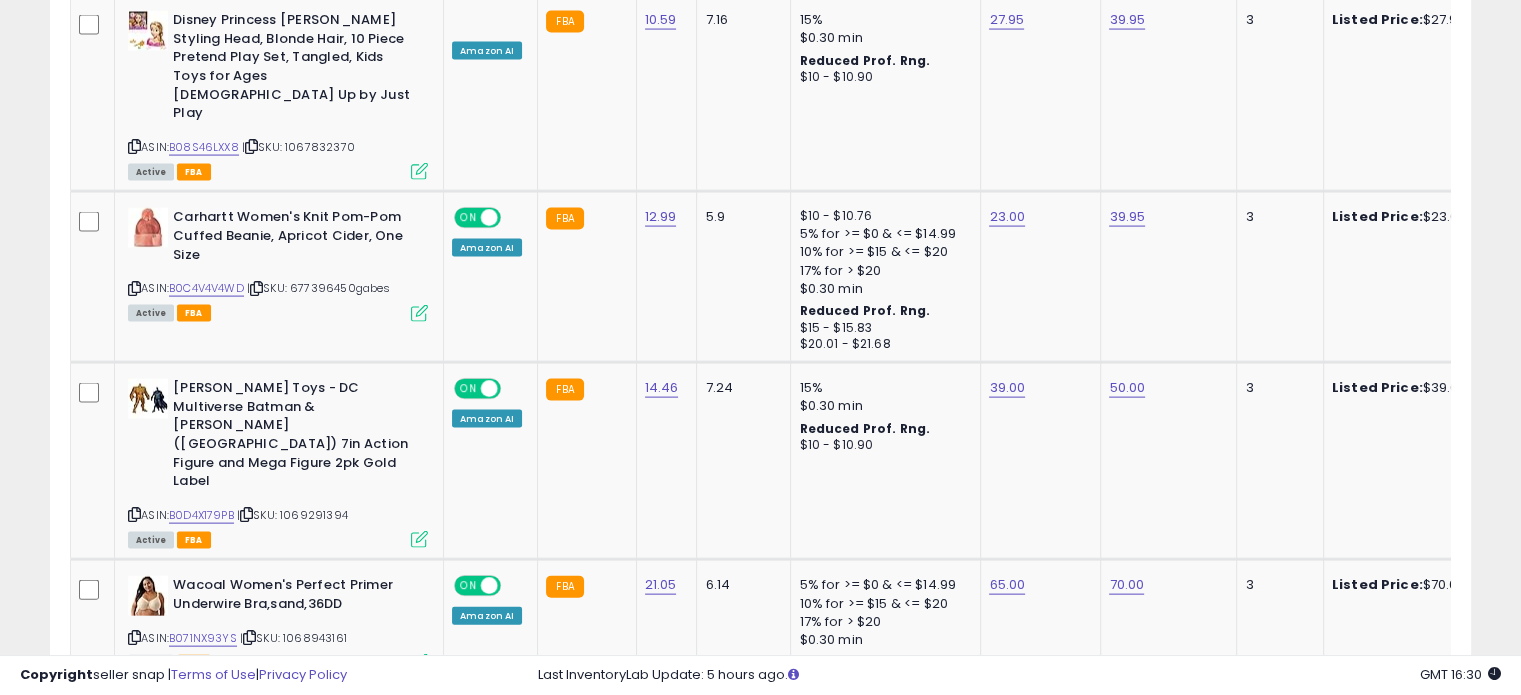 scroll, scrollTop: 544, scrollLeft: 0, axis: vertical 